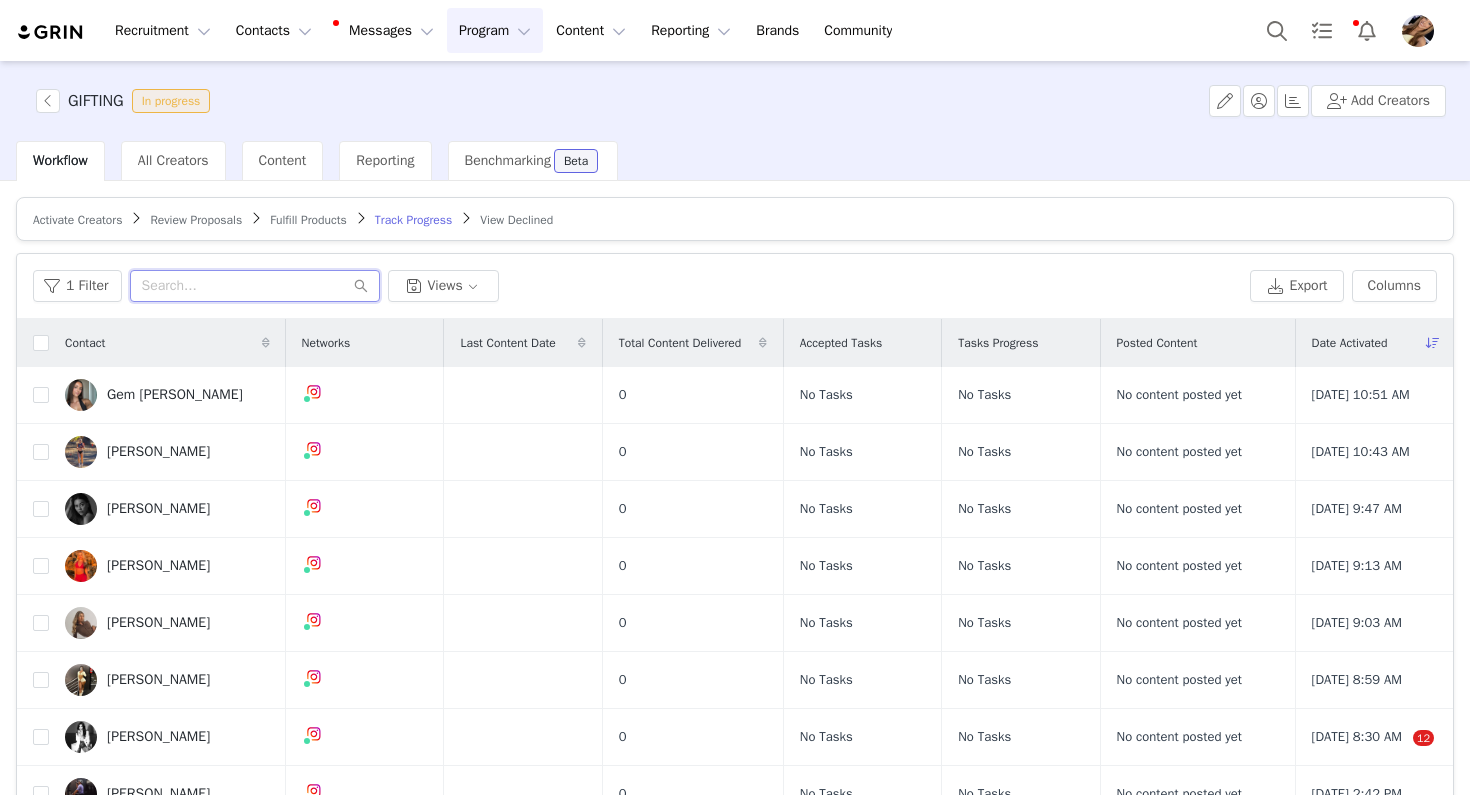 click at bounding box center (255, 286) 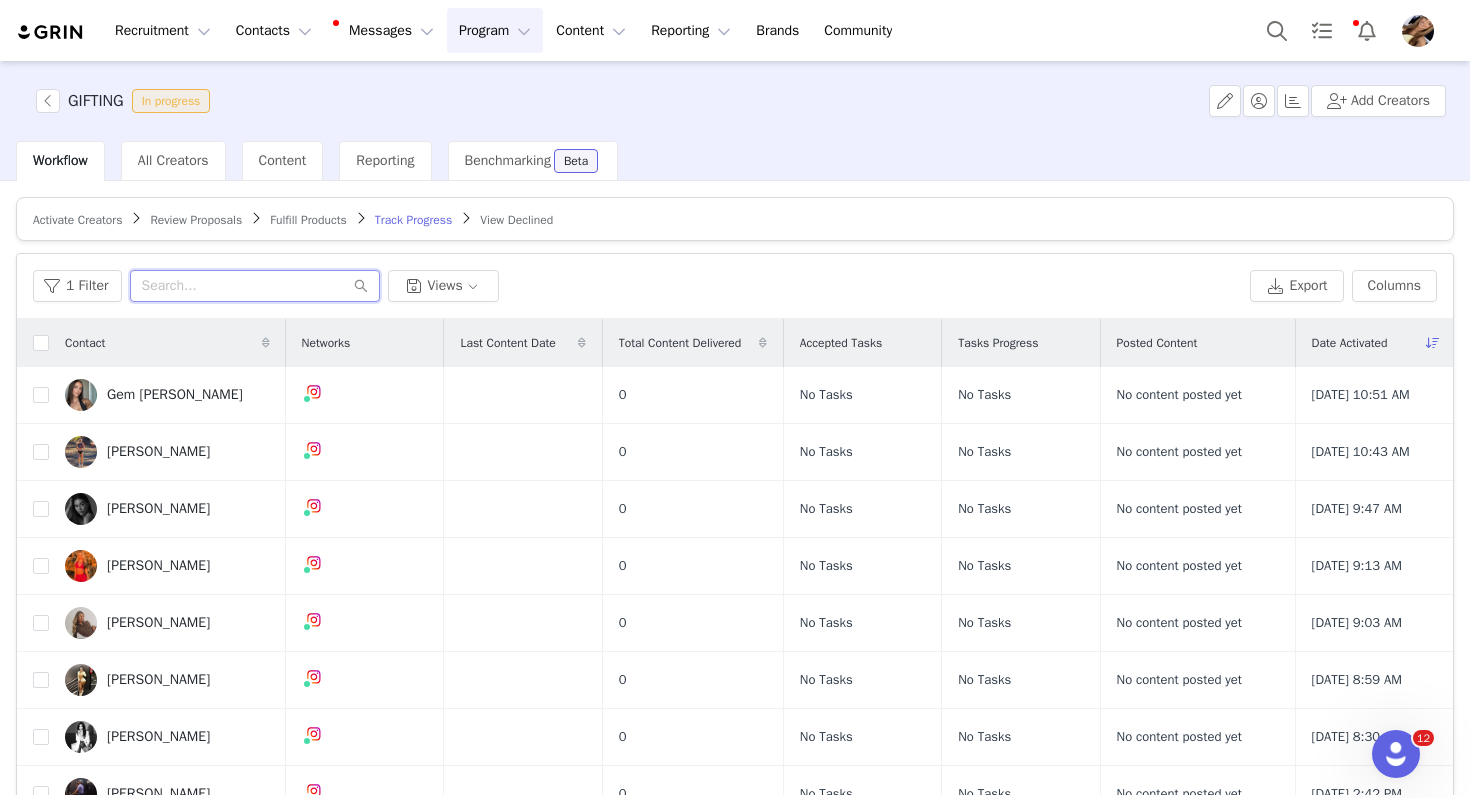 scroll, scrollTop: 0, scrollLeft: 0, axis: both 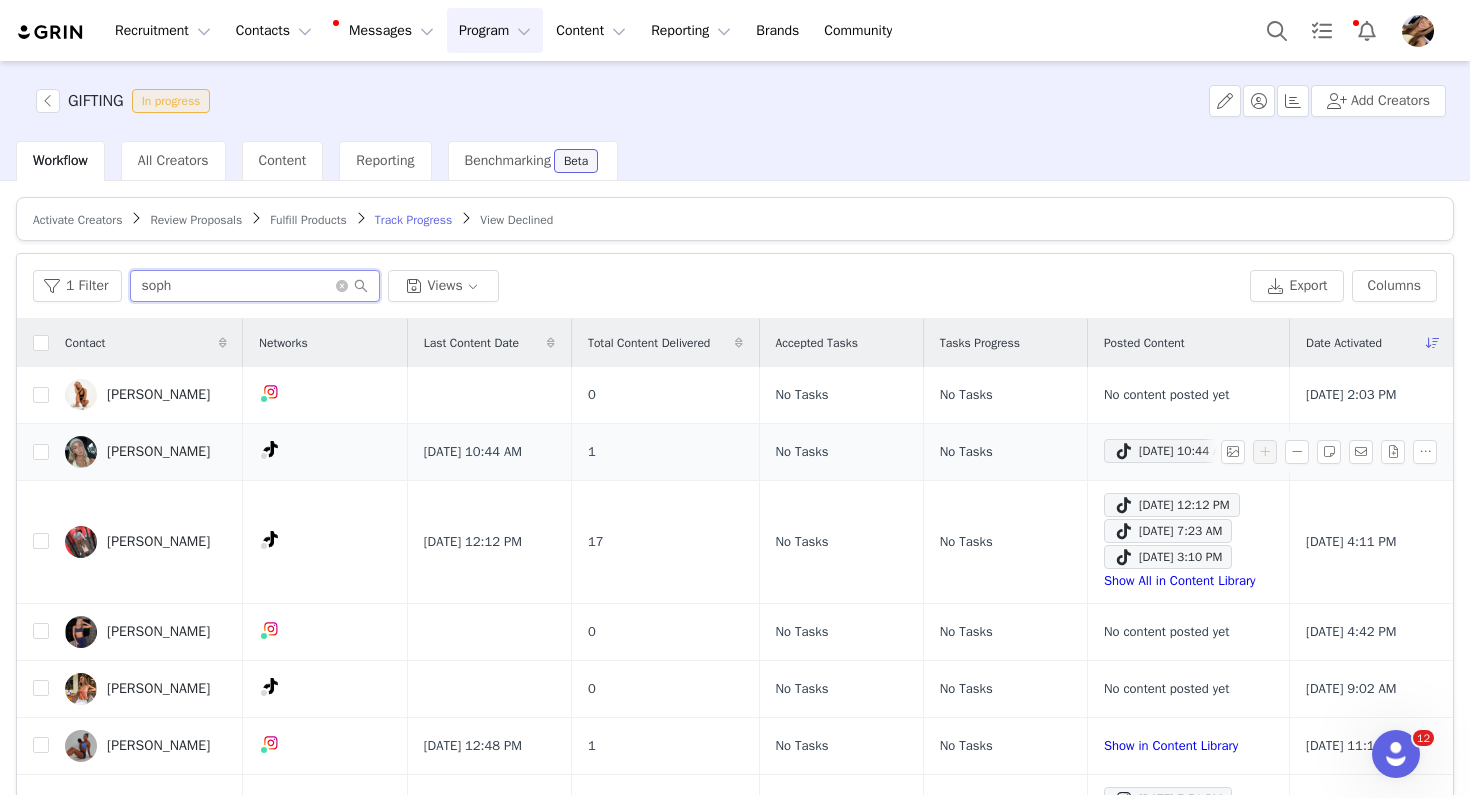 type on "soph" 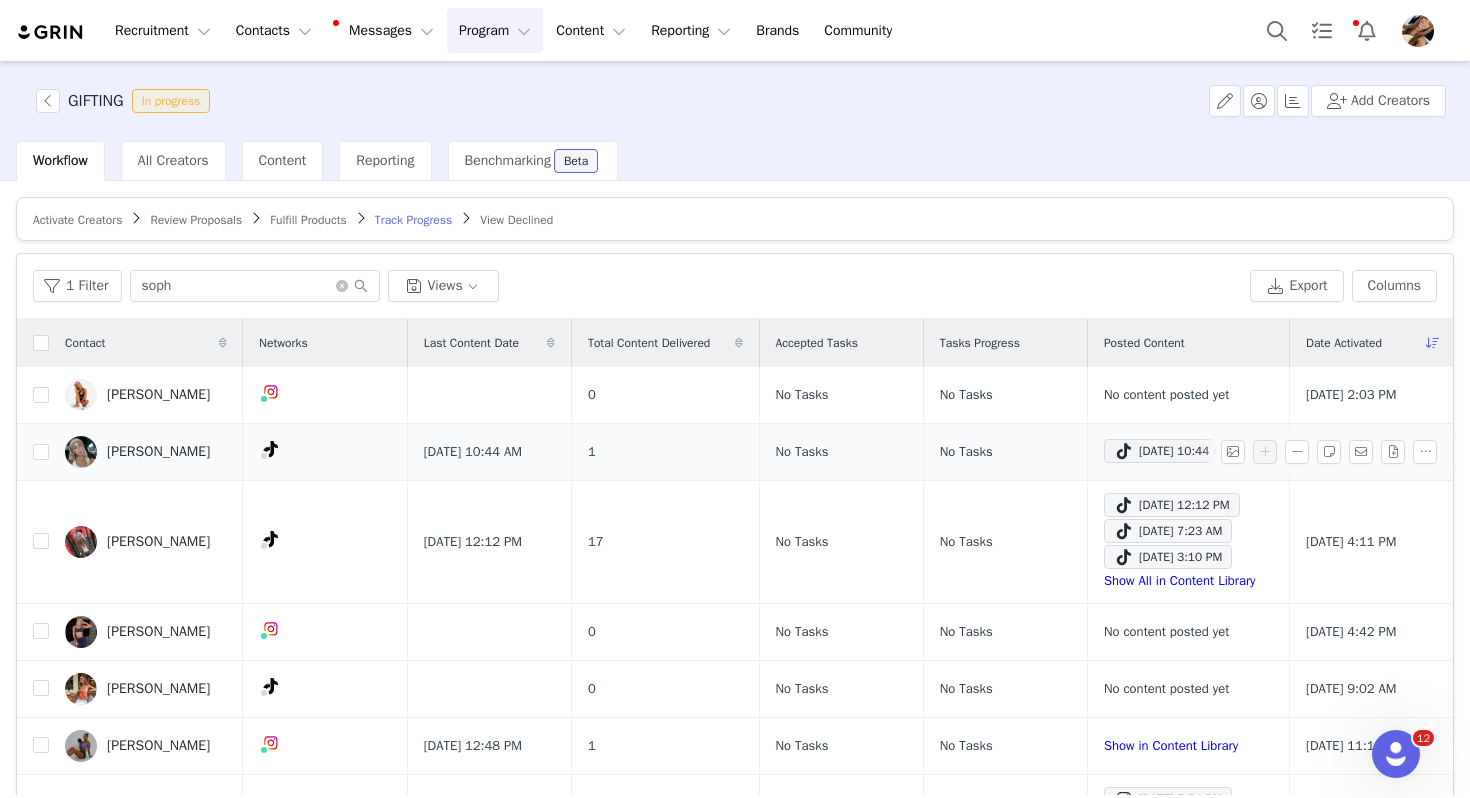 click on "Sophie Potter" at bounding box center [158, 452] 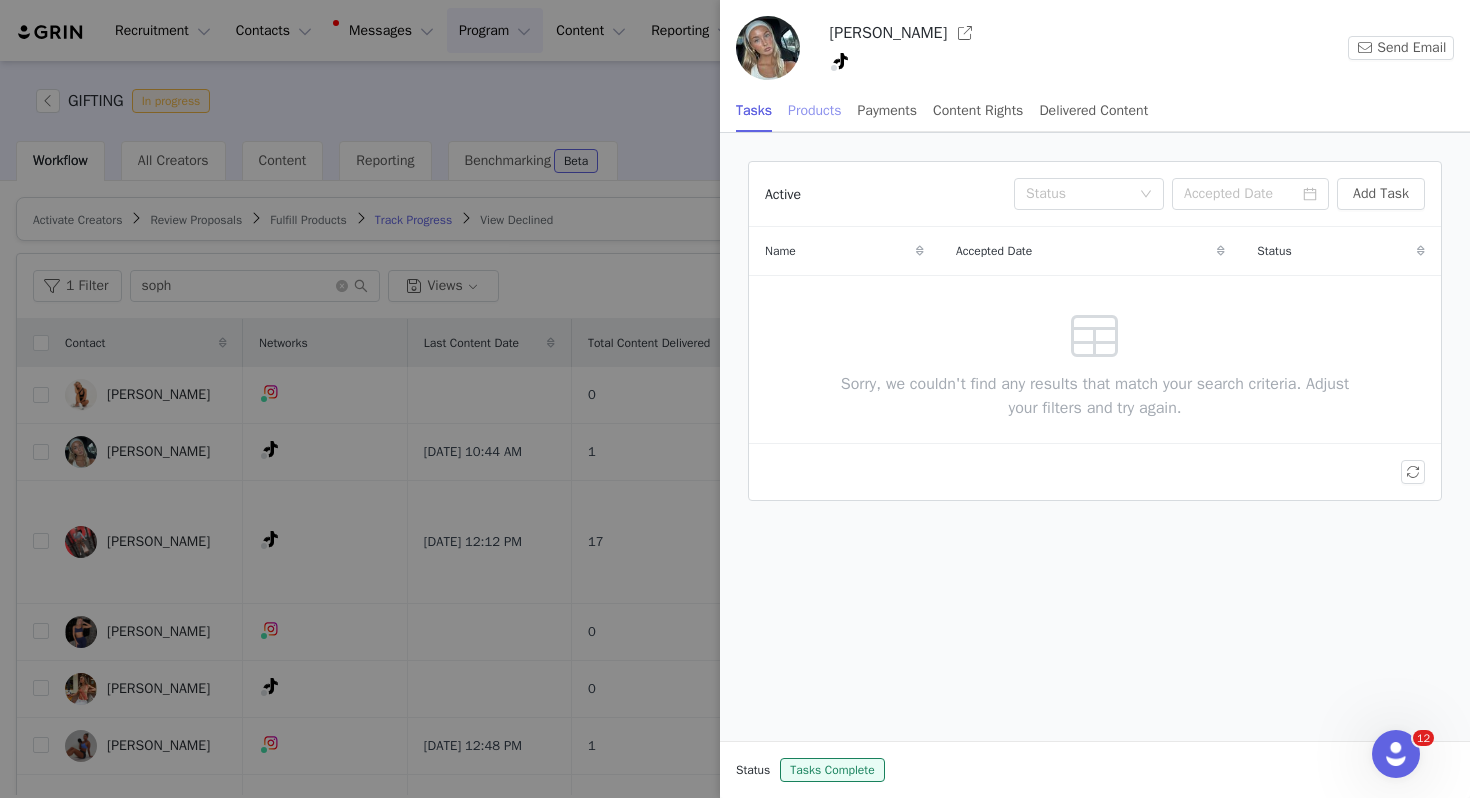 click on "Products" at bounding box center (814, 110) 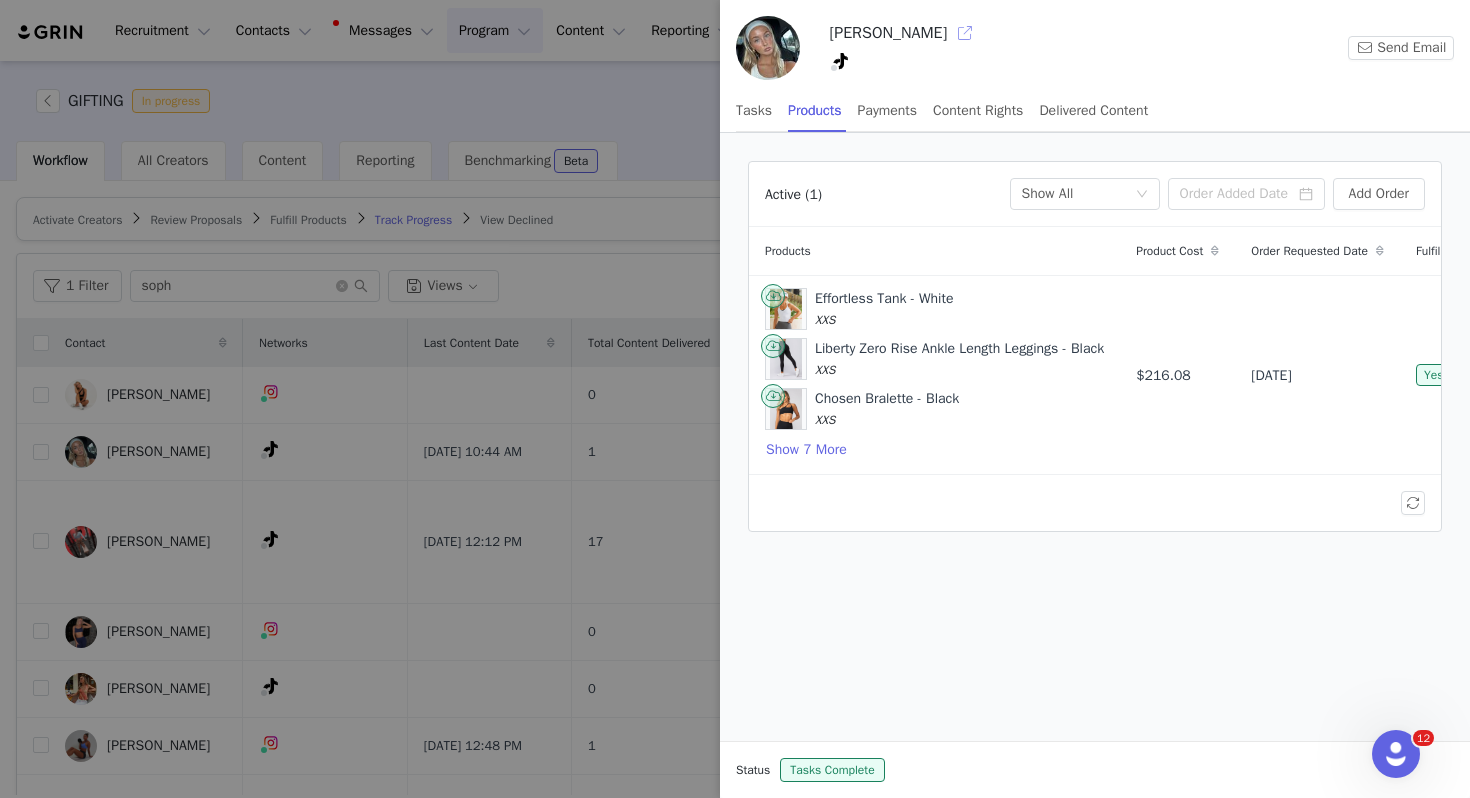 click at bounding box center (965, 33) 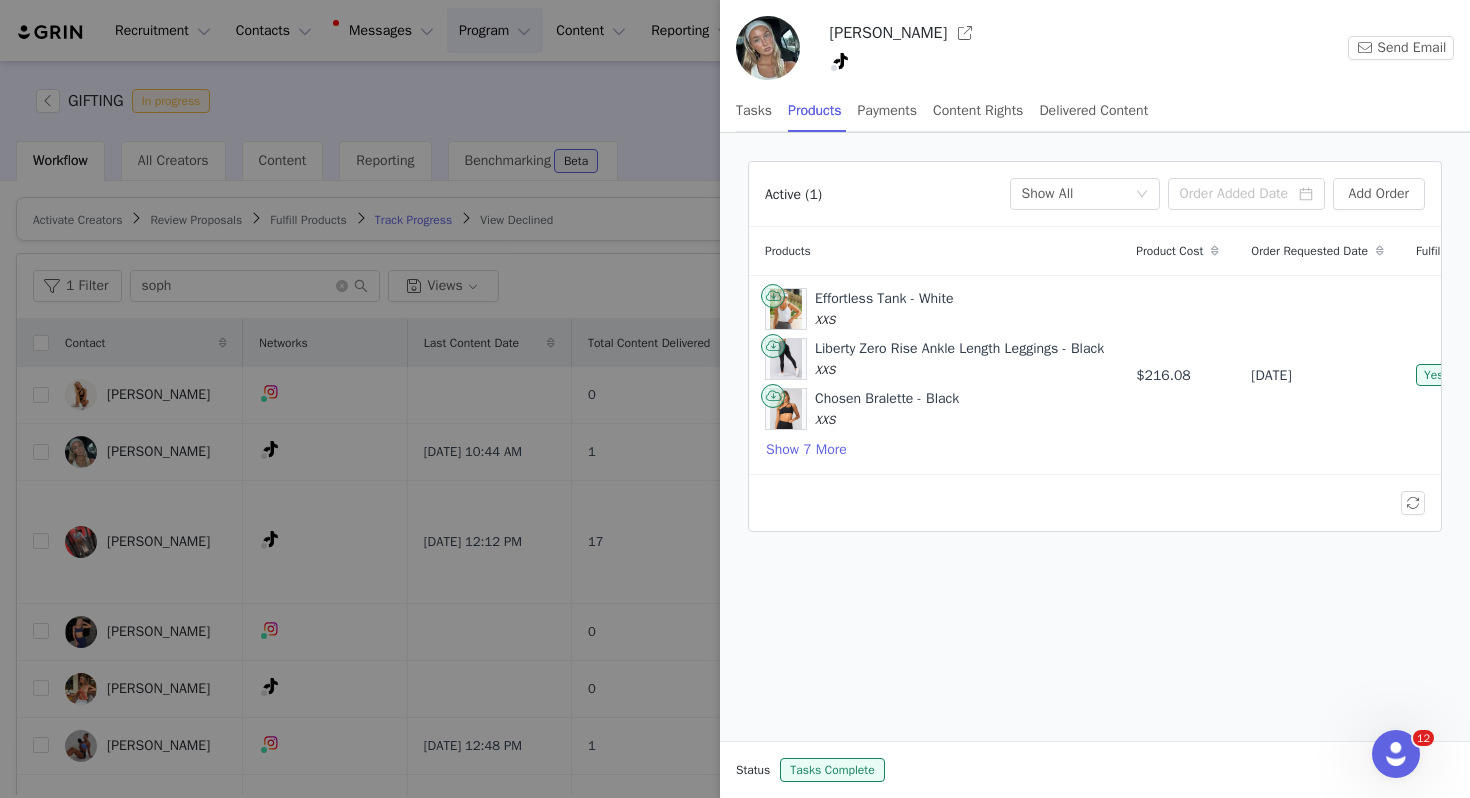 click on "Active (1)" at bounding box center [879, 194] 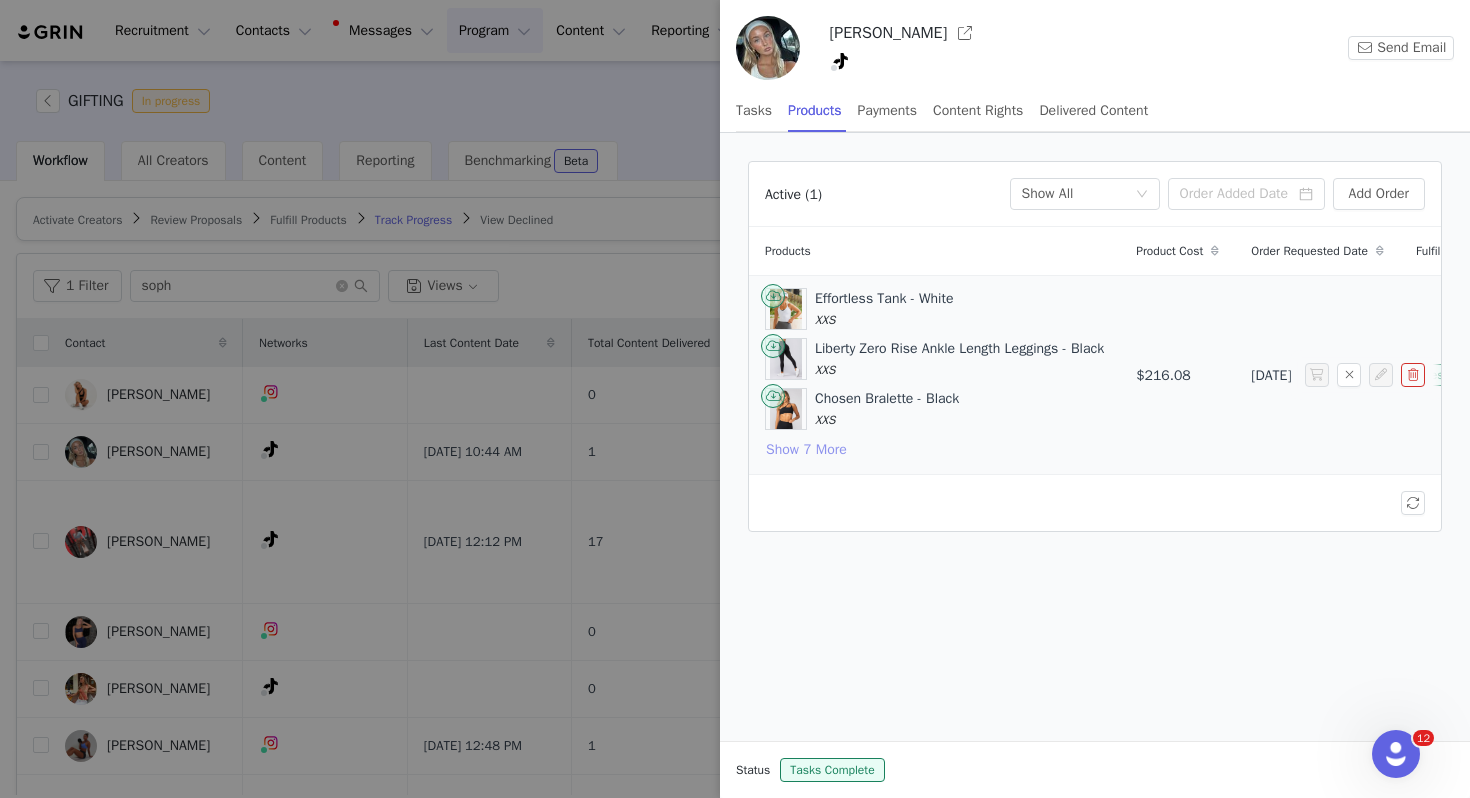 click on "Show 7 More" at bounding box center [806, 450] 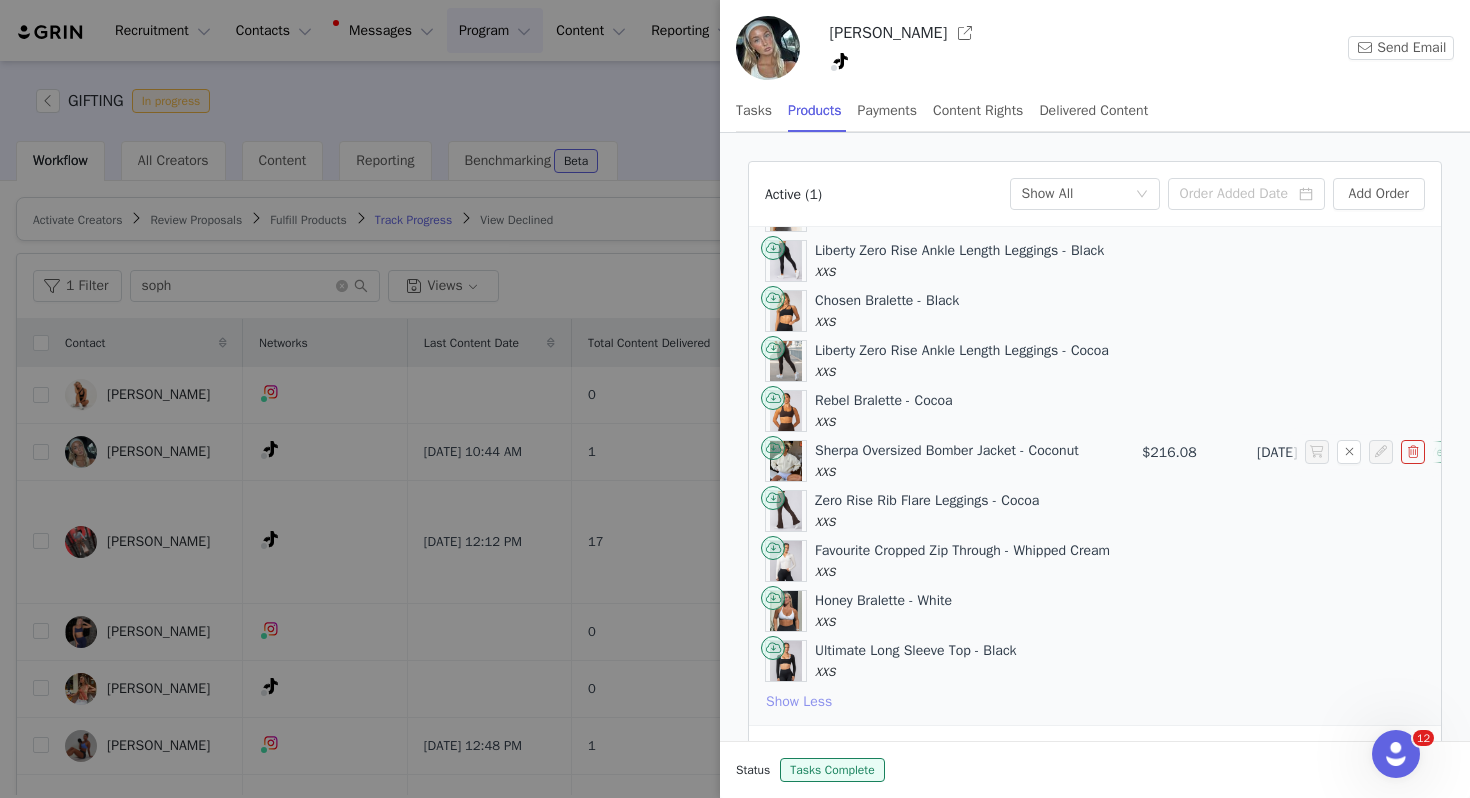 scroll, scrollTop: 0, scrollLeft: 0, axis: both 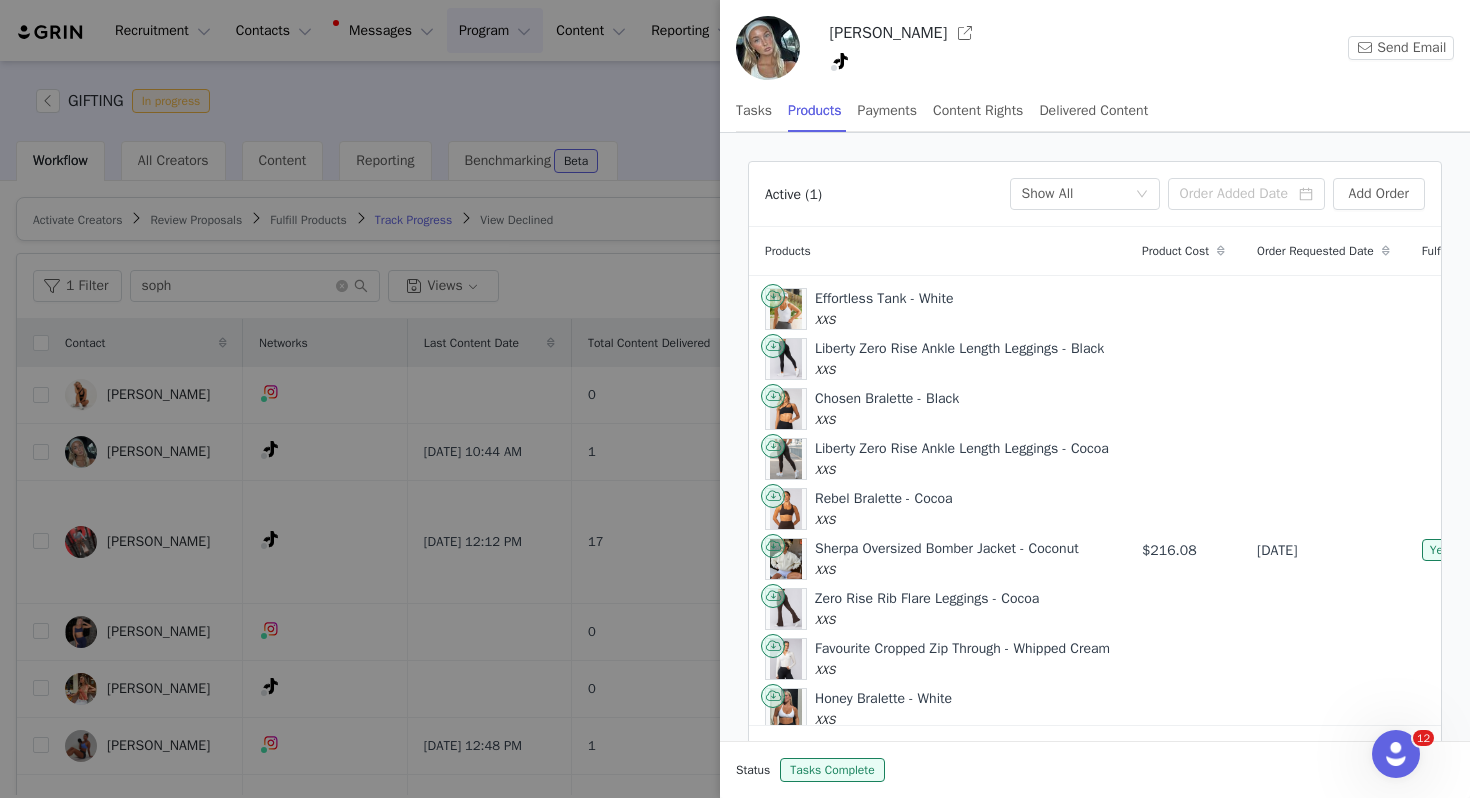 click on "Active (1)      Fulfillment Status Show All Add Order" at bounding box center (1095, 194) 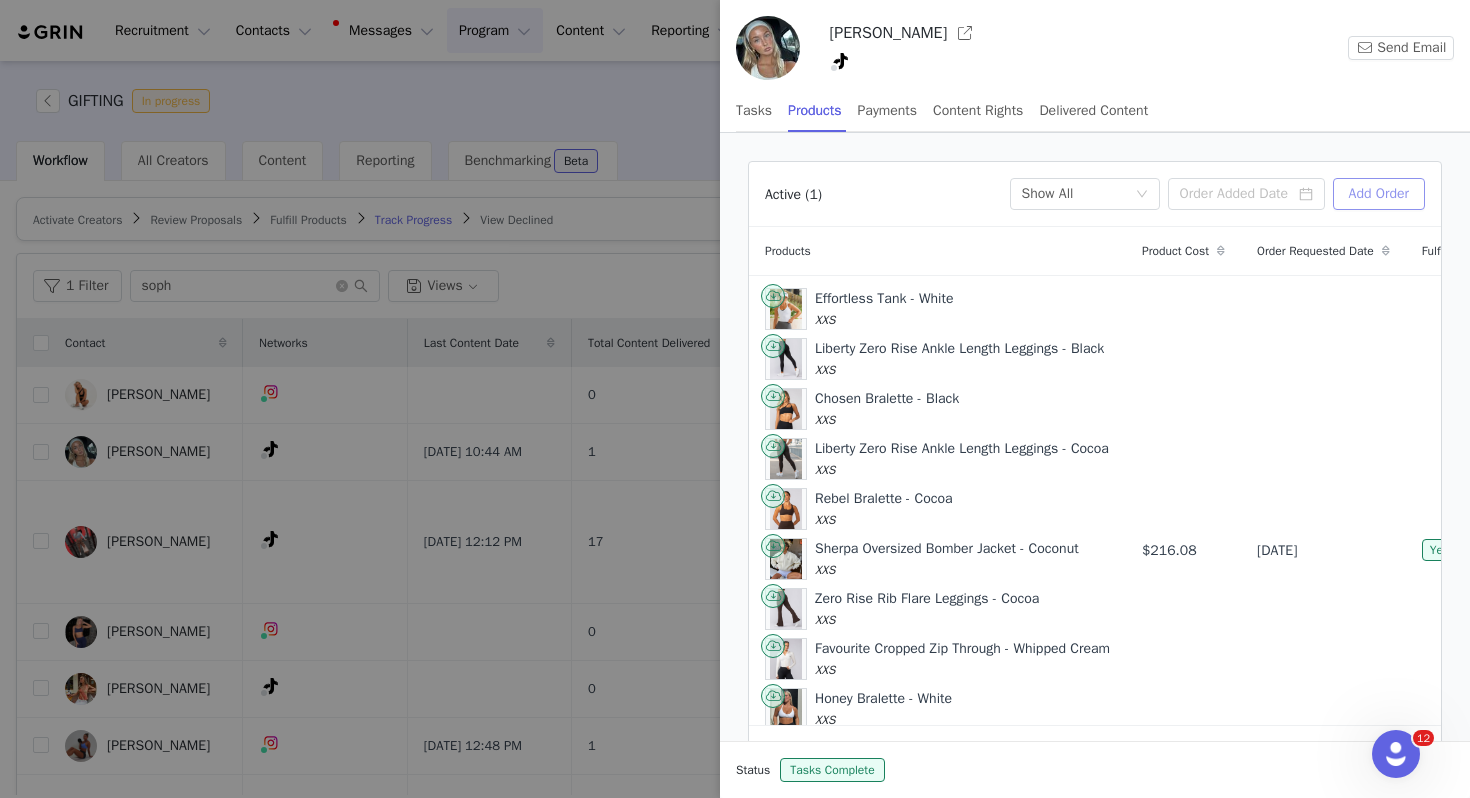click on "Add Order" at bounding box center (1379, 194) 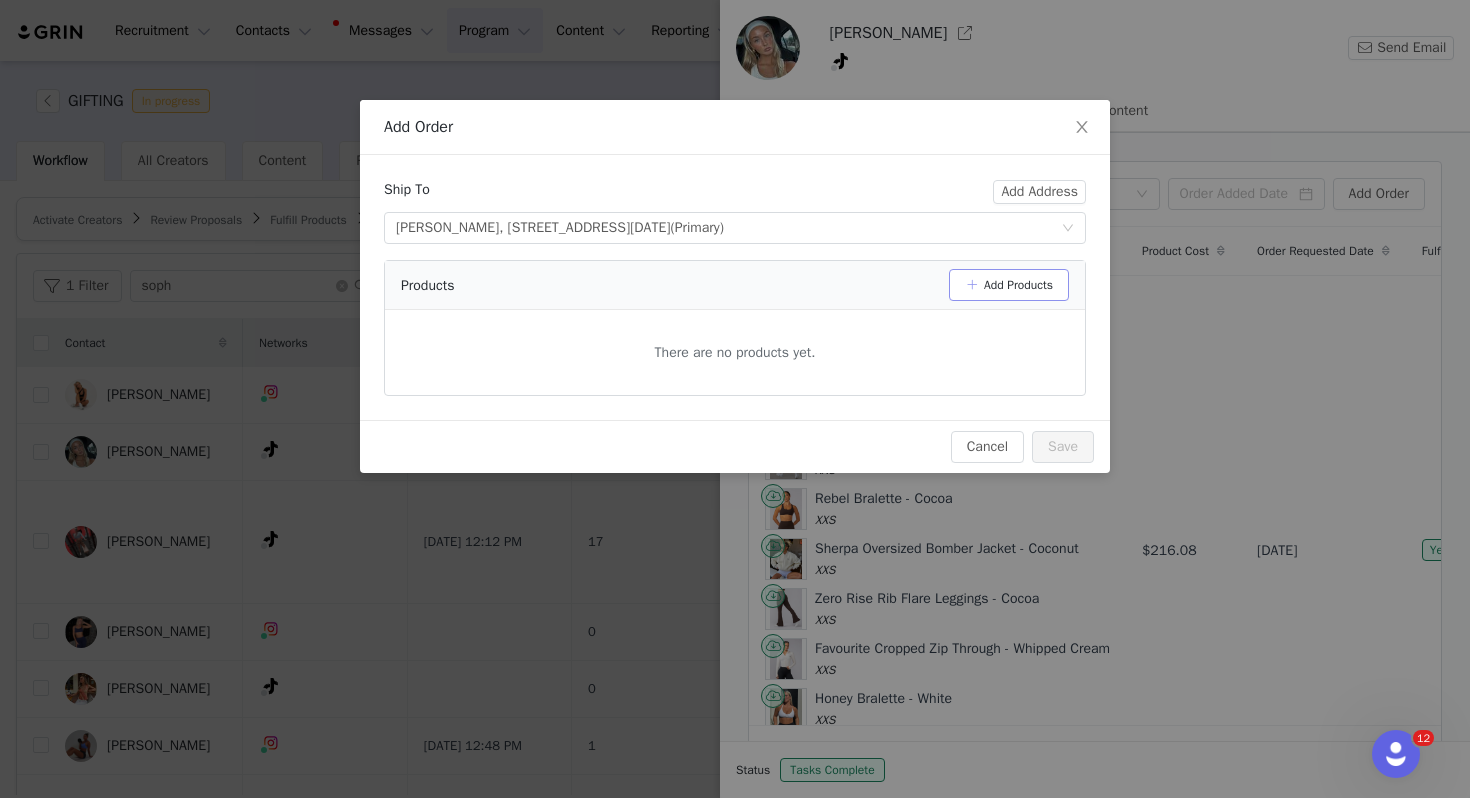click on "Add Products" at bounding box center (1009, 285) 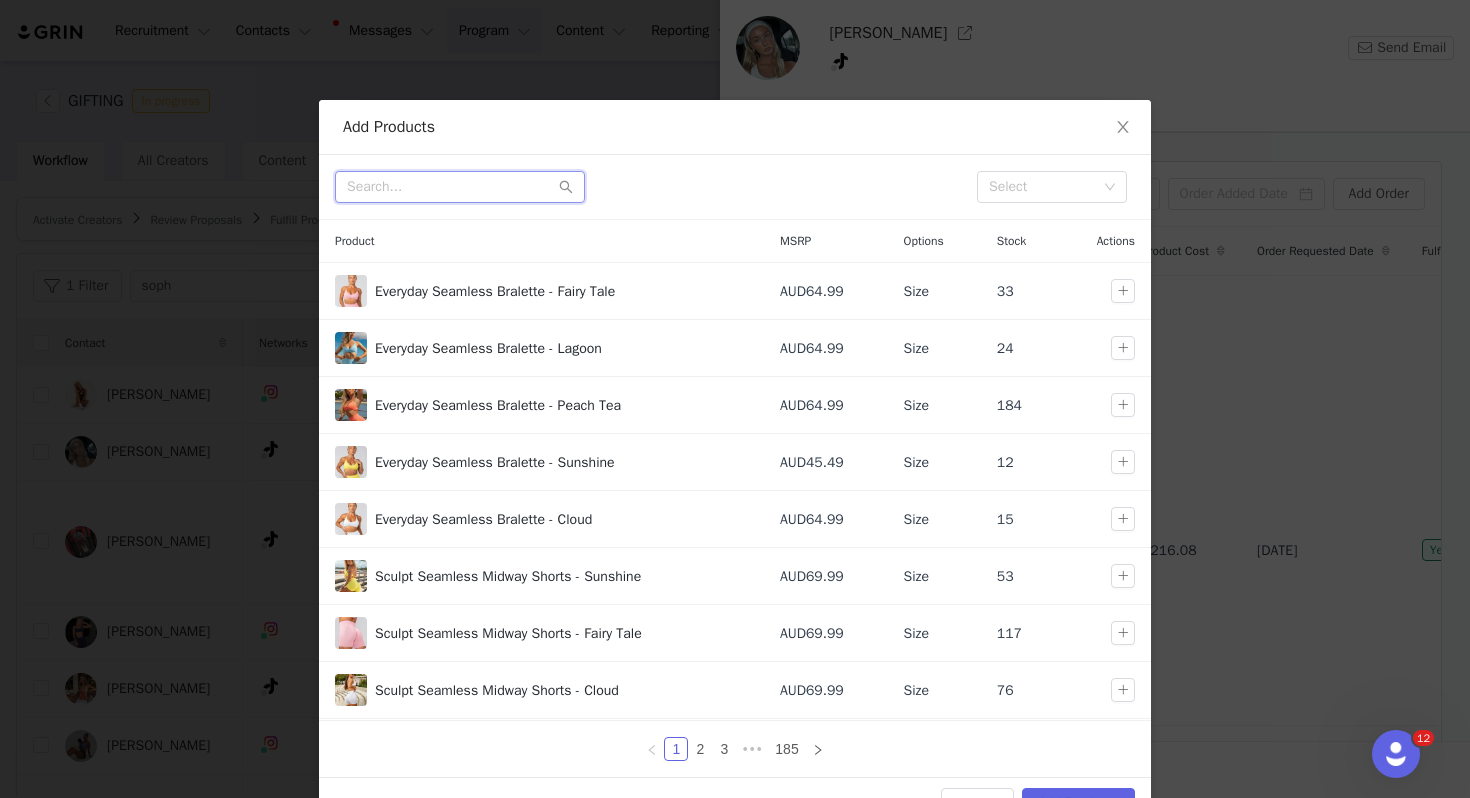 click at bounding box center (460, 187) 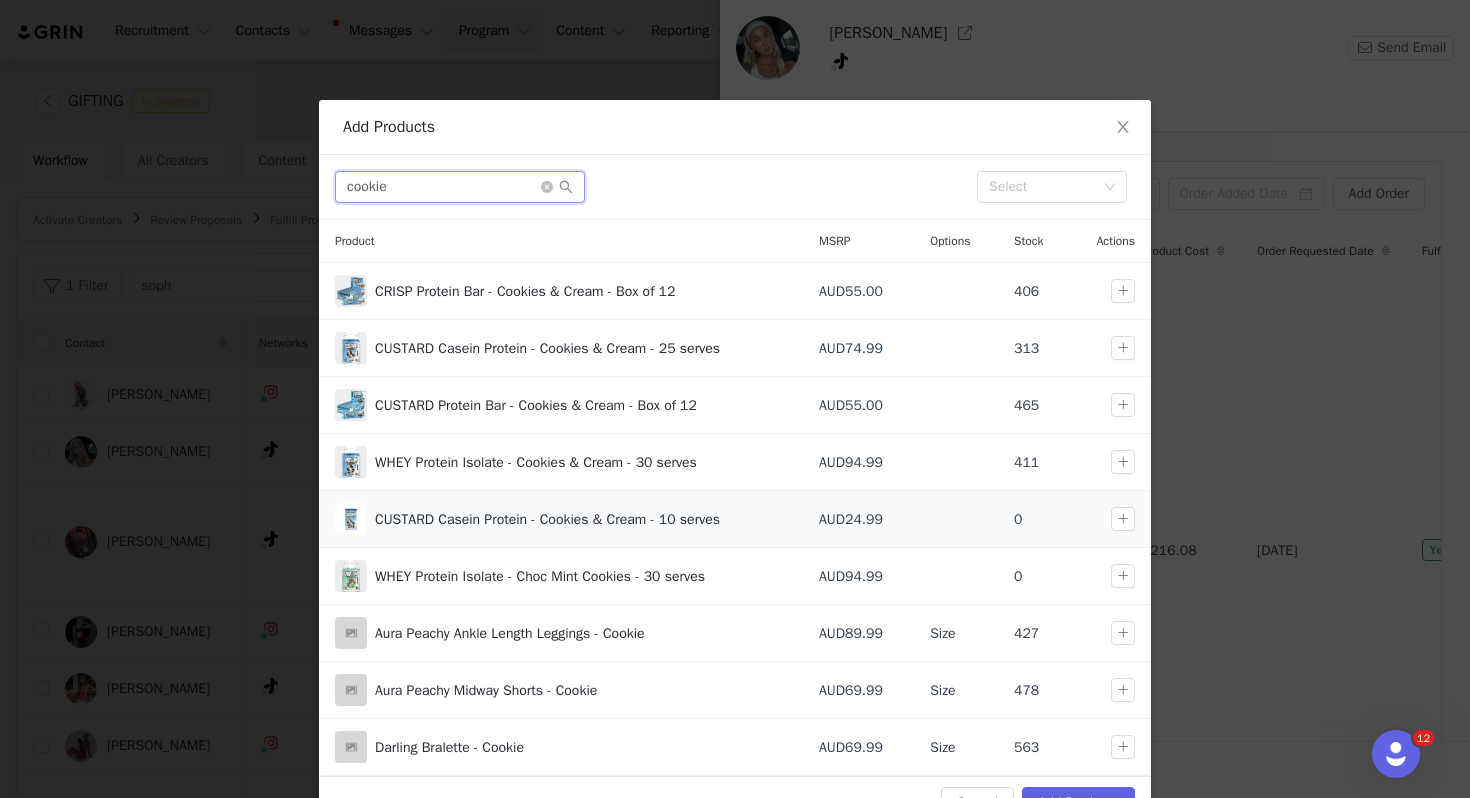 scroll, scrollTop: 55, scrollLeft: 0, axis: vertical 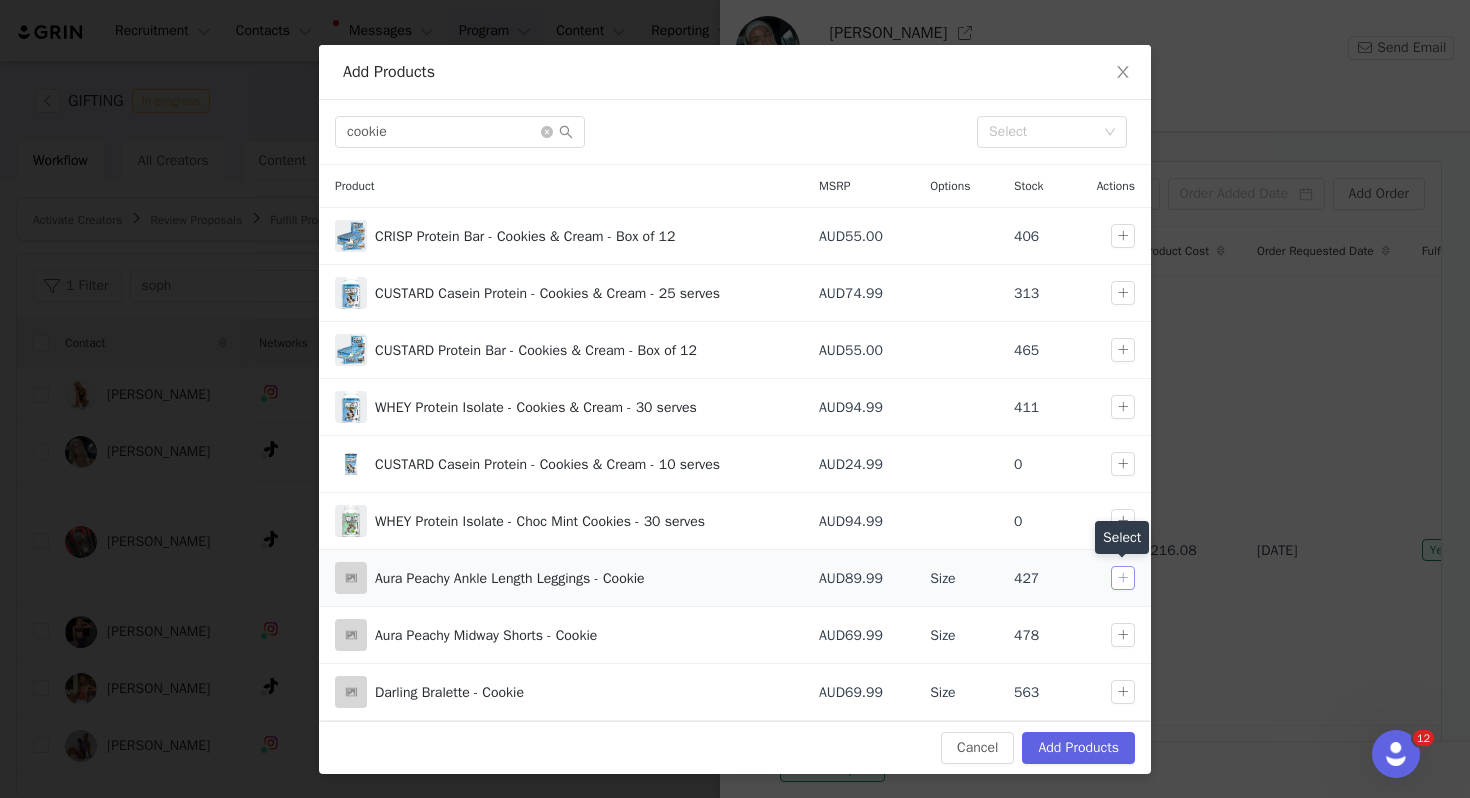 click at bounding box center (1123, 578) 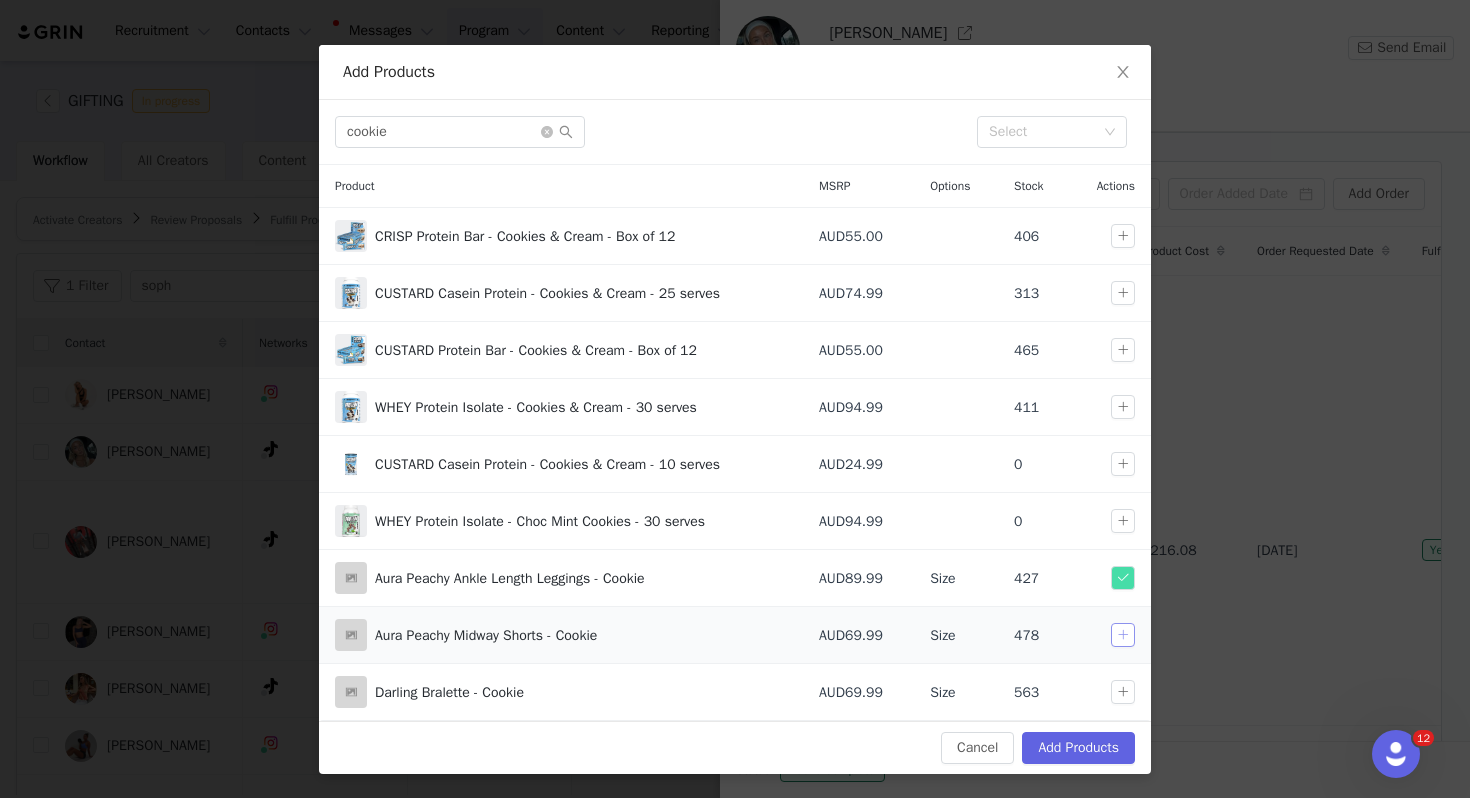 click at bounding box center [1123, 635] 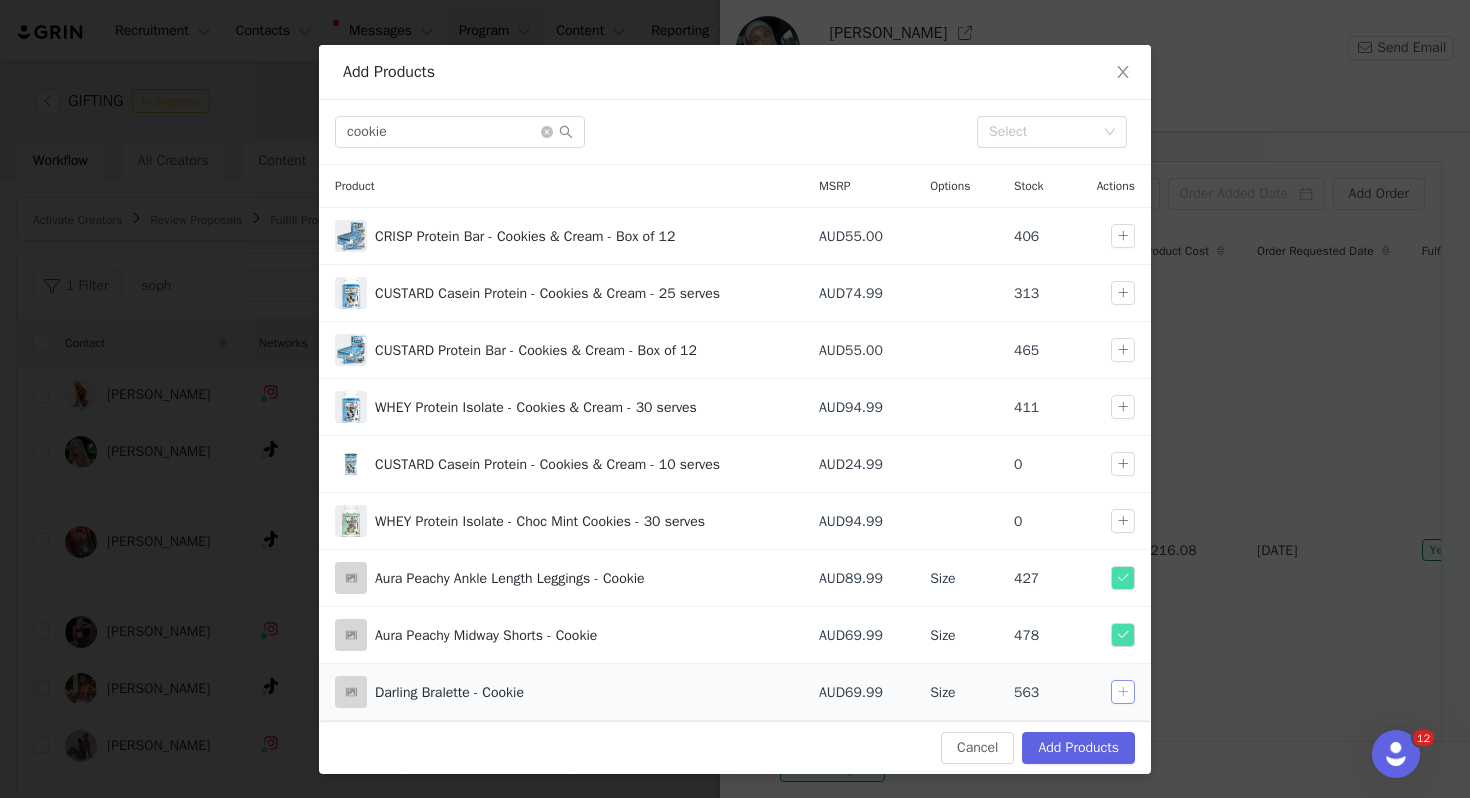 drag, startPoint x: 1125, startPoint y: 693, endPoint x: 1045, endPoint y: 601, distance: 121.91801 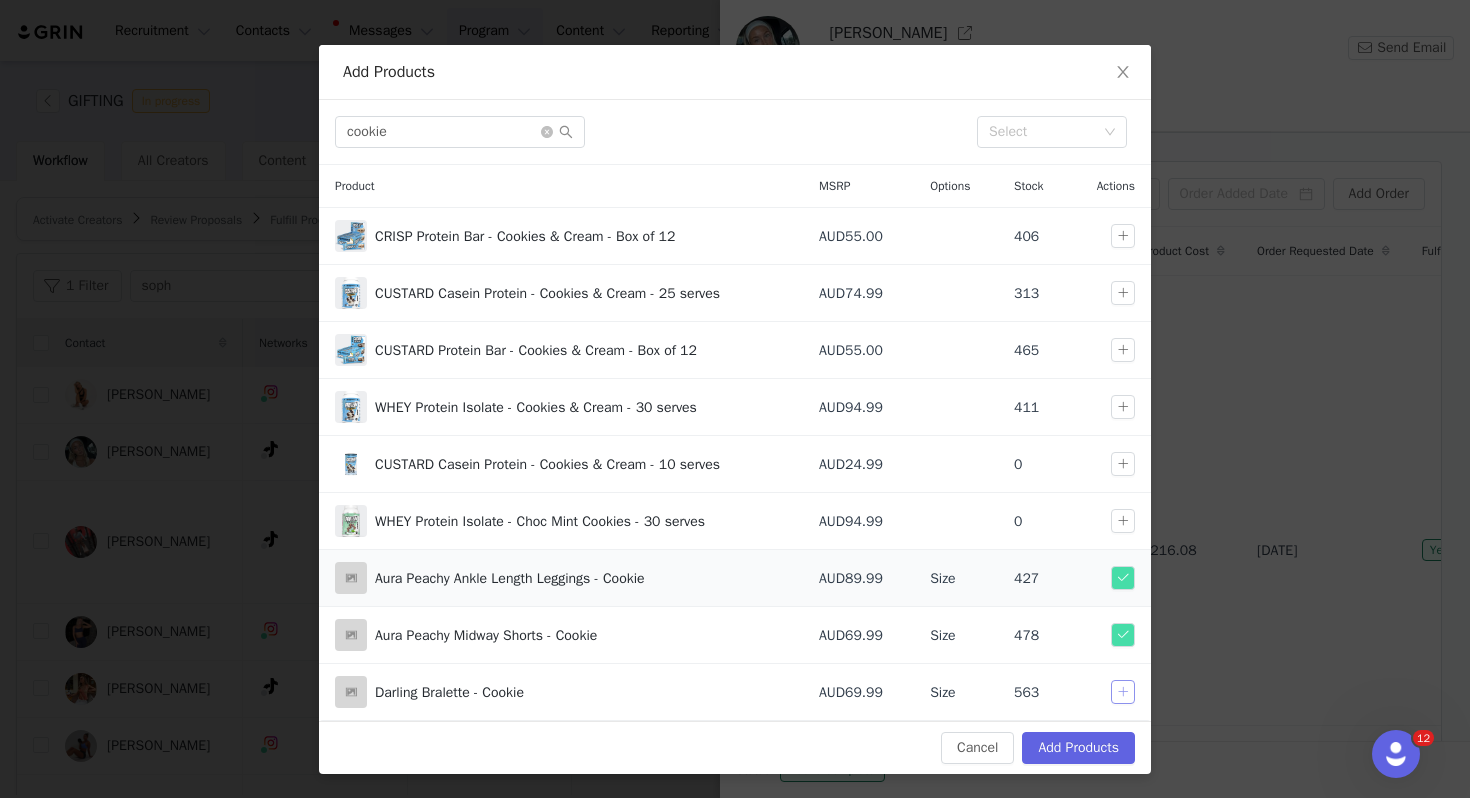 click at bounding box center (1123, 692) 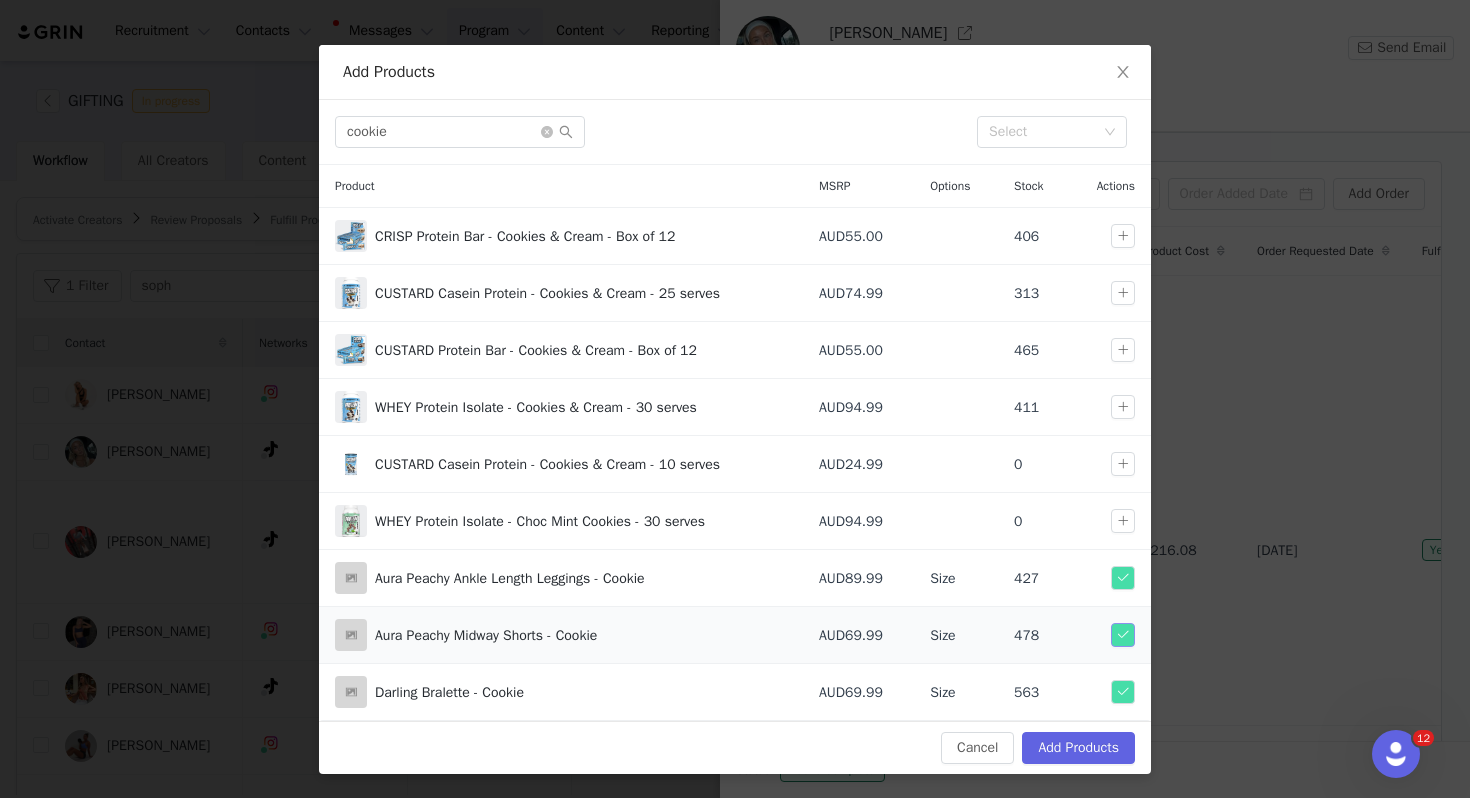 click at bounding box center (1123, 635) 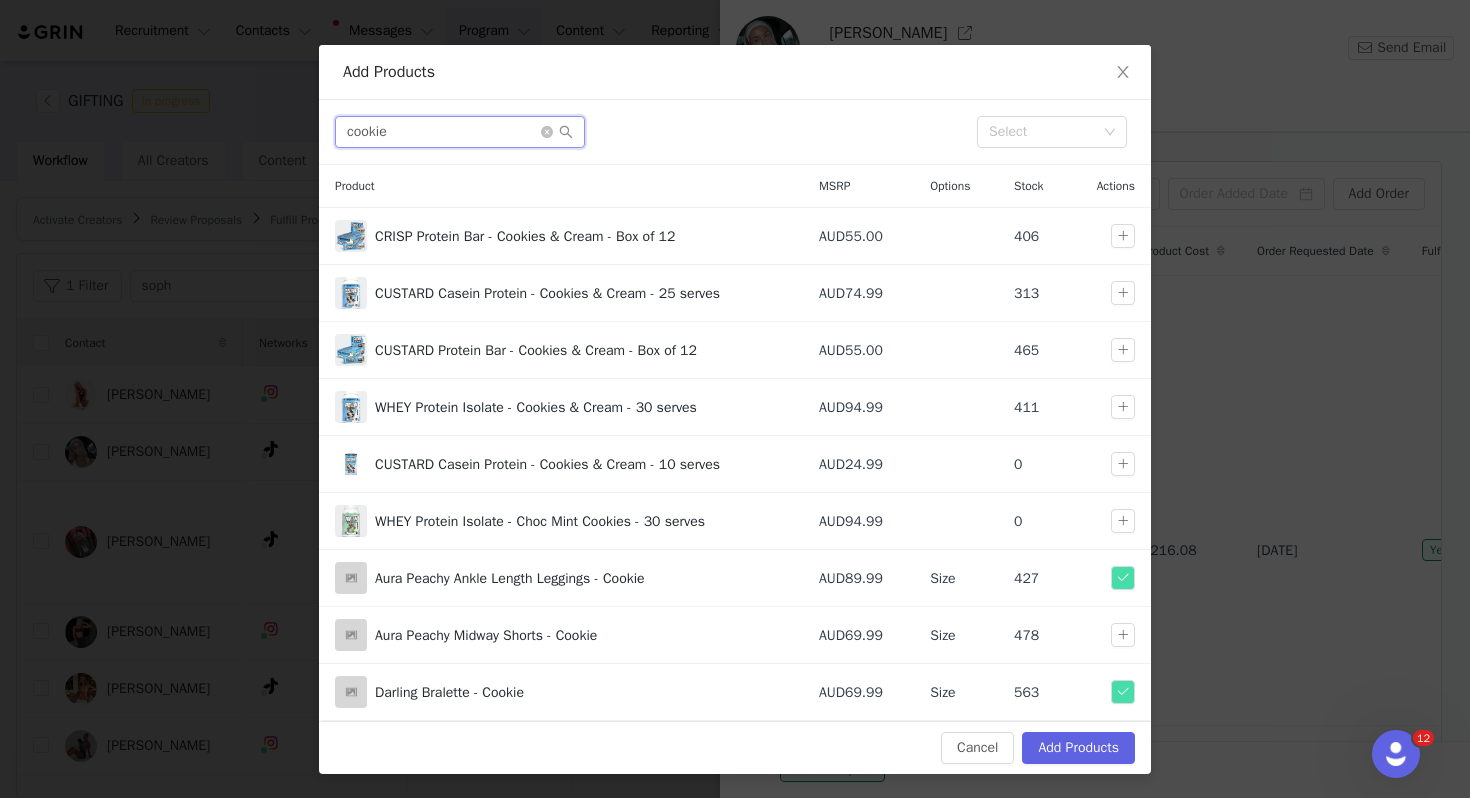 click on "cookie" at bounding box center (460, 132) 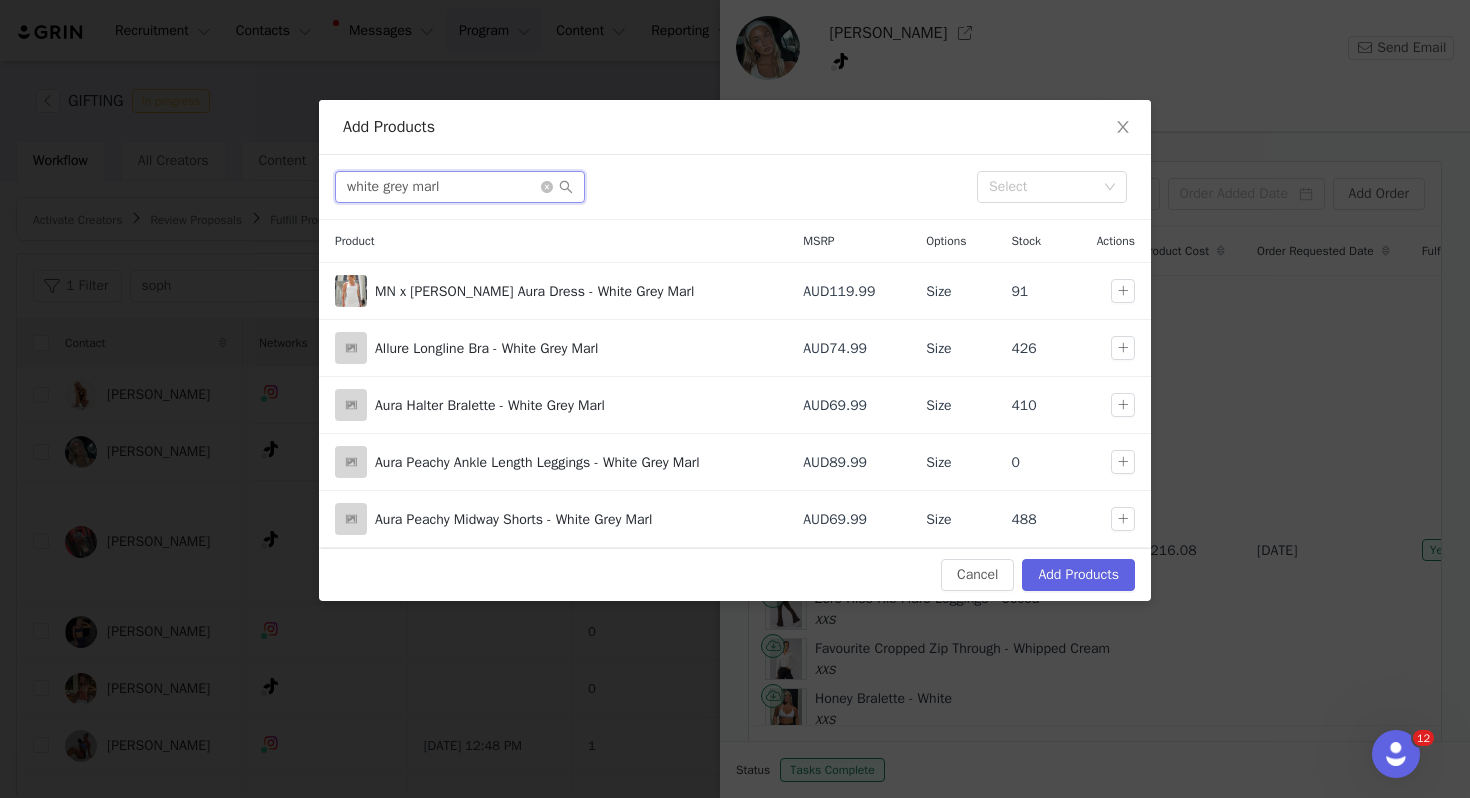 scroll, scrollTop: 0, scrollLeft: 0, axis: both 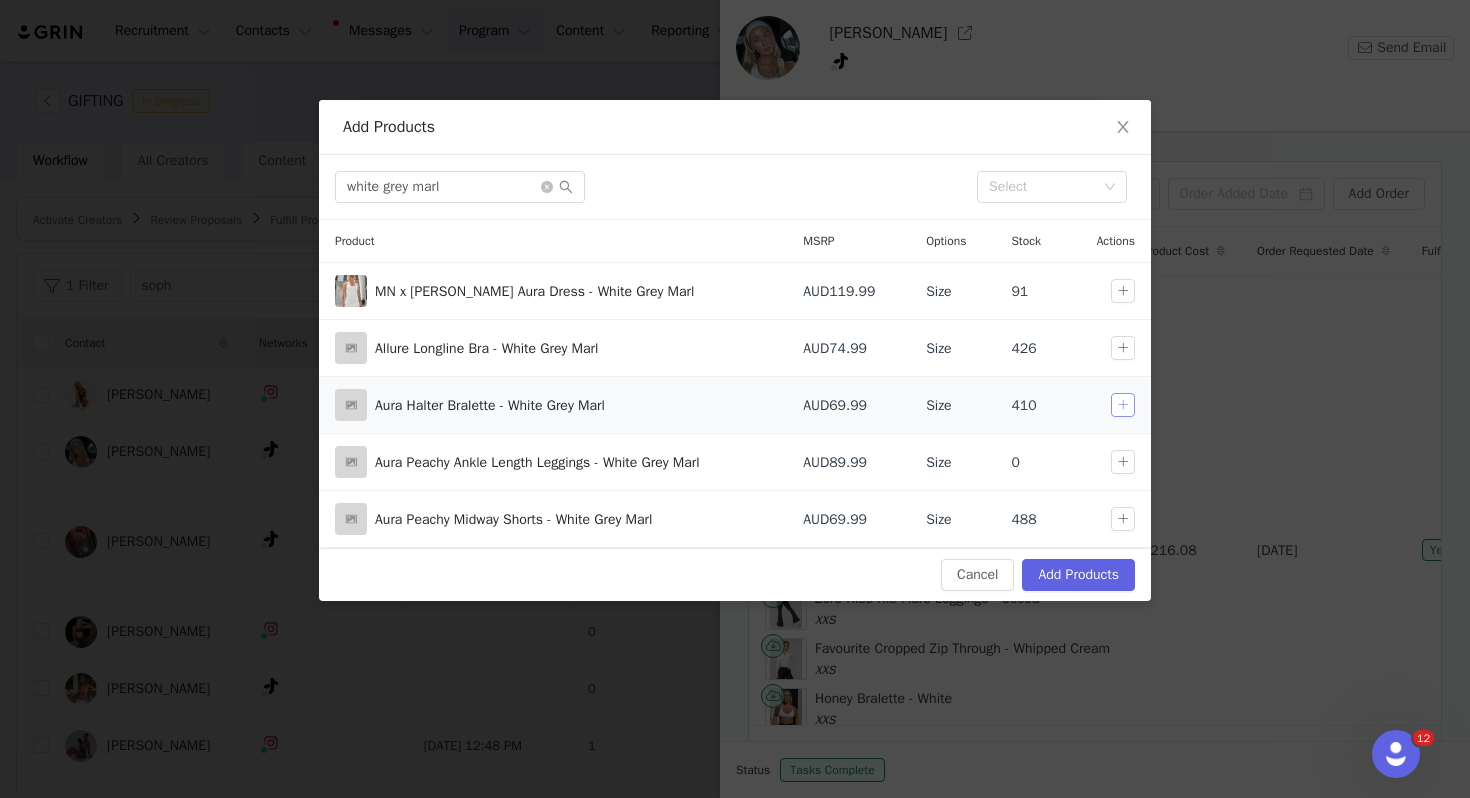 click at bounding box center (1123, 405) 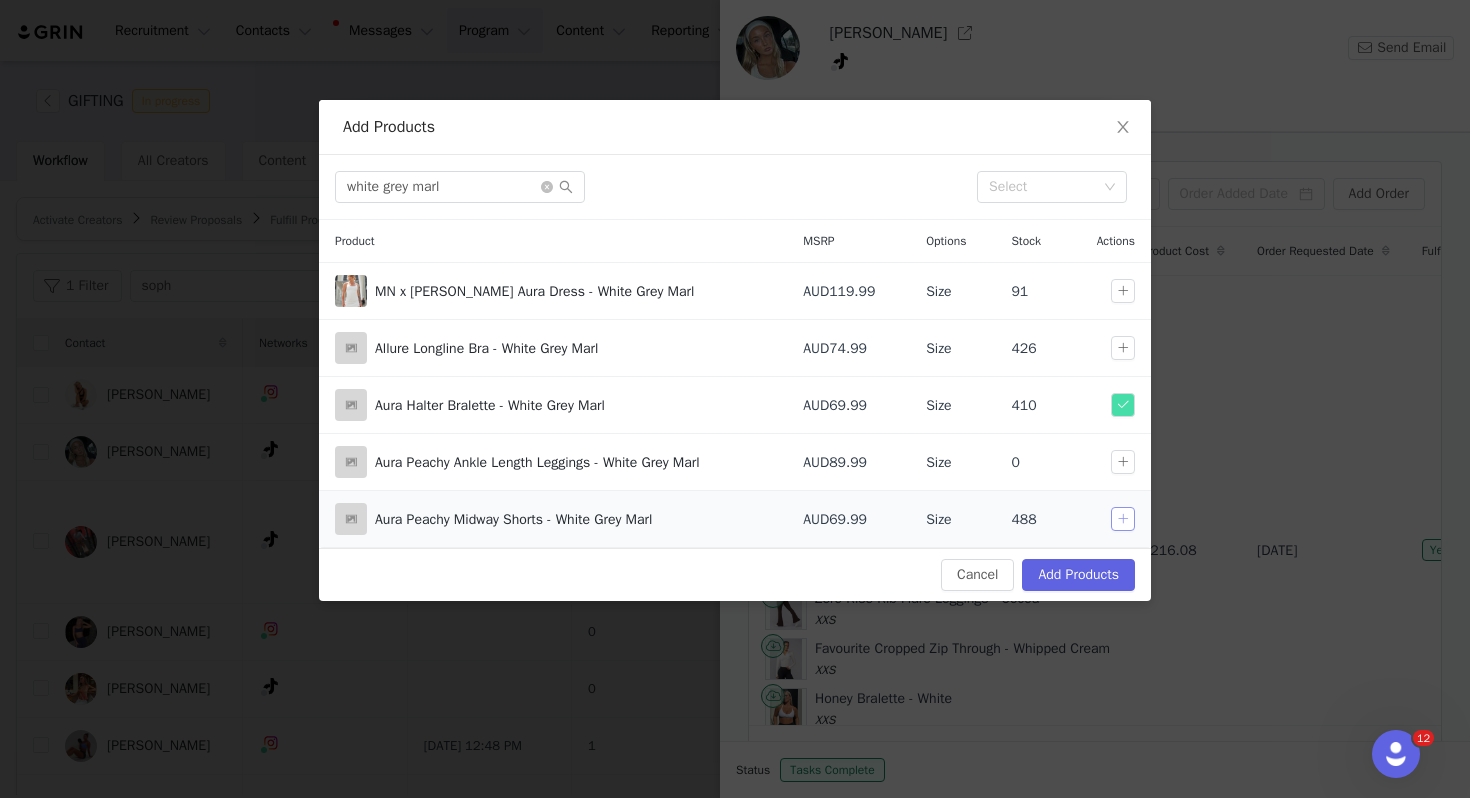 drag, startPoint x: 1122, startPoint y: 522, endPoint x: 1110, endPoint y: 515, distance: 13.892444 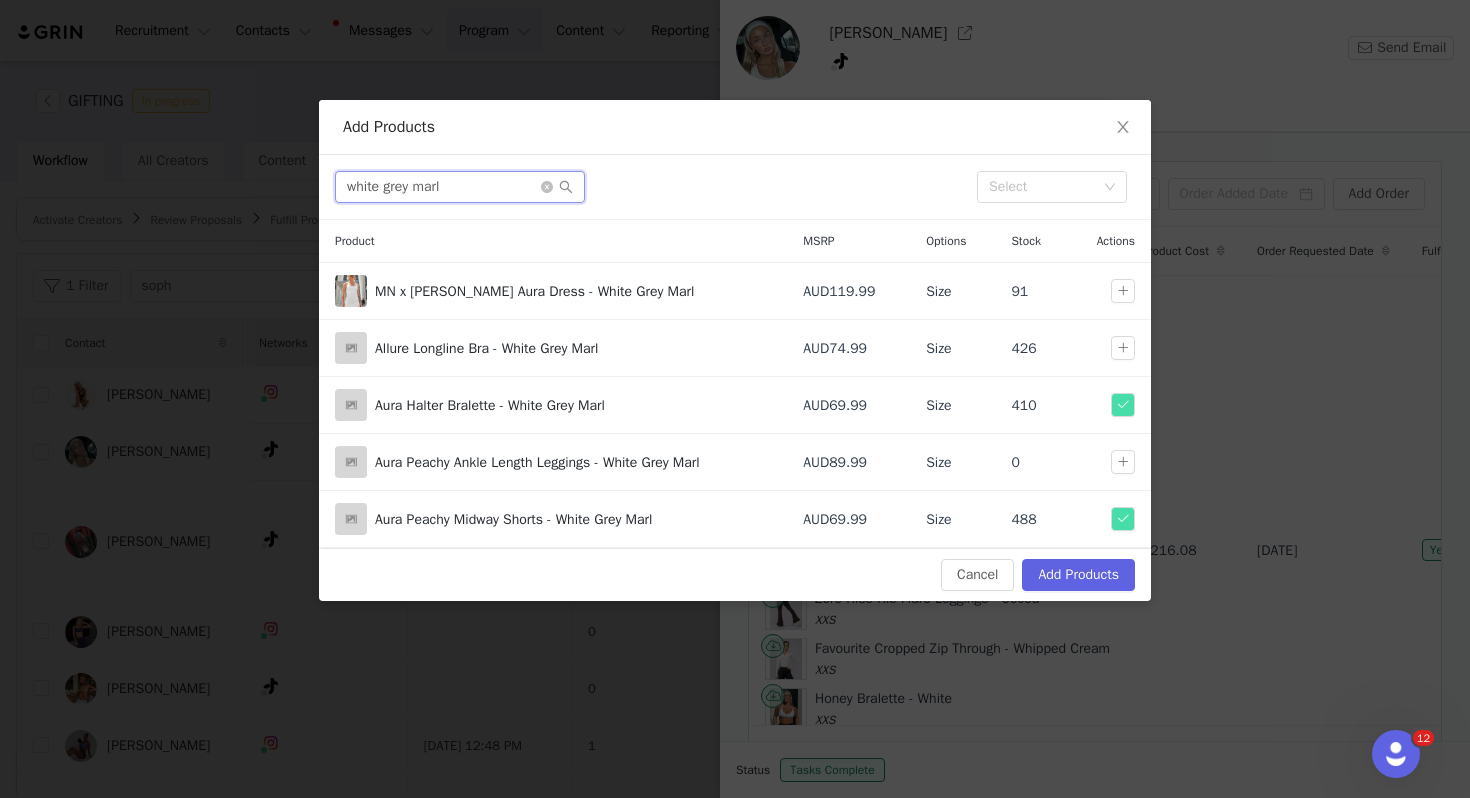 click on "white grey marl" at bounding box center [460, 187] 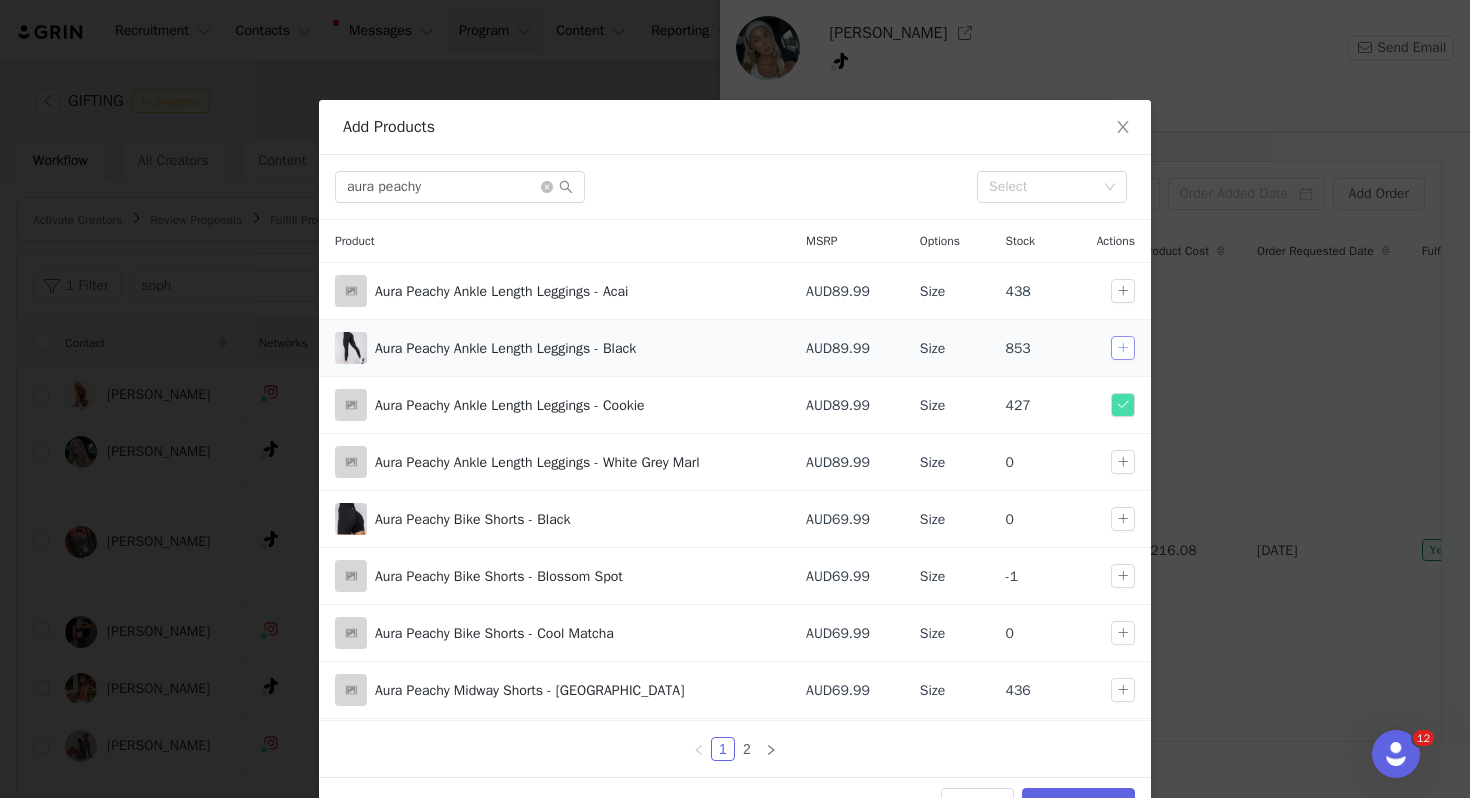 click at bounding box center (1123, 348) 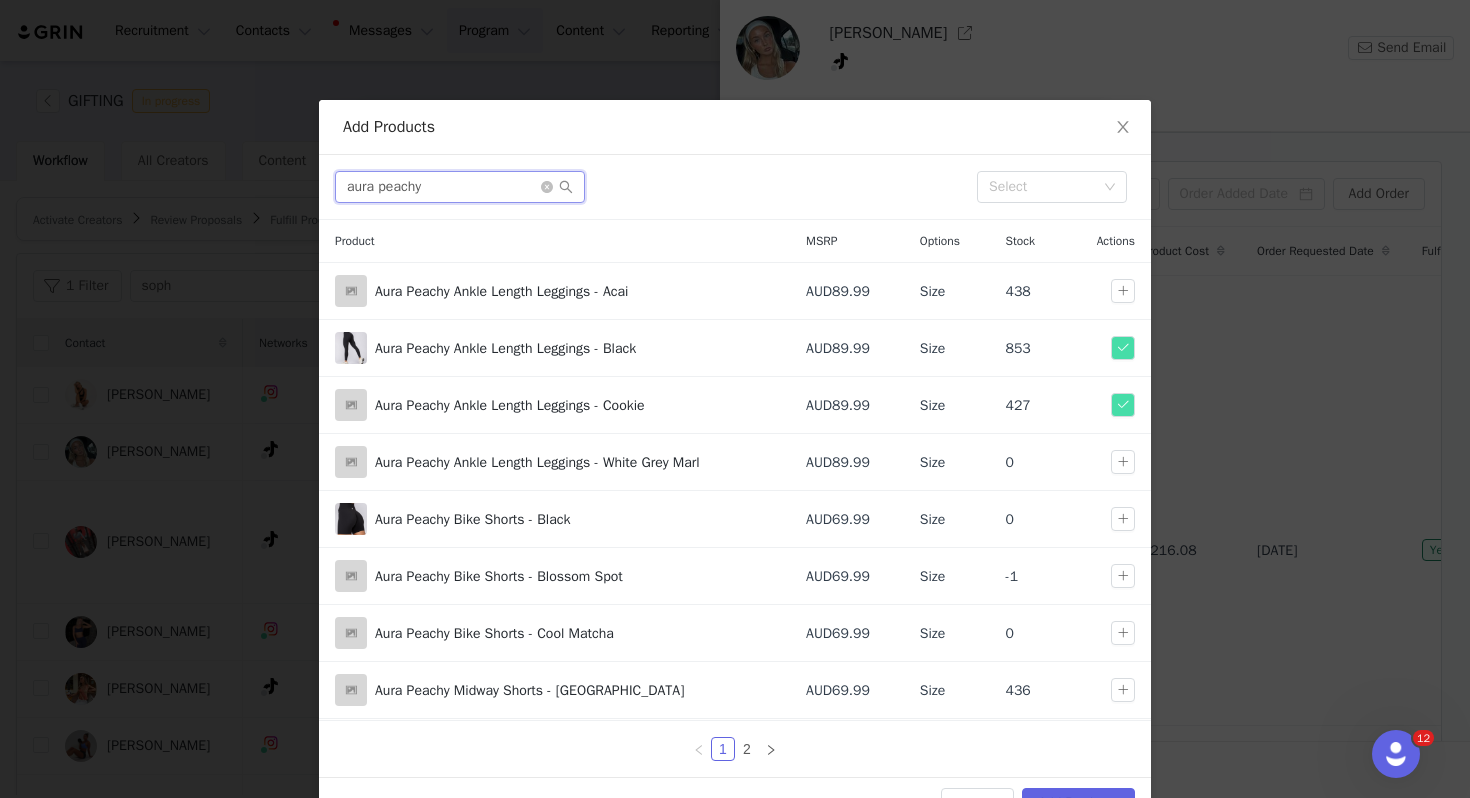 click on "aura peachy" at bounding box center (460, 187) 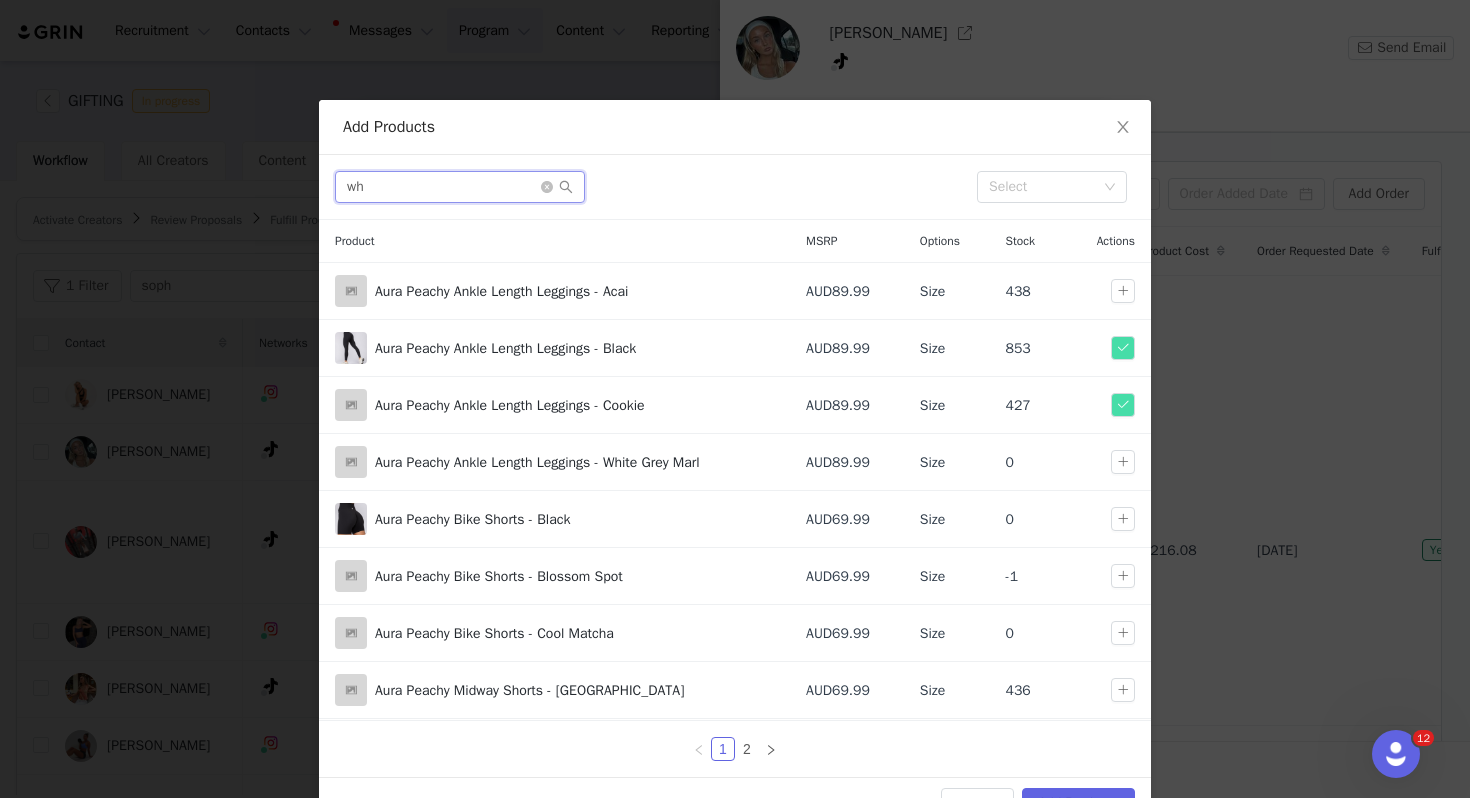 type on "w" 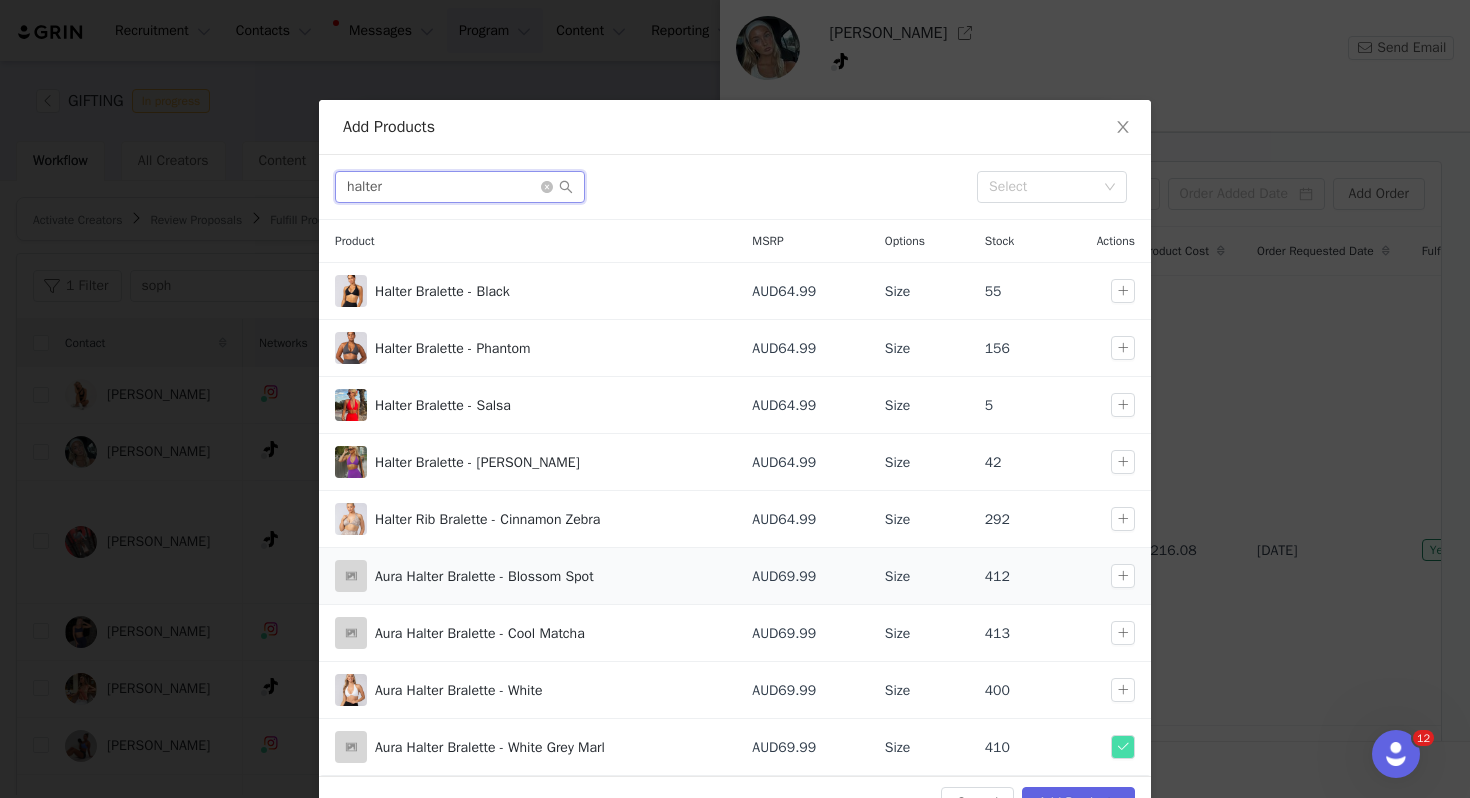 scroll, scrollTop: 55, scrollLeft: 0, axis: vertical 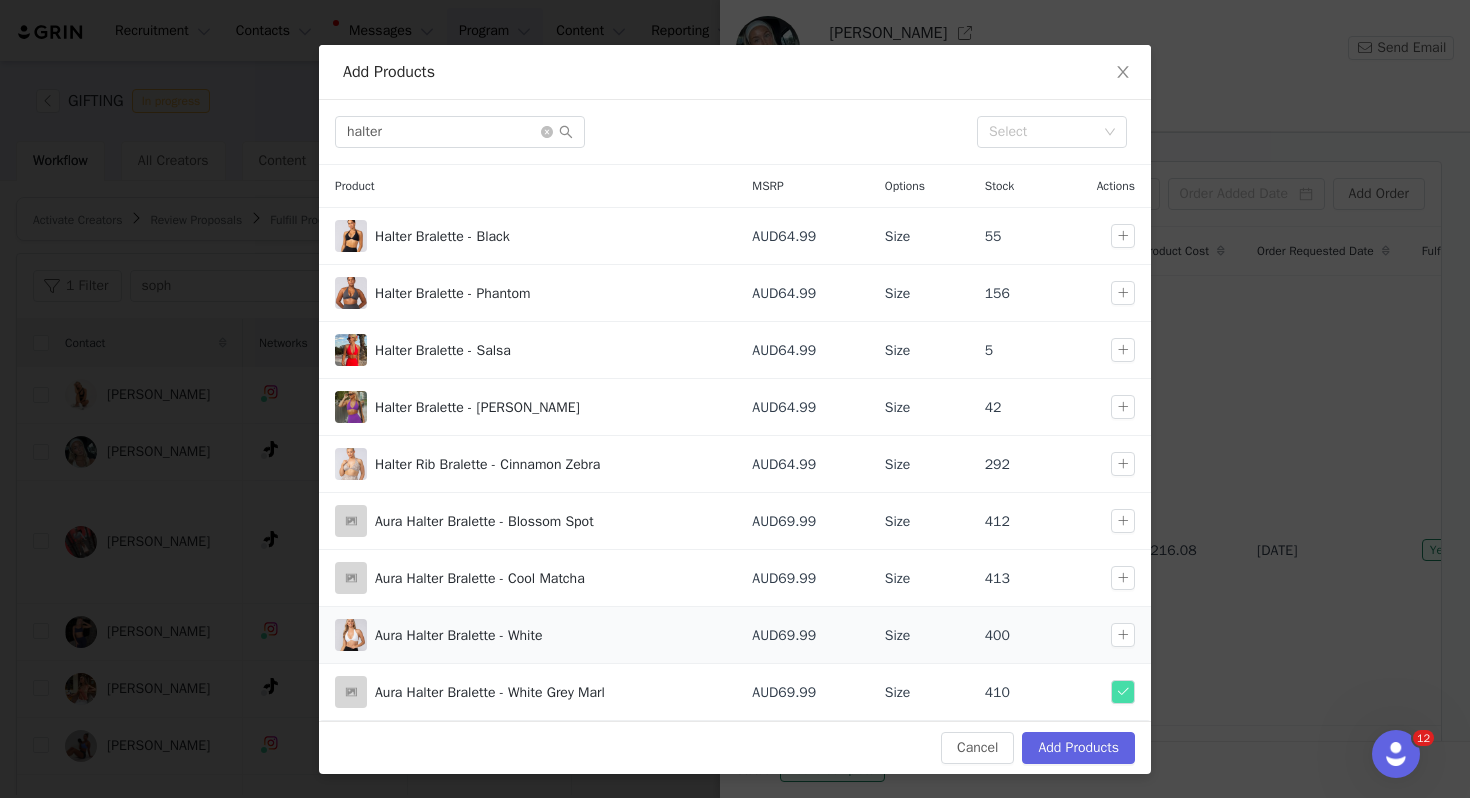click at bounding box center (1127, 635) 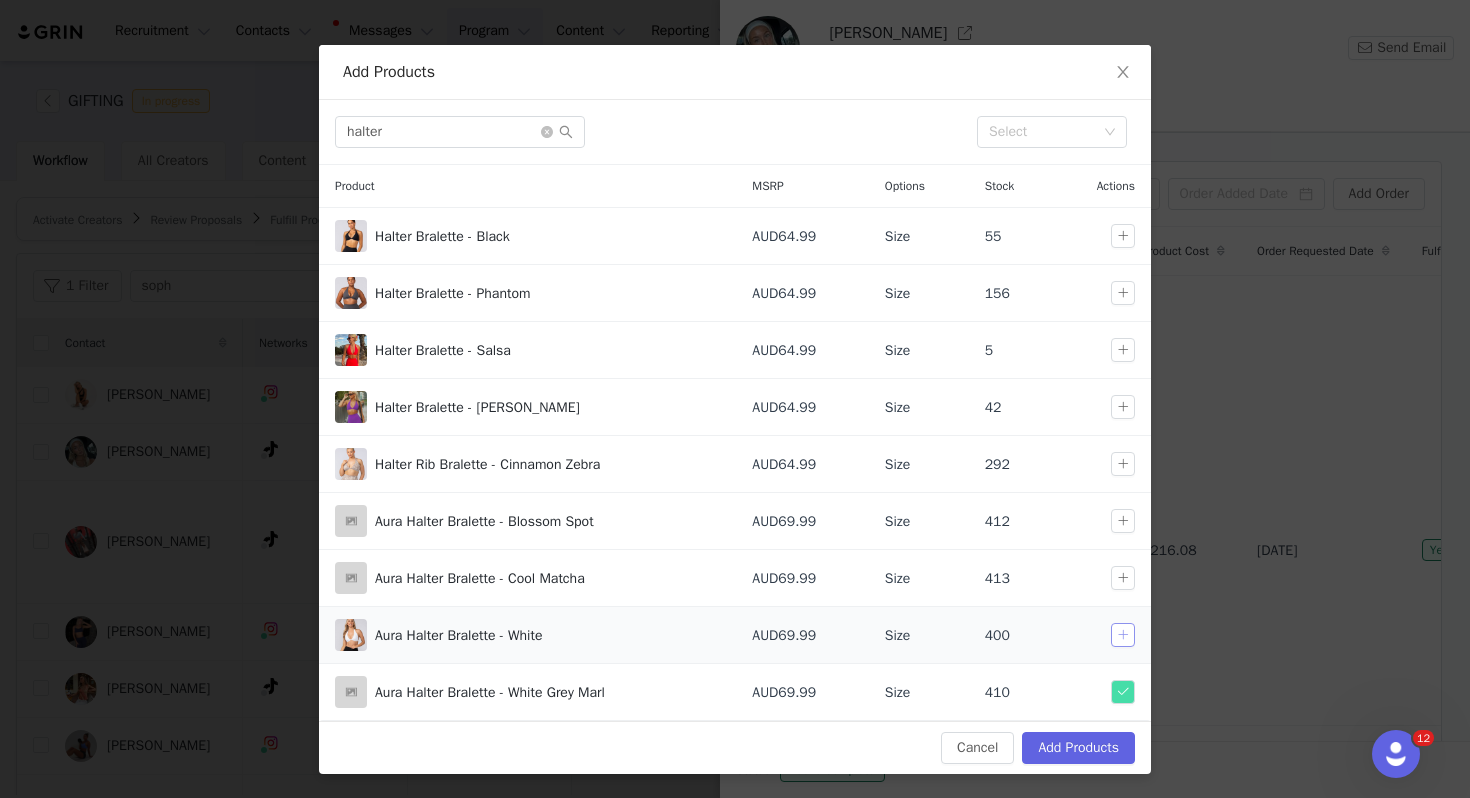 drag, startPoint x: 1129, startPoint y: 634, endPoint x: 1118, endPoint y: 628, distance: 12.529964 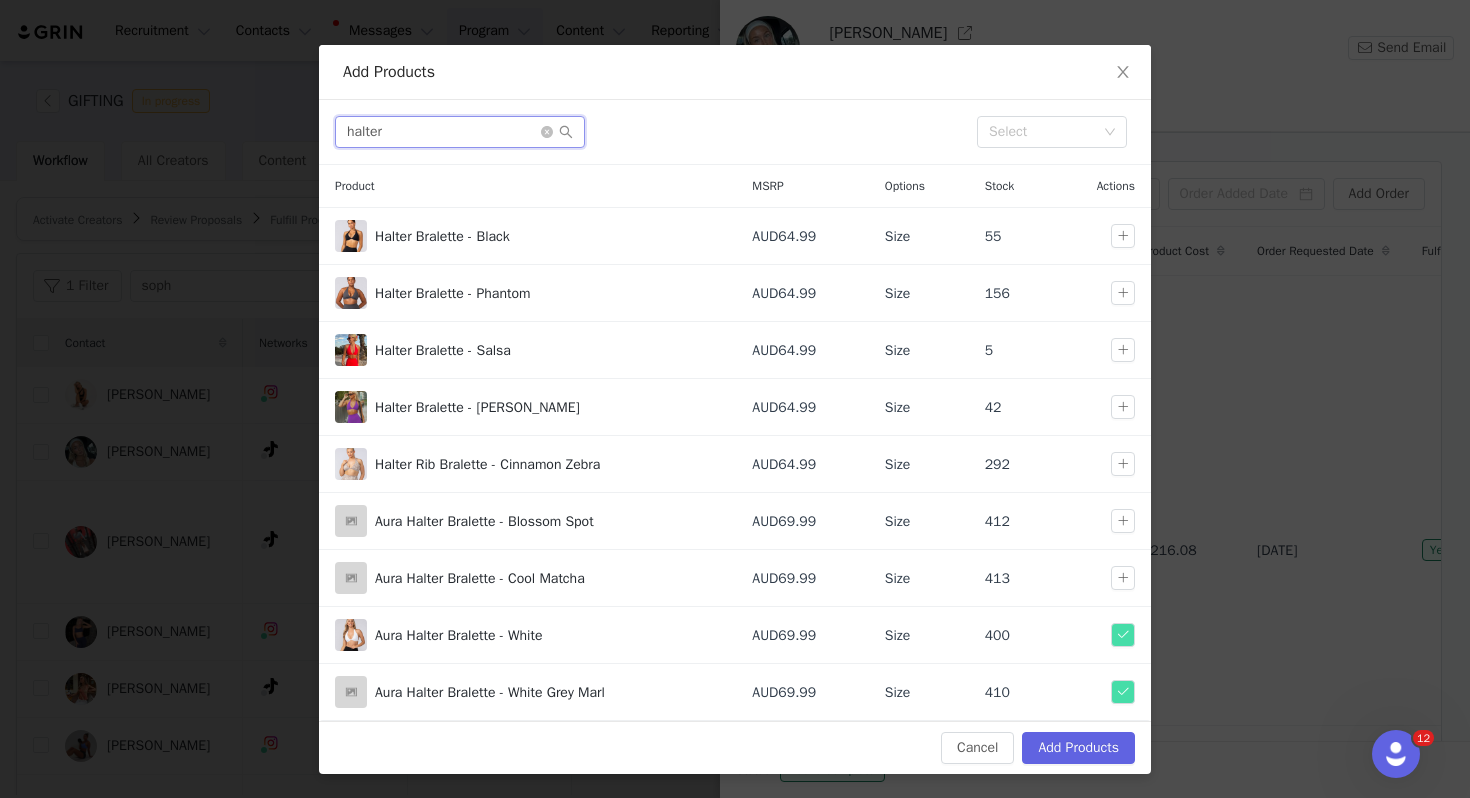 click on "halter" at bounding box center [460, 132] 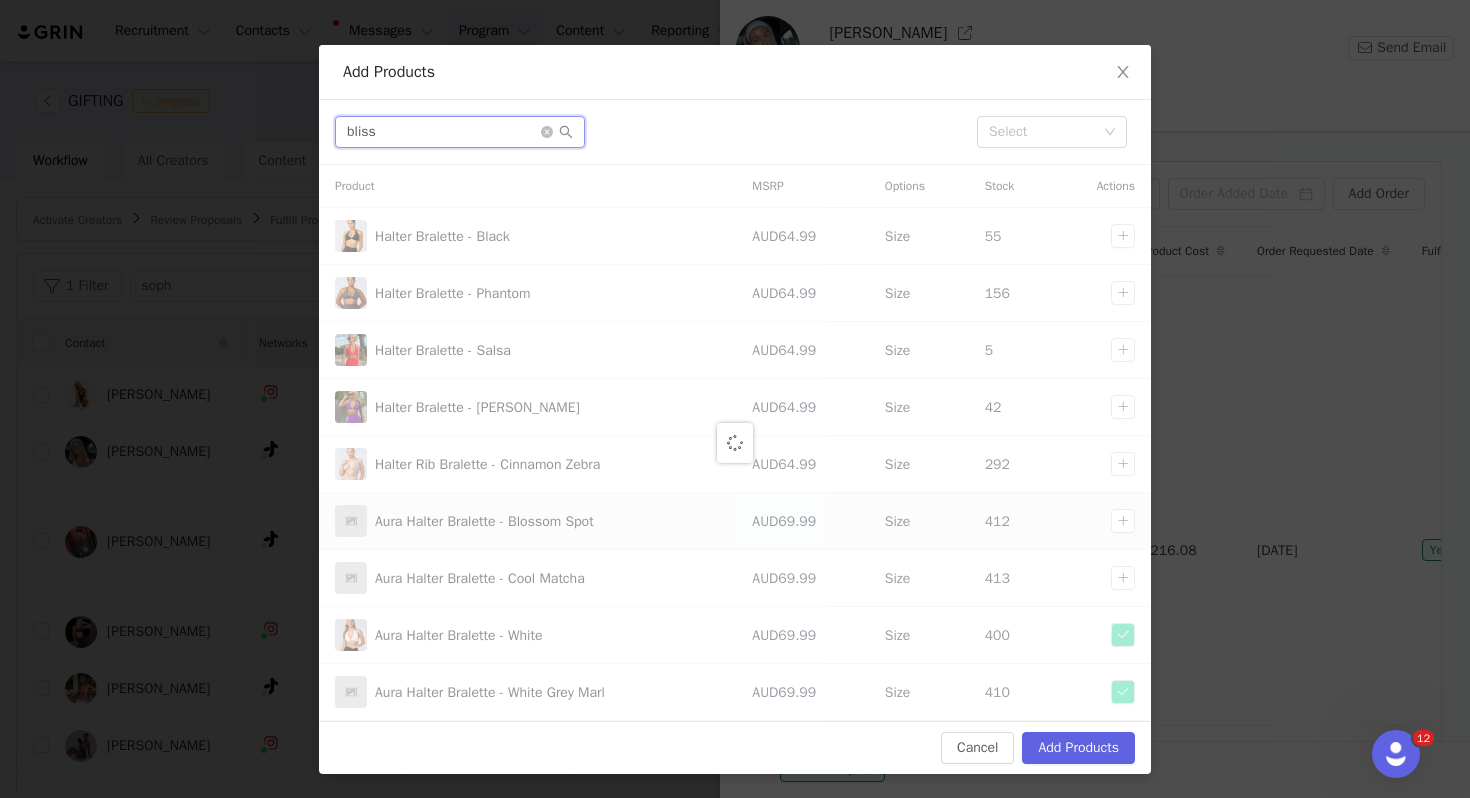 scroll, scrollTop: 0, scrollLeft: 0, axis: both 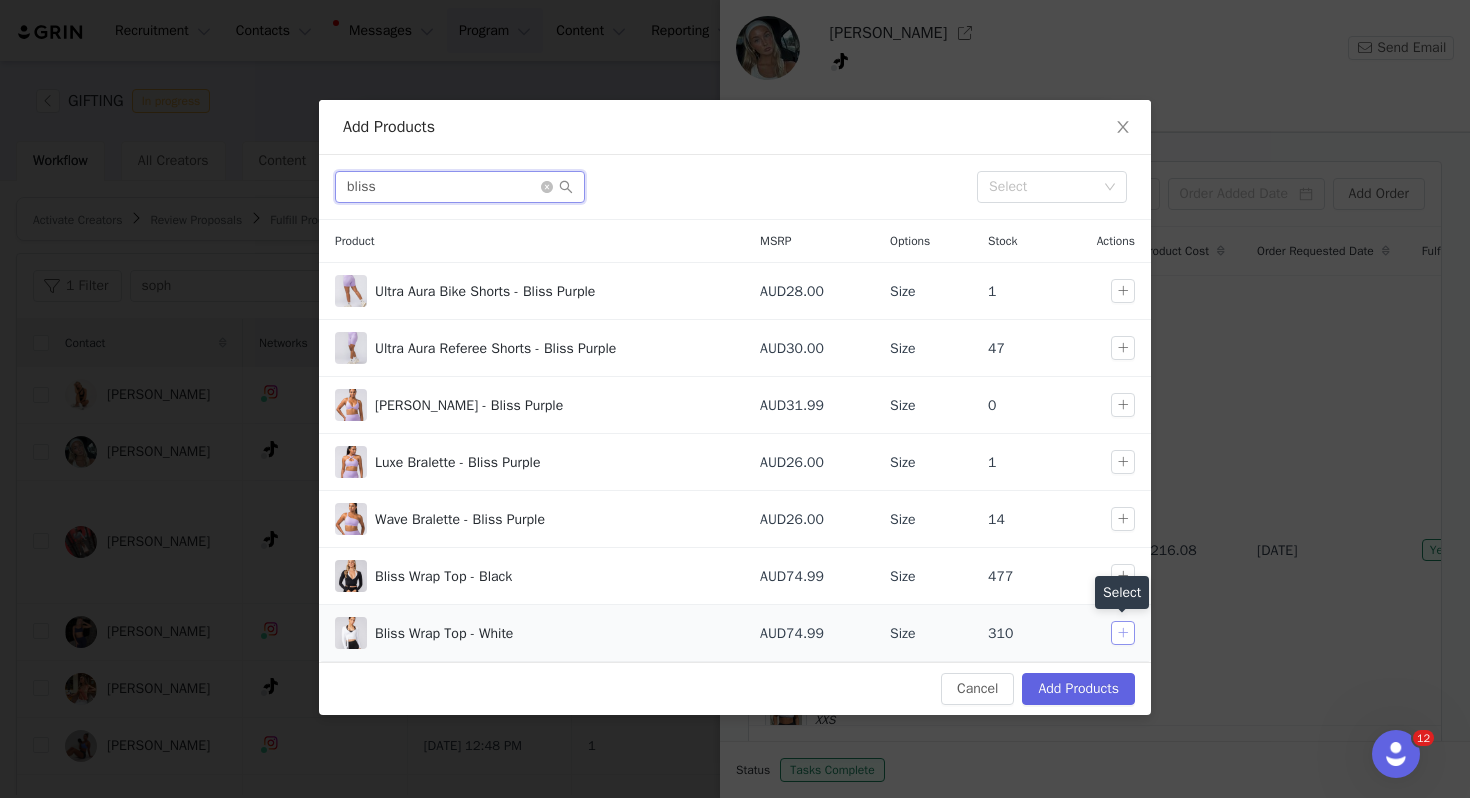 type on "bliss" 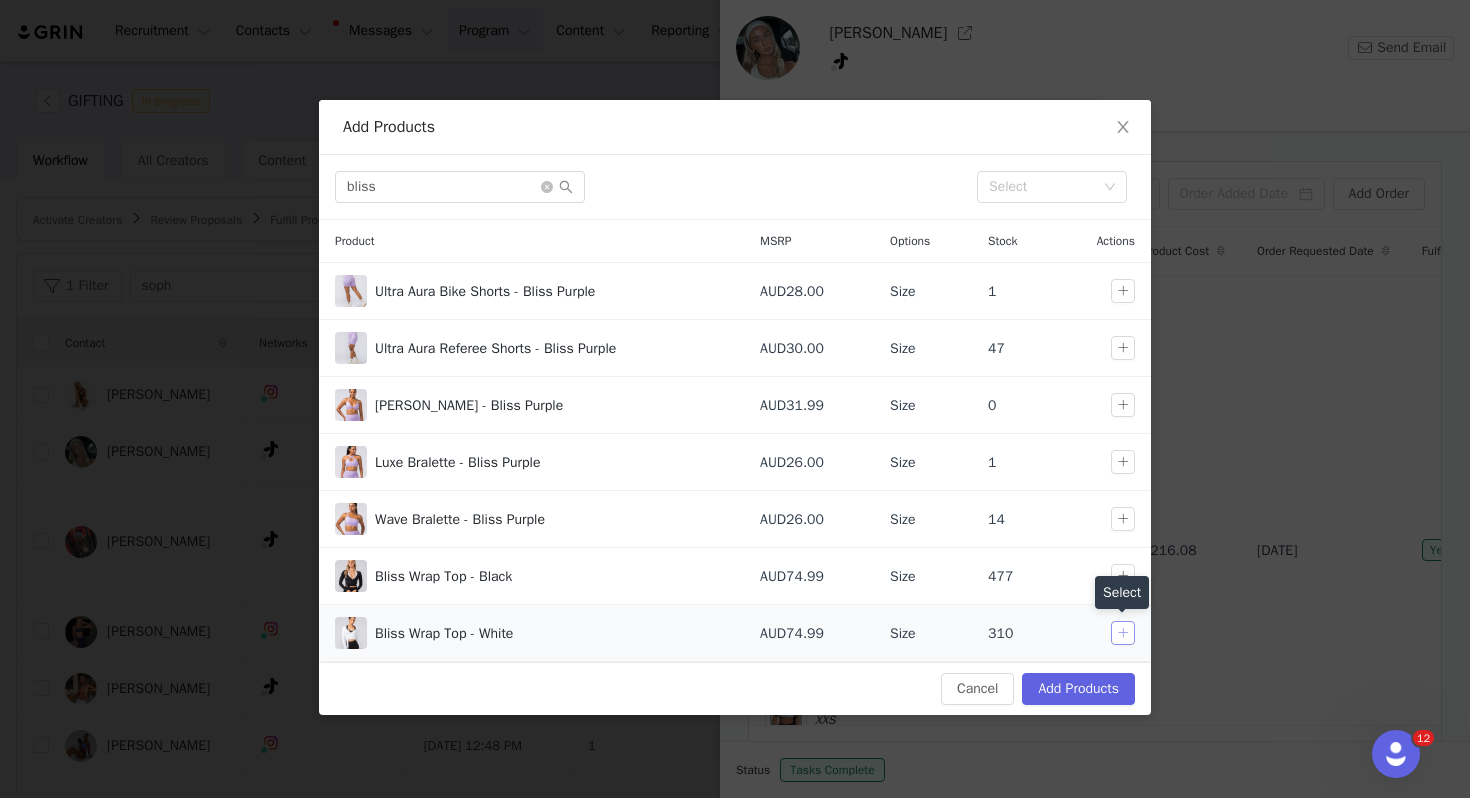 click at bounding box center (1123, 633) 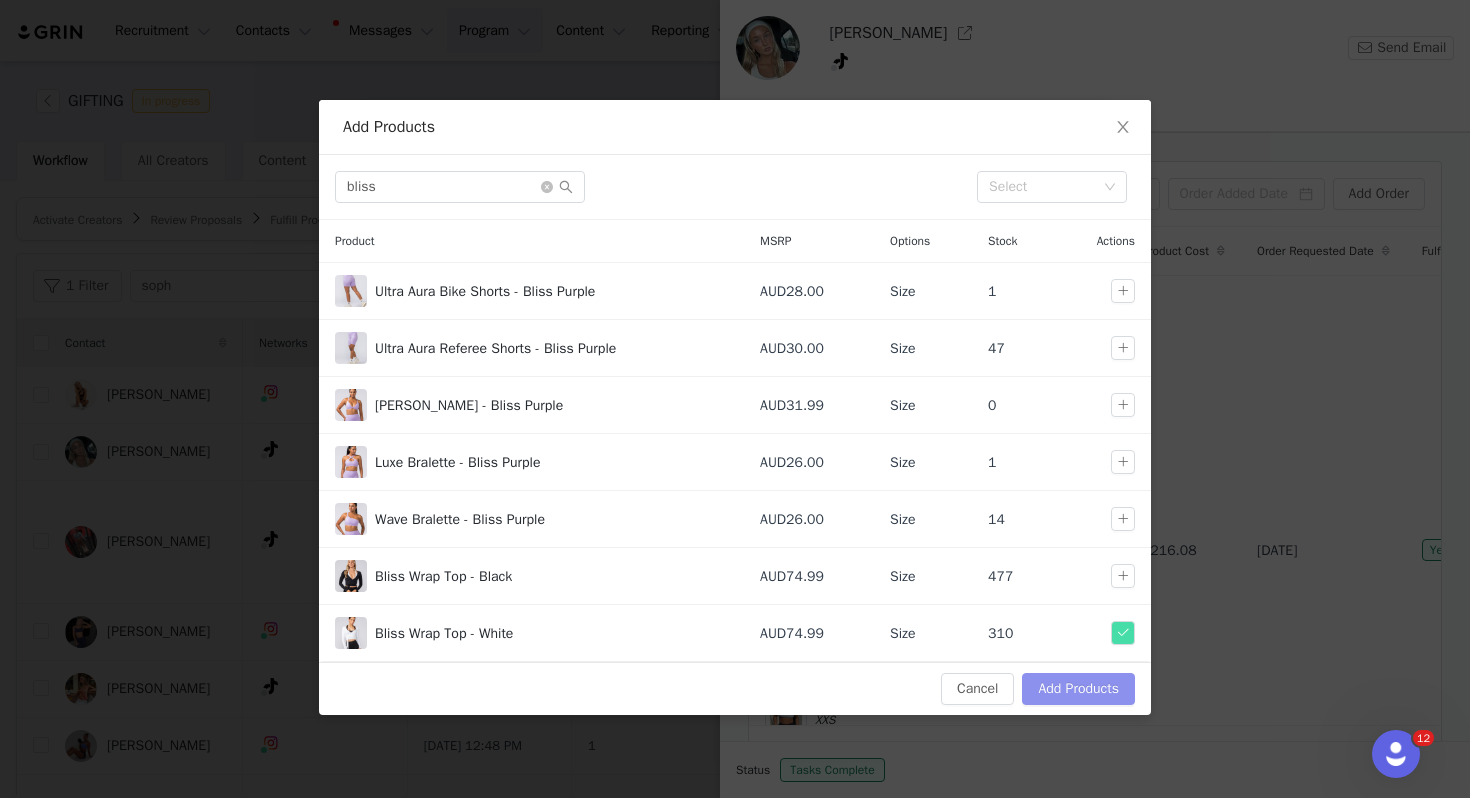 click on "Add Products" at bounding box center [1078, 689] 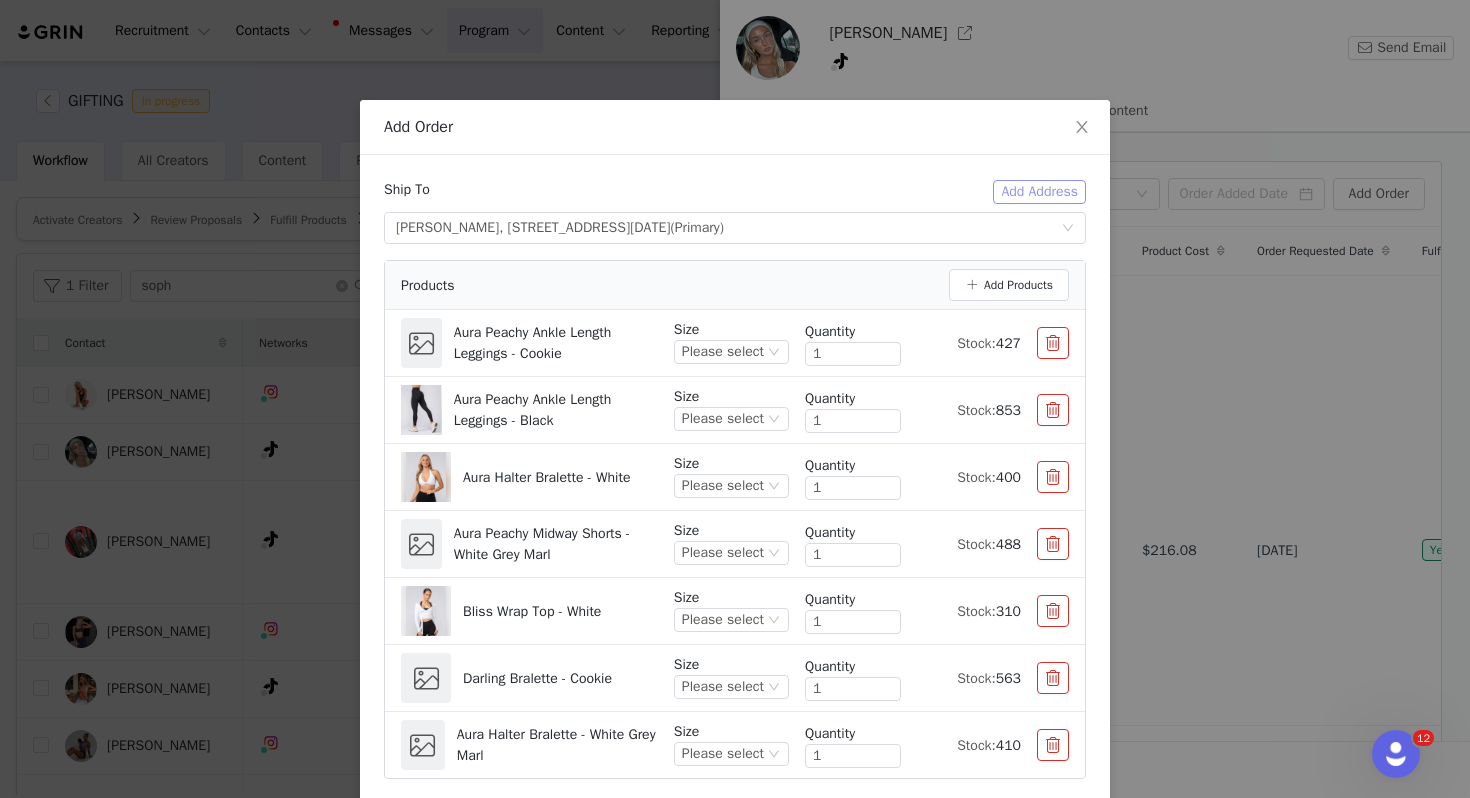 click on "Add Address" at bounding box center [1039, 192] 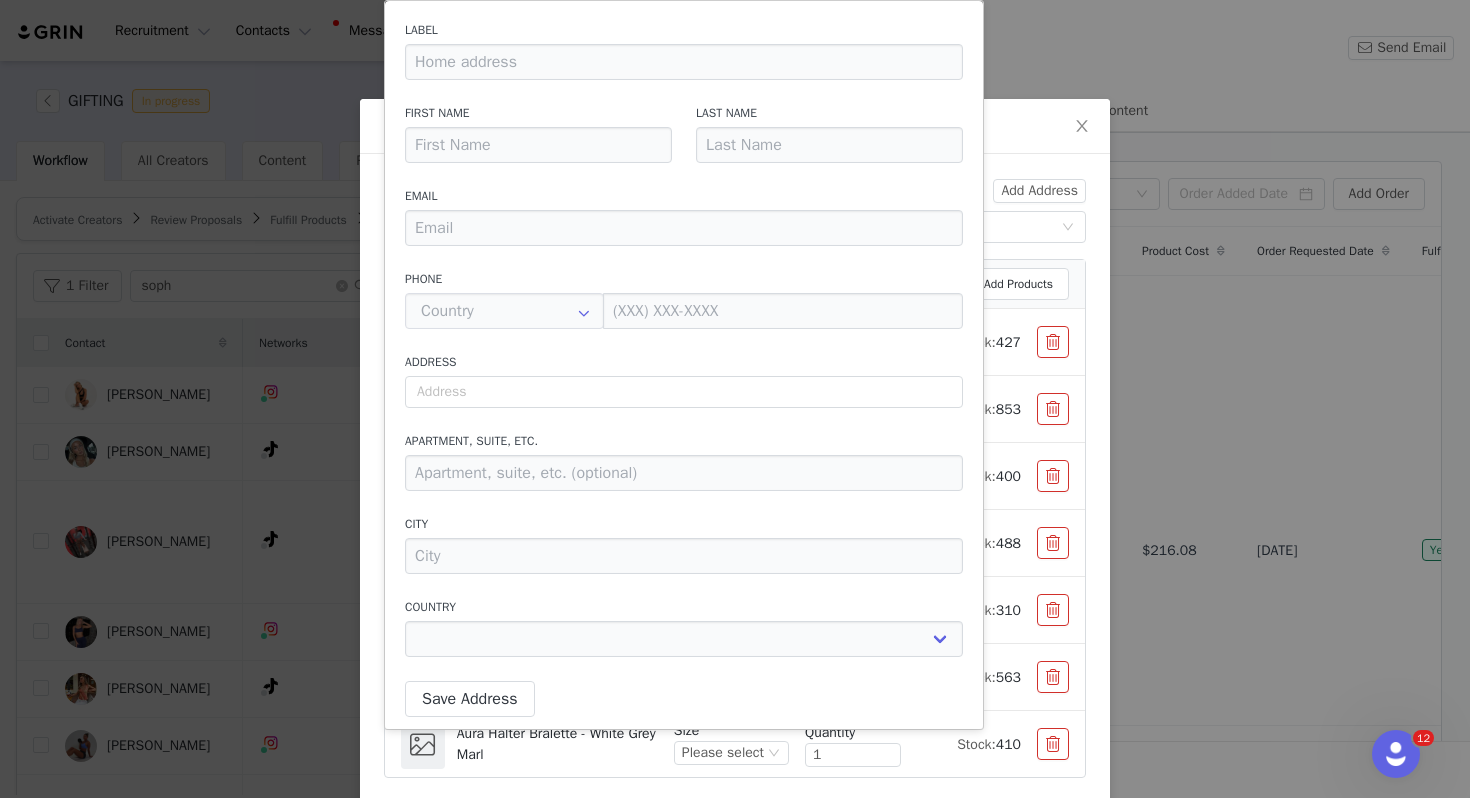 type on "Sophie" 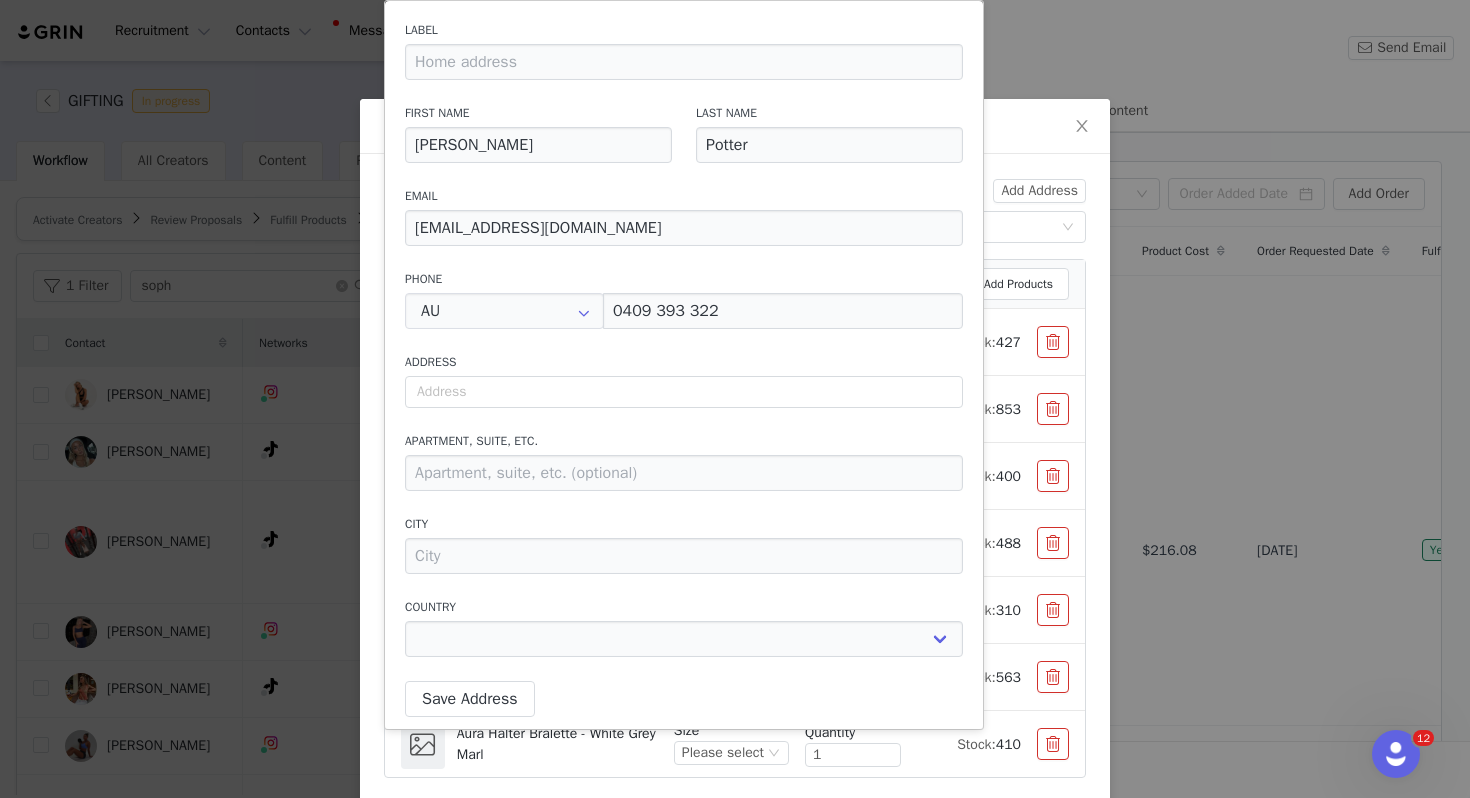 type on "+61 (Australia)" 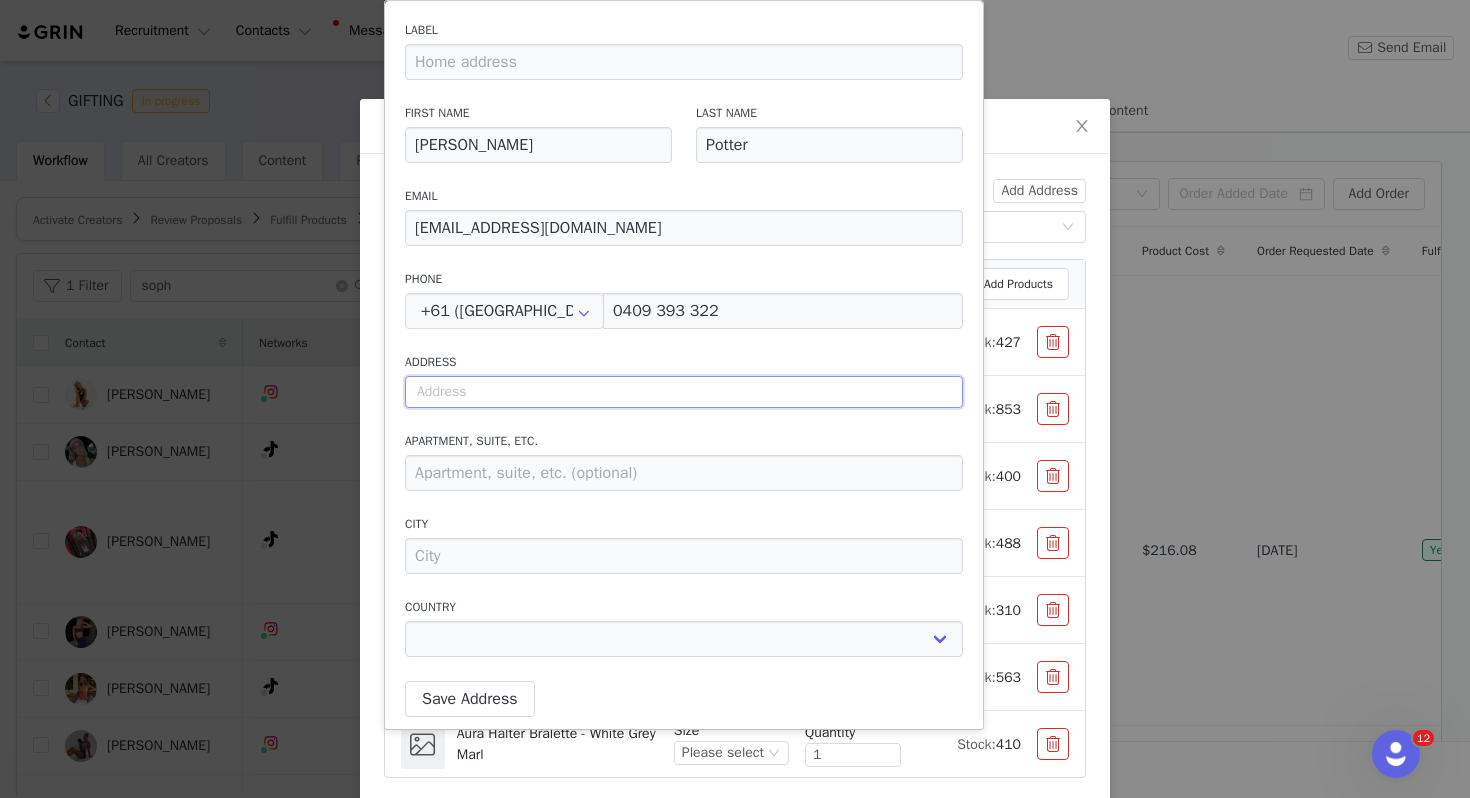 click at bounding box center (684, 392) 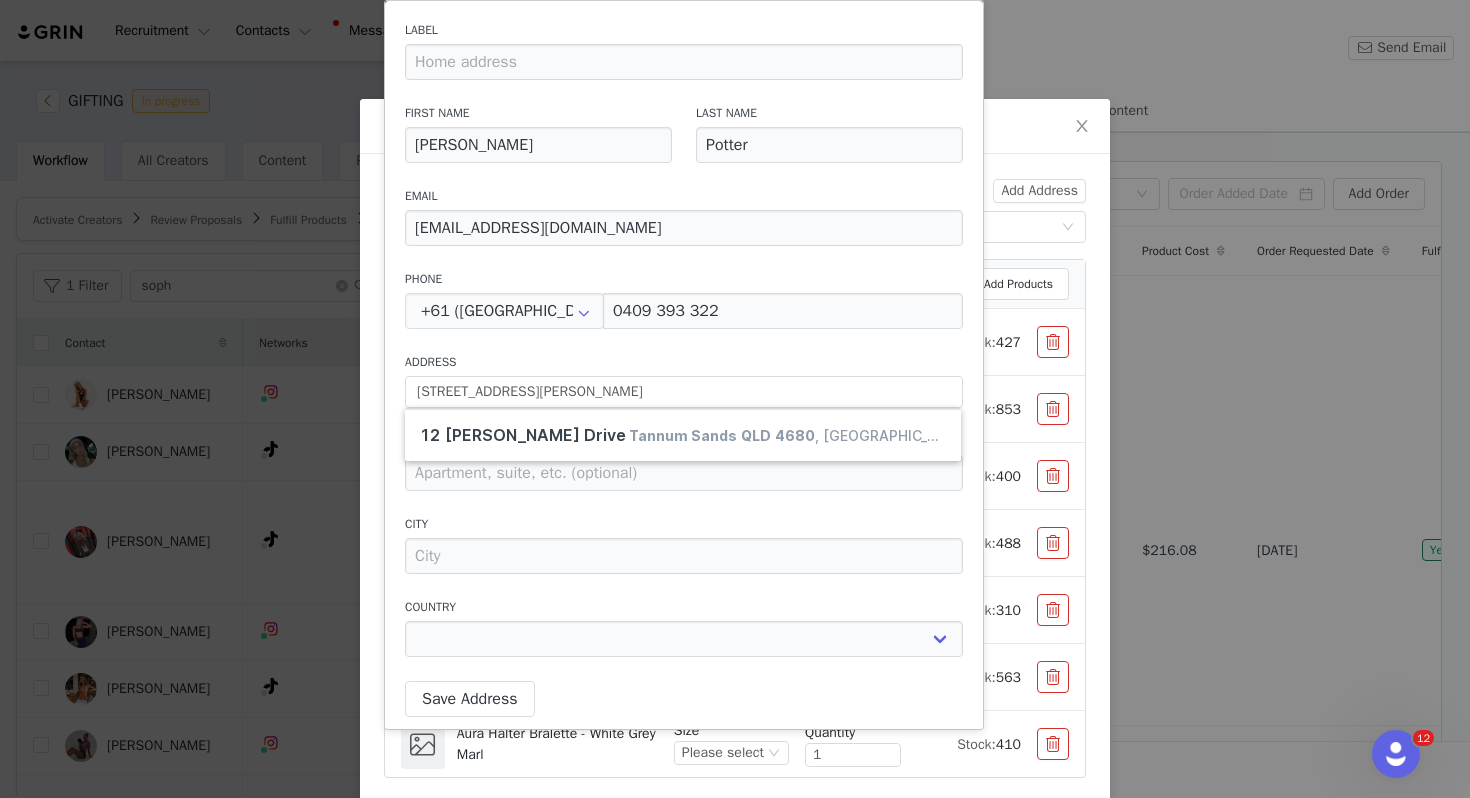type on "12 Tina Drive, Tannum Sands QLD 4680, Australia" 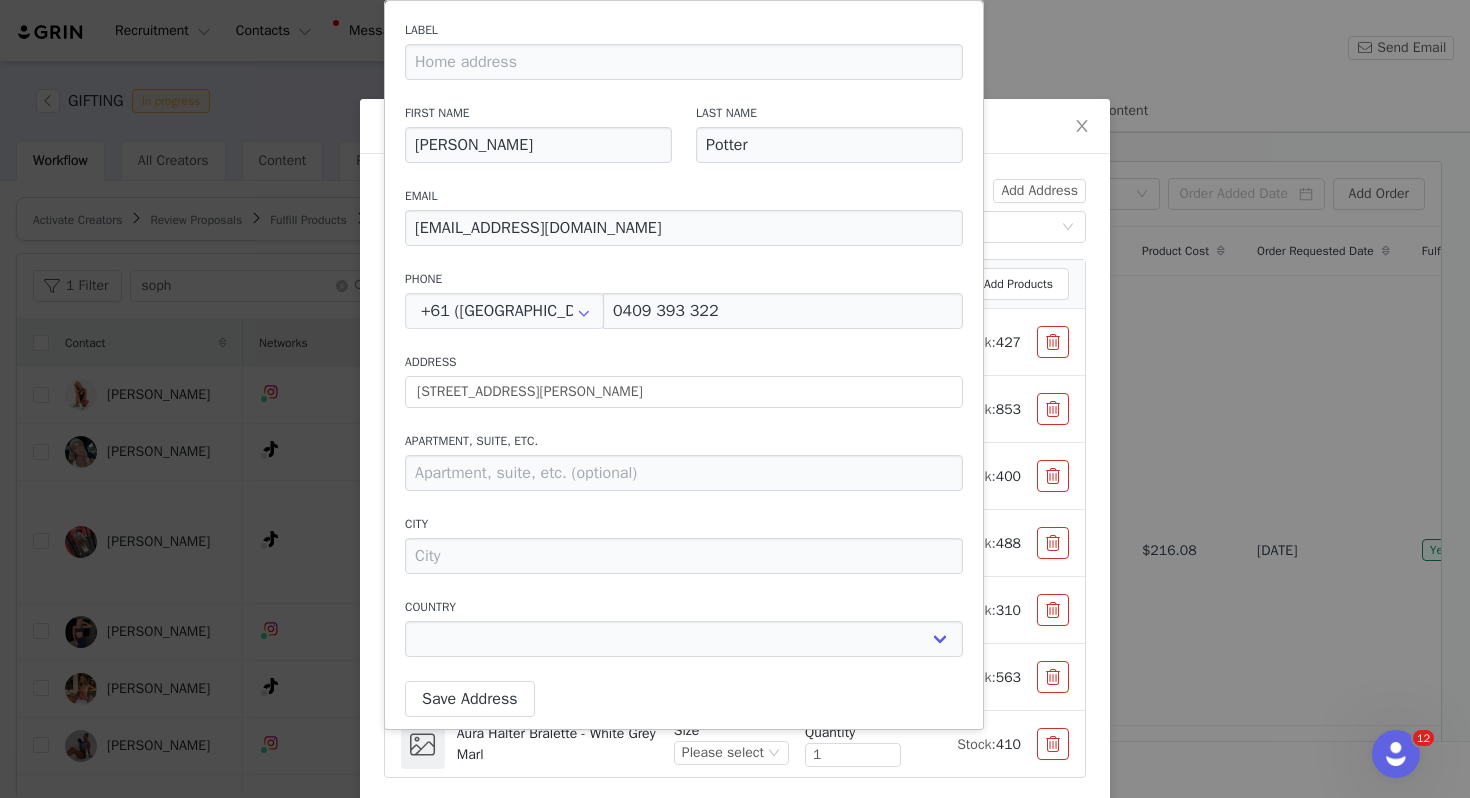 type on "Tannum Sands" 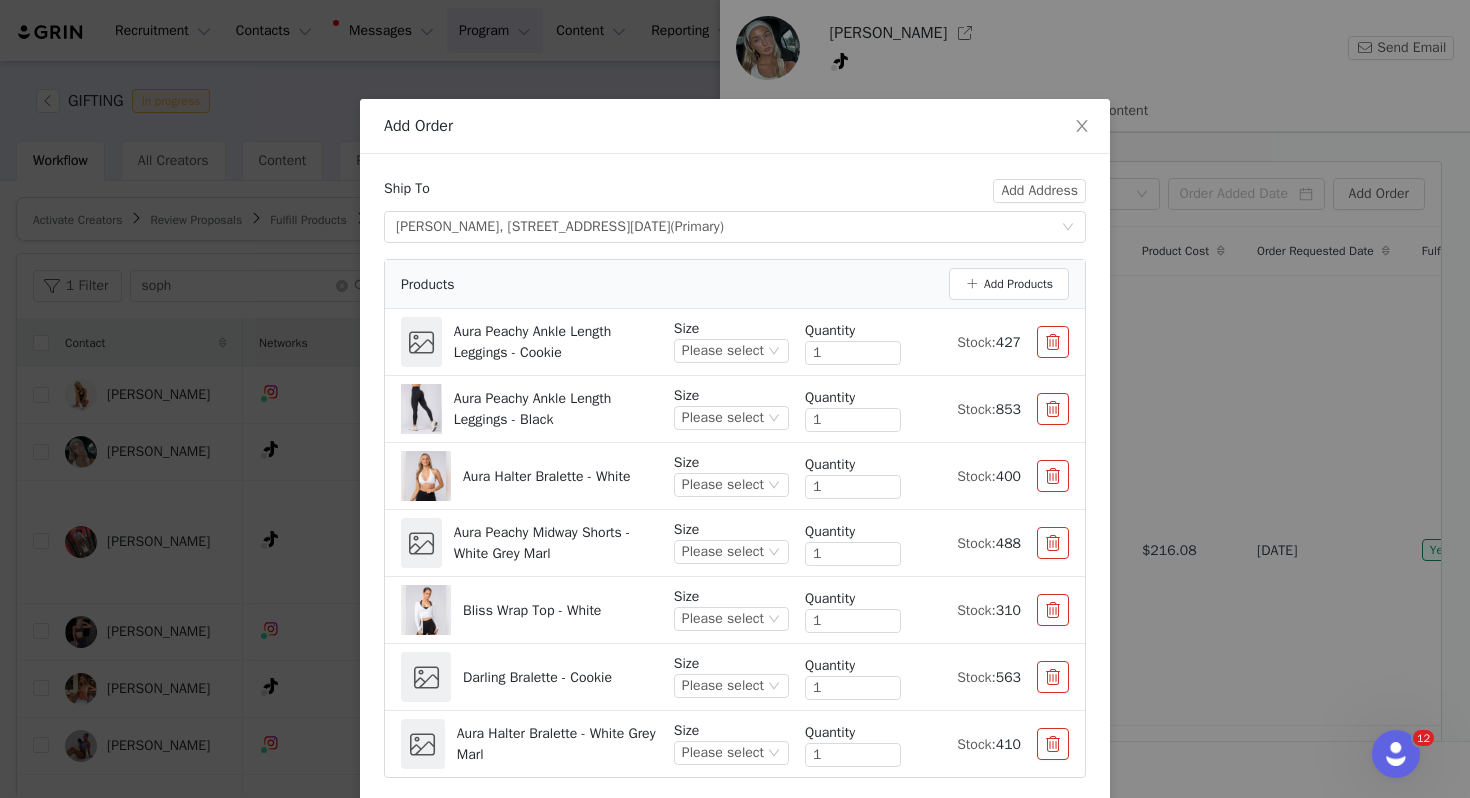 select on "[object Object]" 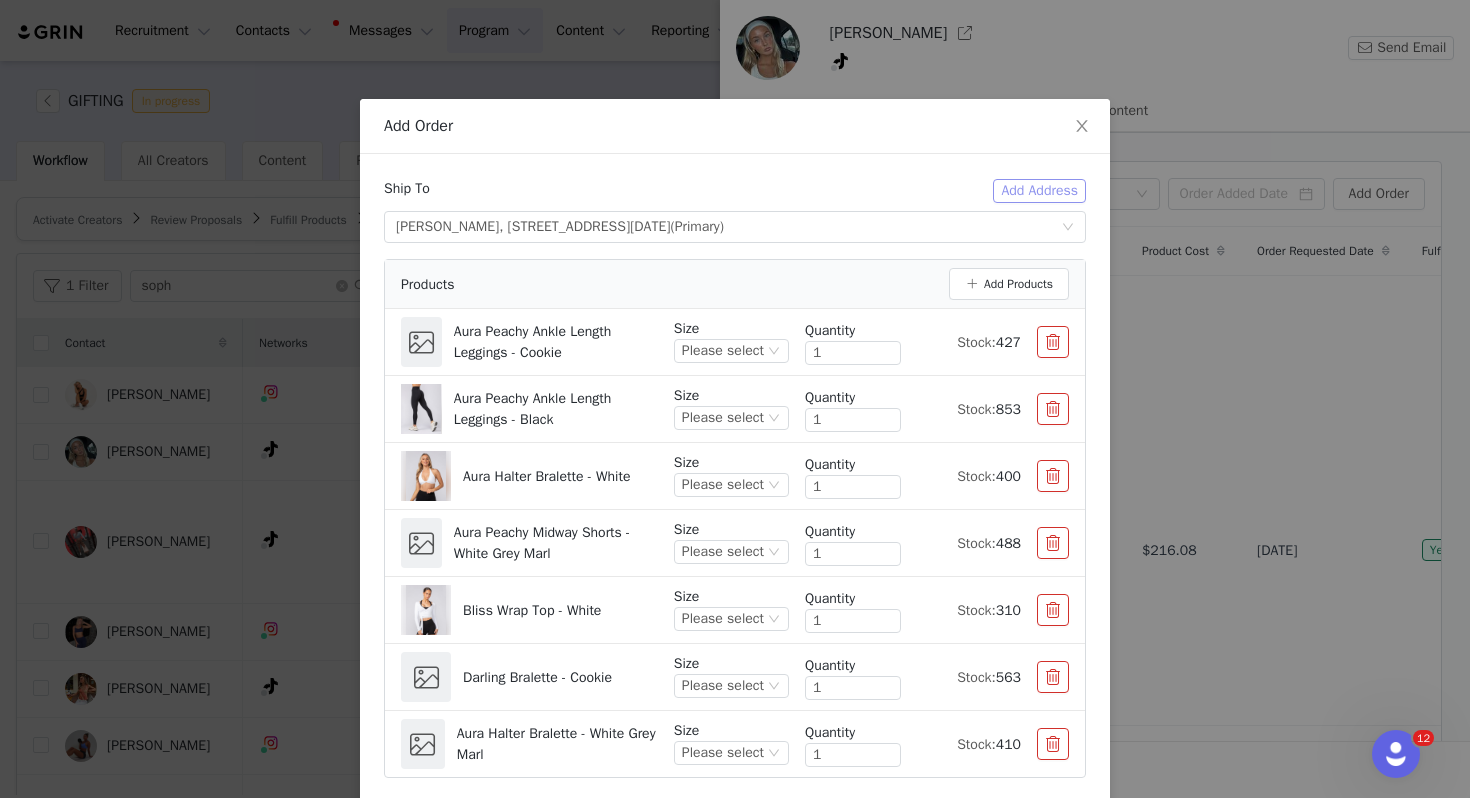 click on "Add Address" at bounding box center (1039, 191) 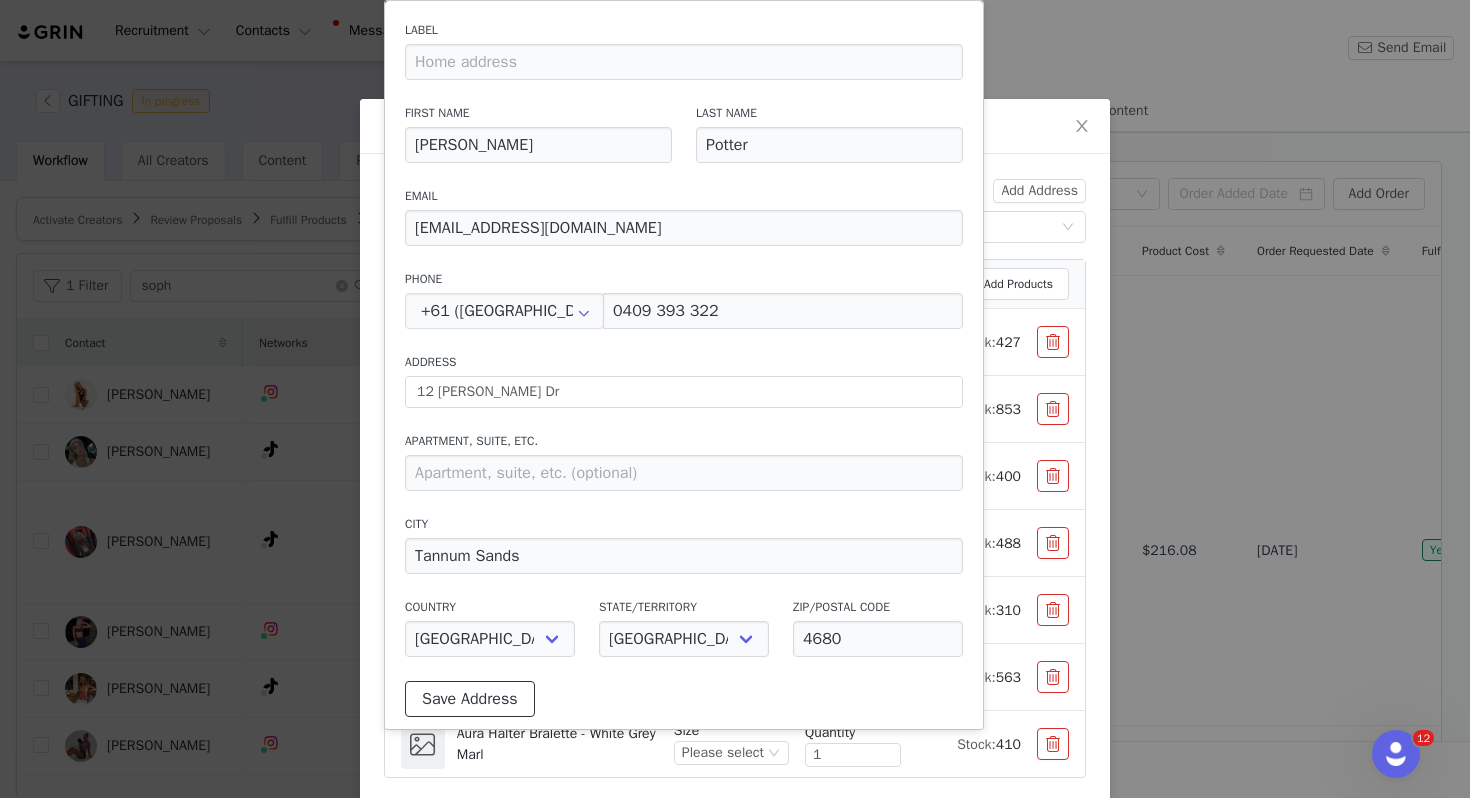 click on "Save Address" at bounding box center [470, 699] 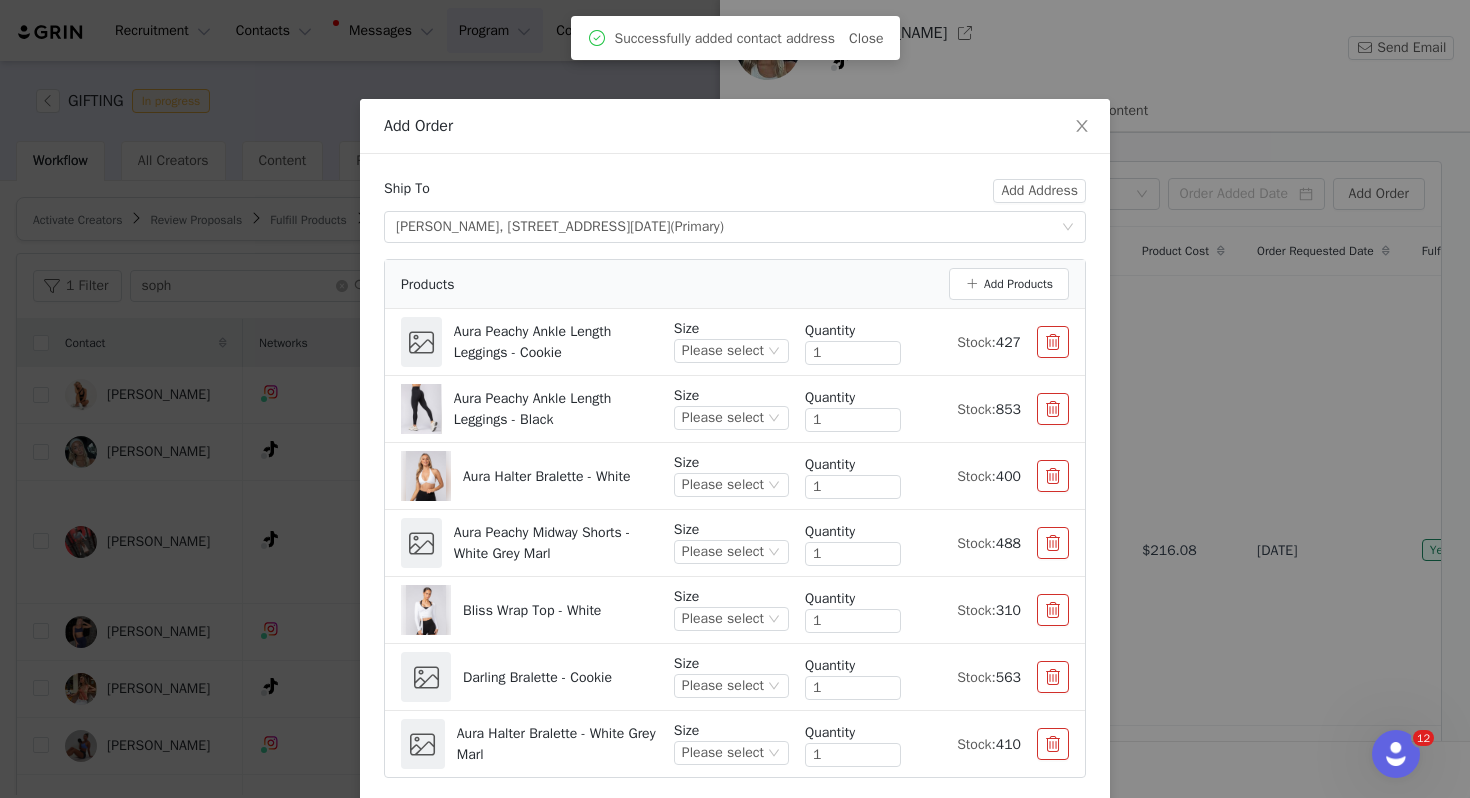 click on "Ship To      Add Address Select shipping address  Sophie Potter, College Rd, Saint Lucia, QLD, 4067, Australia  (Primary) Products     Add Products Aura Peachy Ankle Length Leggings - Cookie     Size Please select Quantity 1  Stock:  427   Aura Peachy Ankle Length Leggings - Black     Size Please select Quantity 1  Stock:  853   Aura Halter Bralette - White     Size Please select Quantity 1  Stock:  400 Aura Peachy Midway Shorts - White Grey Marl     Size Please select Quantity 1  Stock:  488   Bliss Wrap Top - White     Size Please select Quantity 1  Stock:  310 Darling Bralette - Cookie     Size Please select Quantity 1  Stock:  563 Aura Halter Bralette - White Grey Marl     Size Please select Quantity 1  Stock:  410" at bounding box center [735, 478] 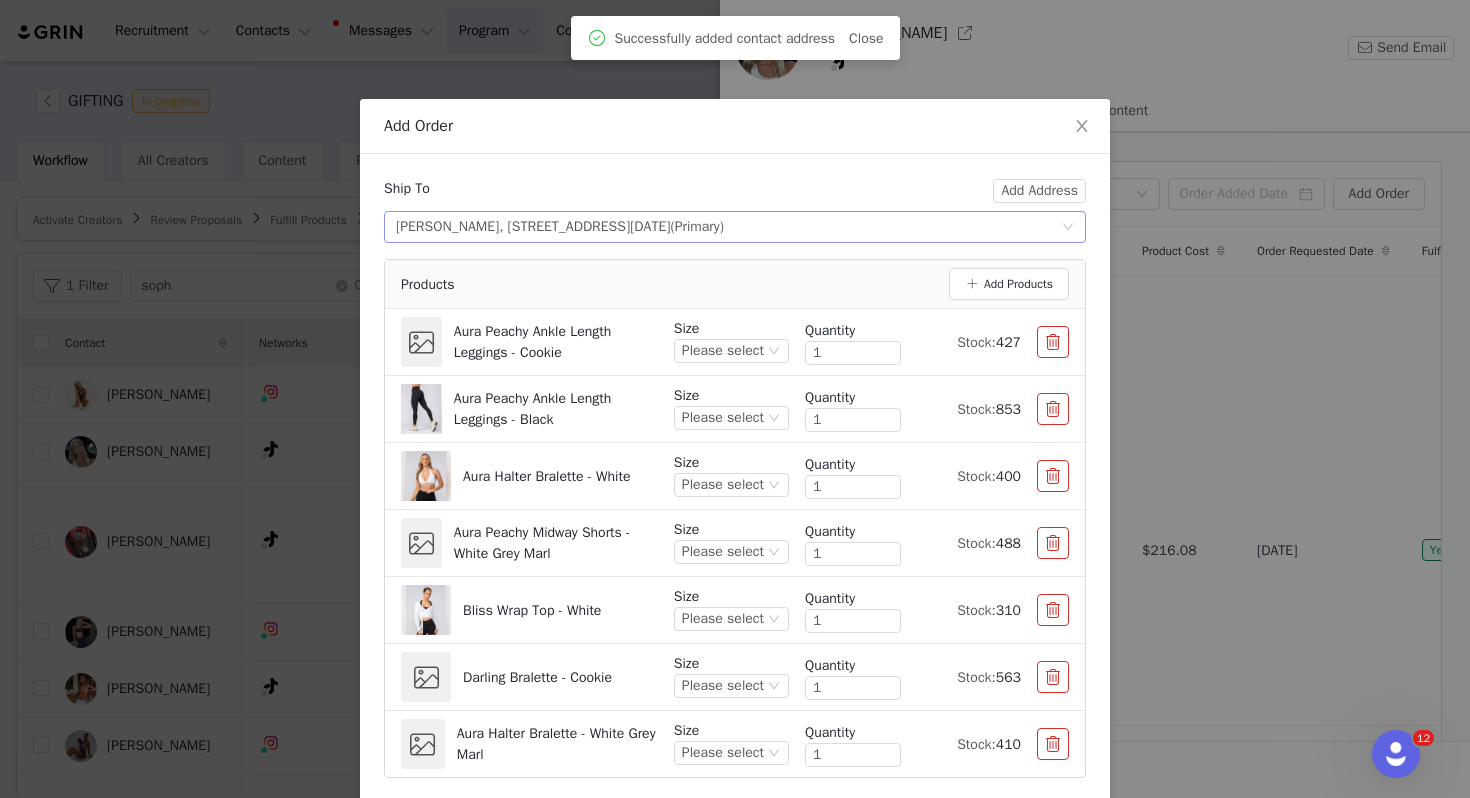 click on "(Primary)" at bounding box center (696, 226) 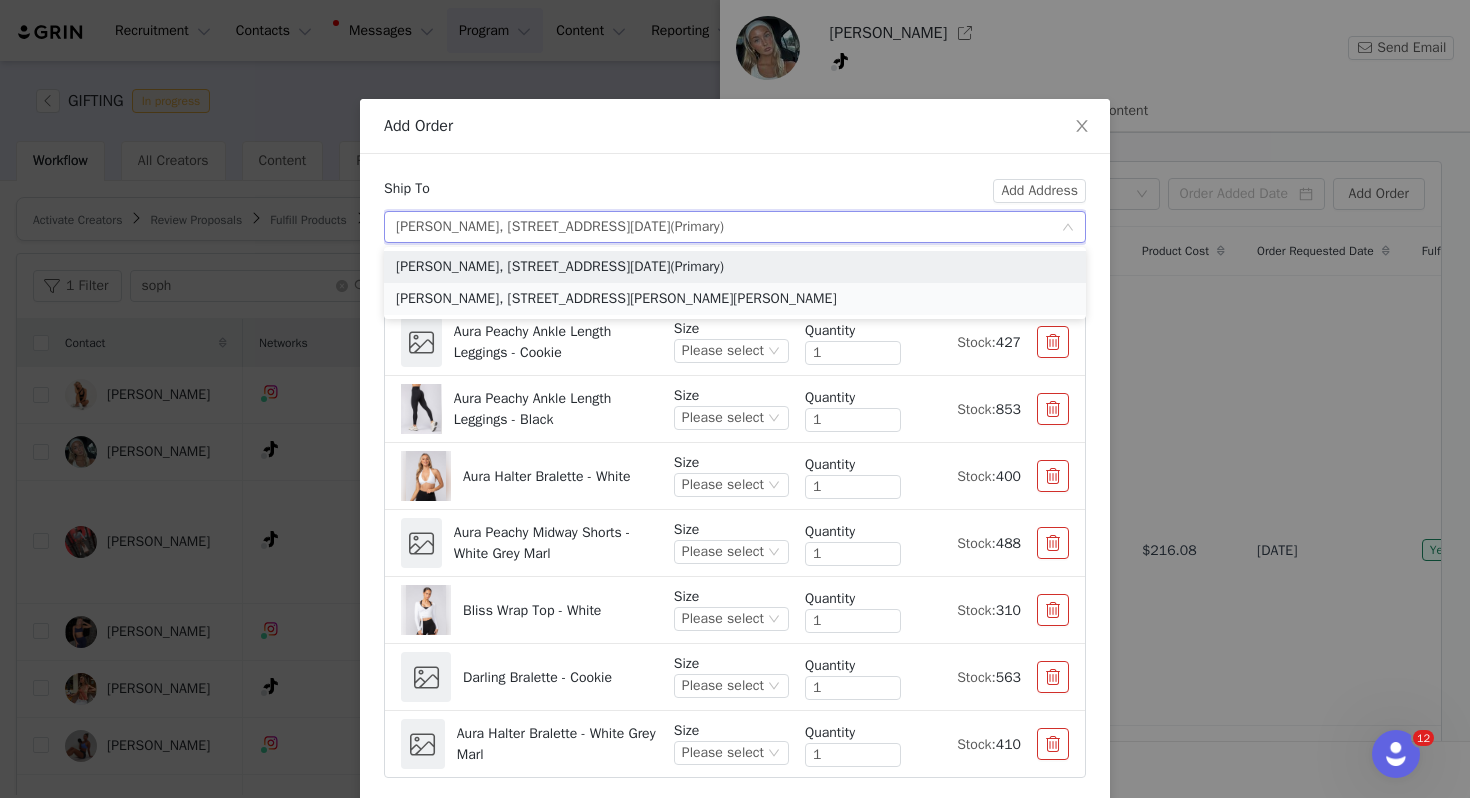 click on "Sophie Potter, 12 Tina Dr, Tannum Sands, QLD, 4680, Australia" at bounding box center [735, 299] 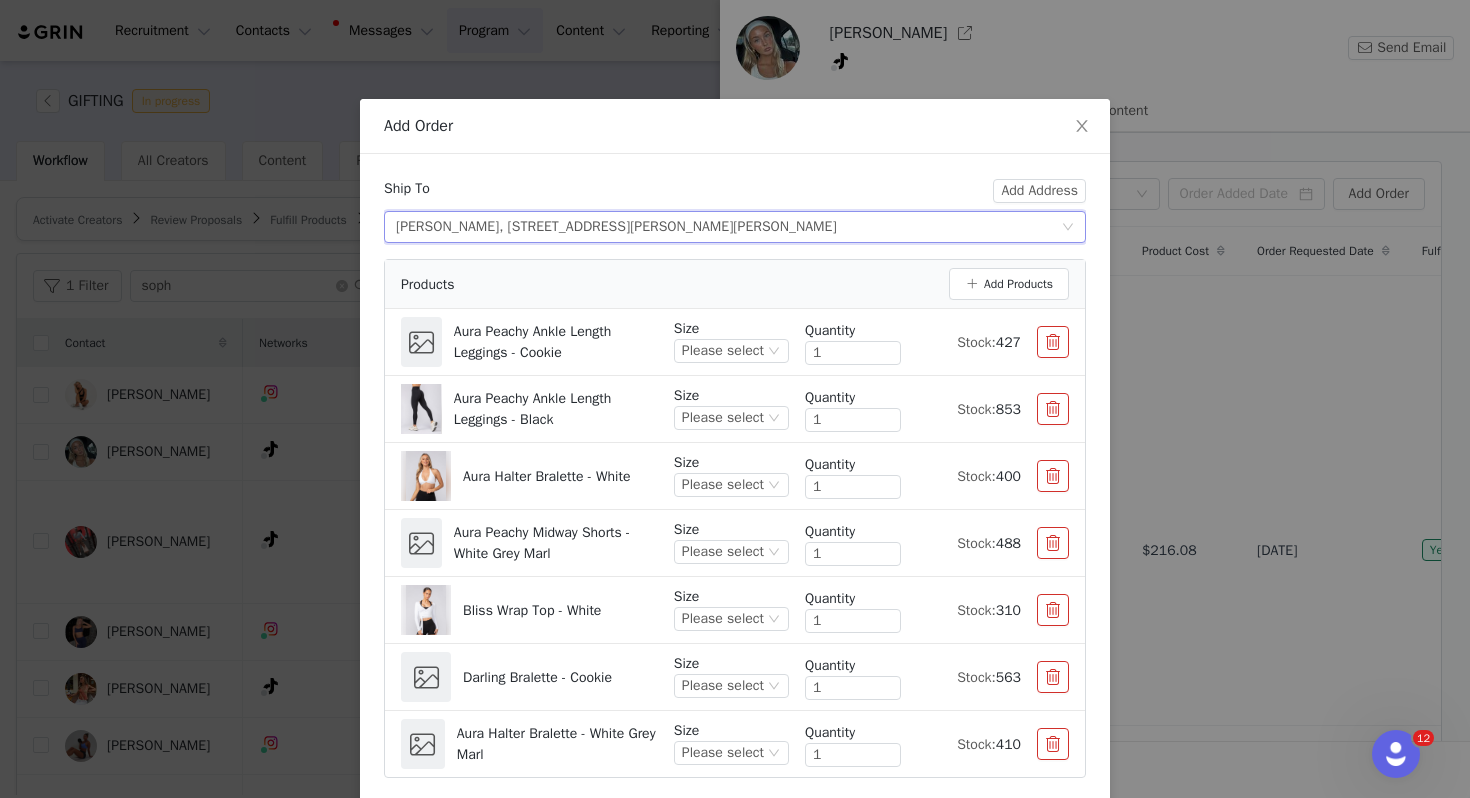 click on "Ship To" at bounding box center (688, 194) 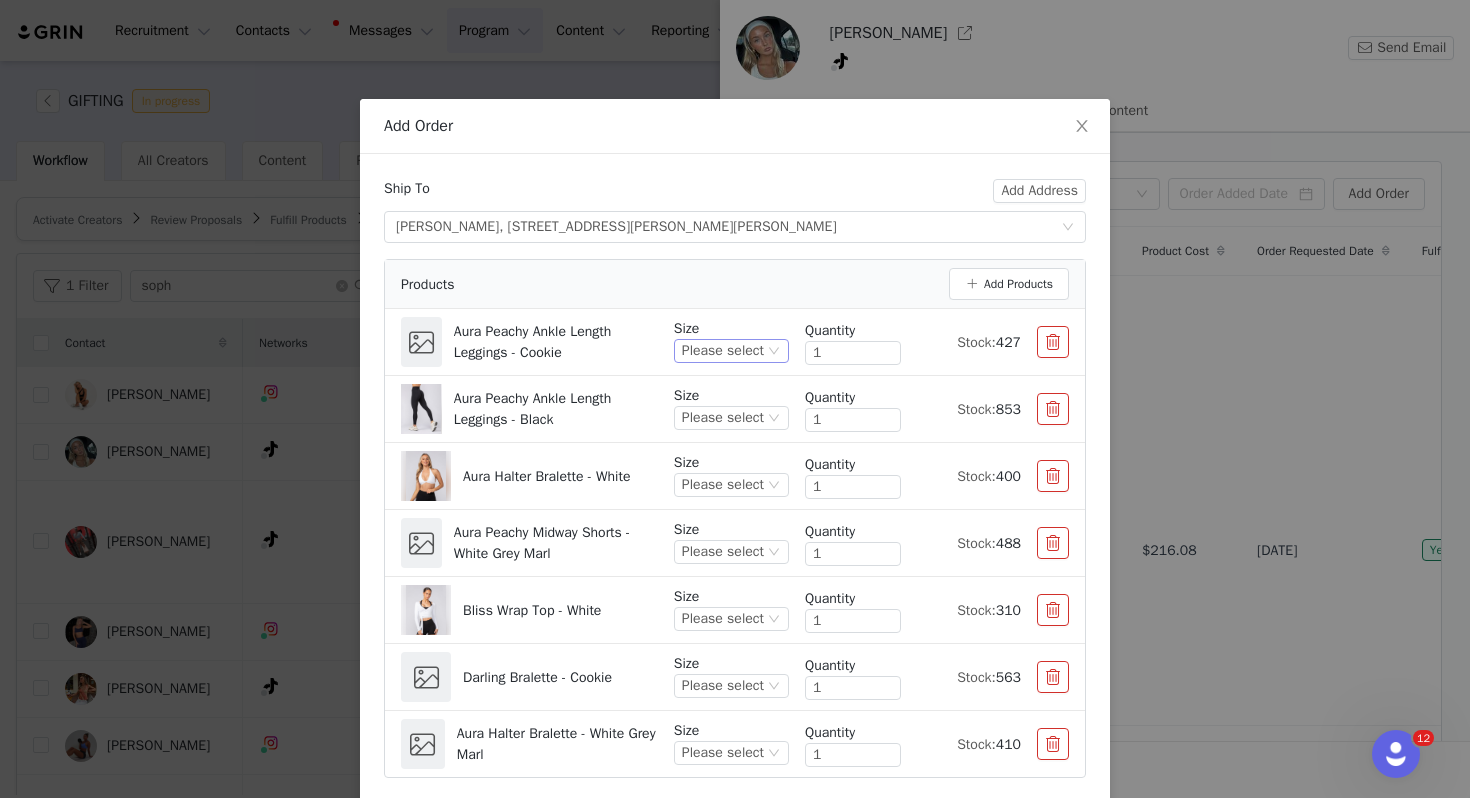 scroll, scrollTop: 82, scrollLeft: 0, axis: vertical 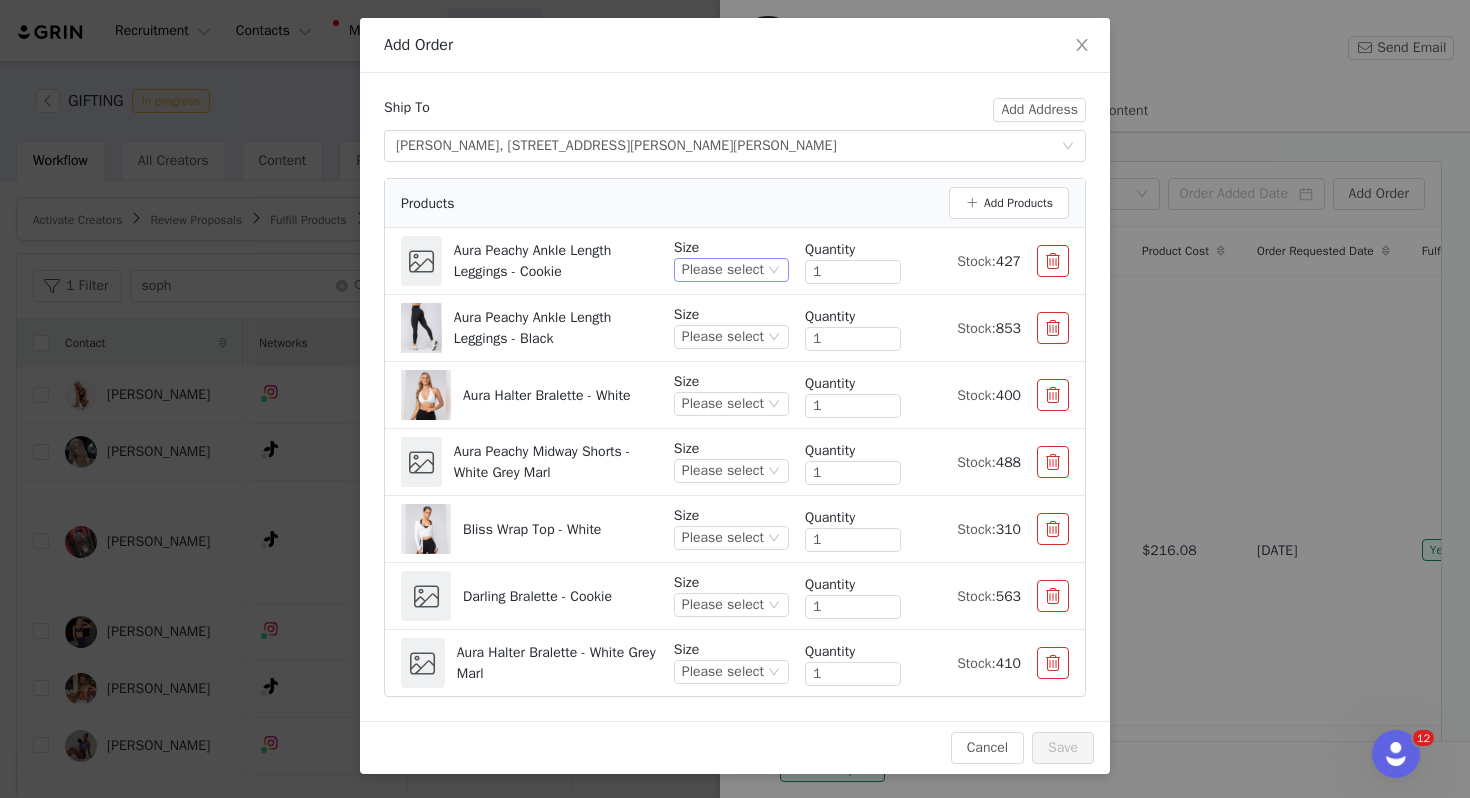 click on "Please select" at bounding box center [723, 270] 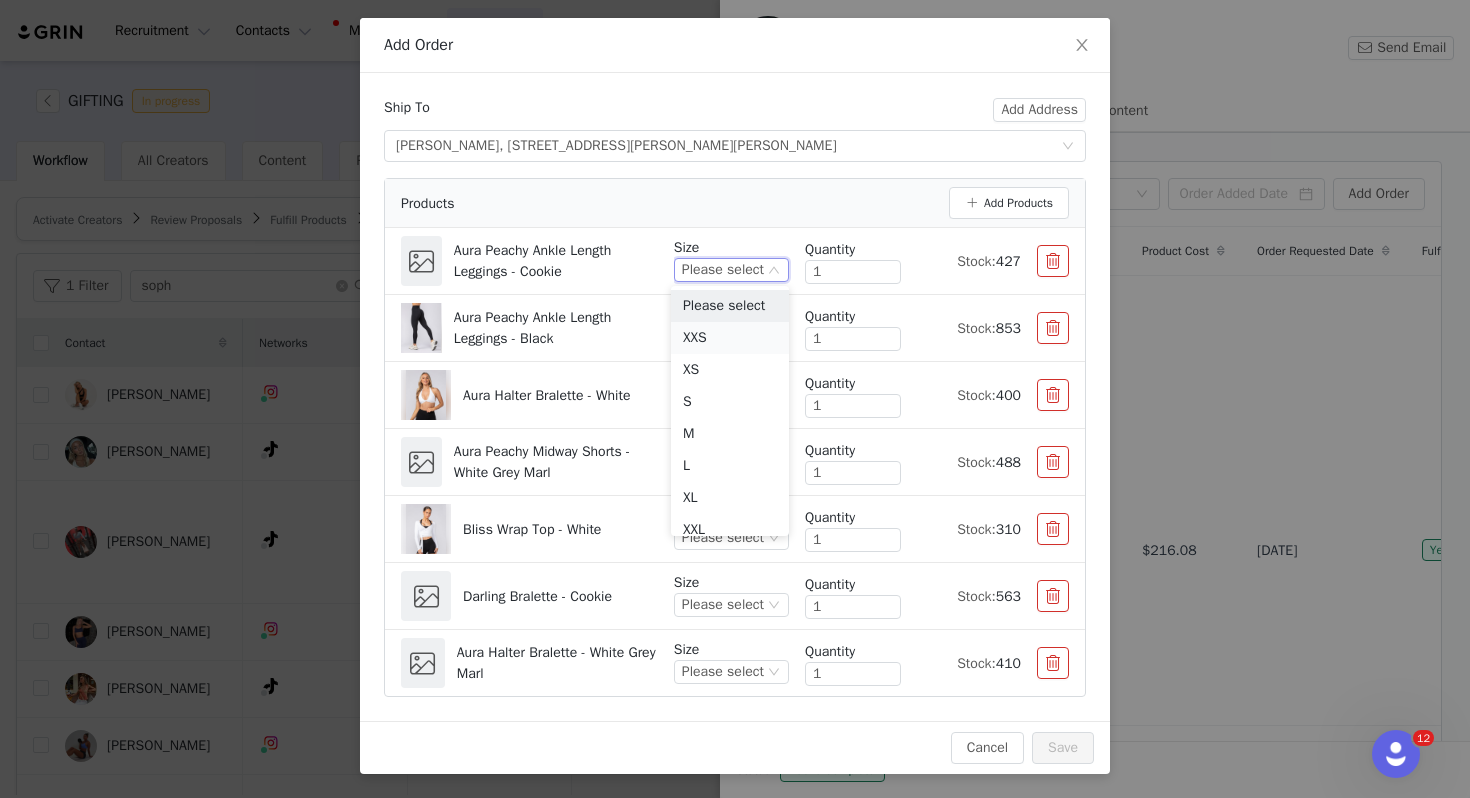 click on "XXS" at bounding box center (730, 338) 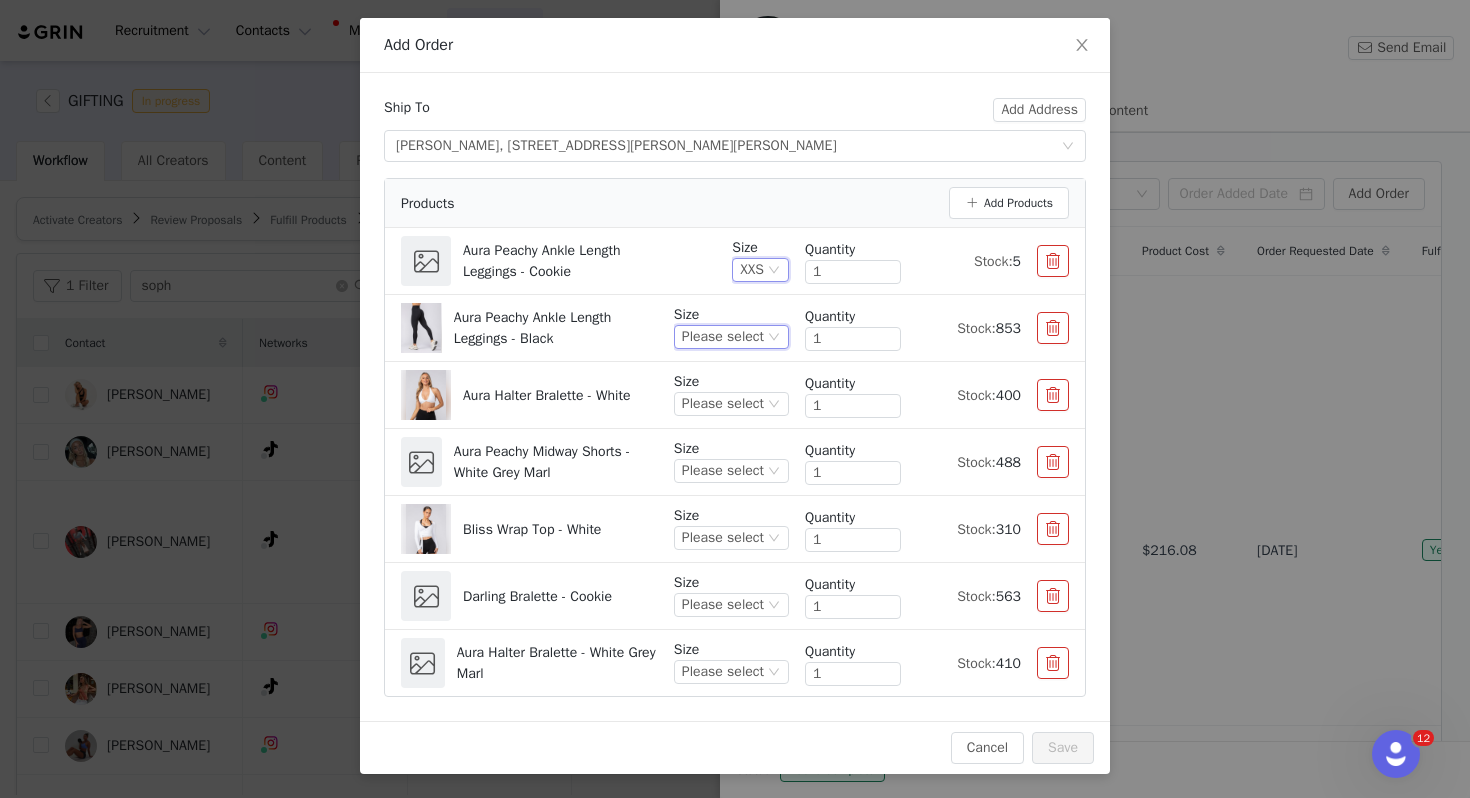 drag, startPoint x: 716, startPoint y: 327, endPoint x: 716, endPoint y: 351, distance: 24 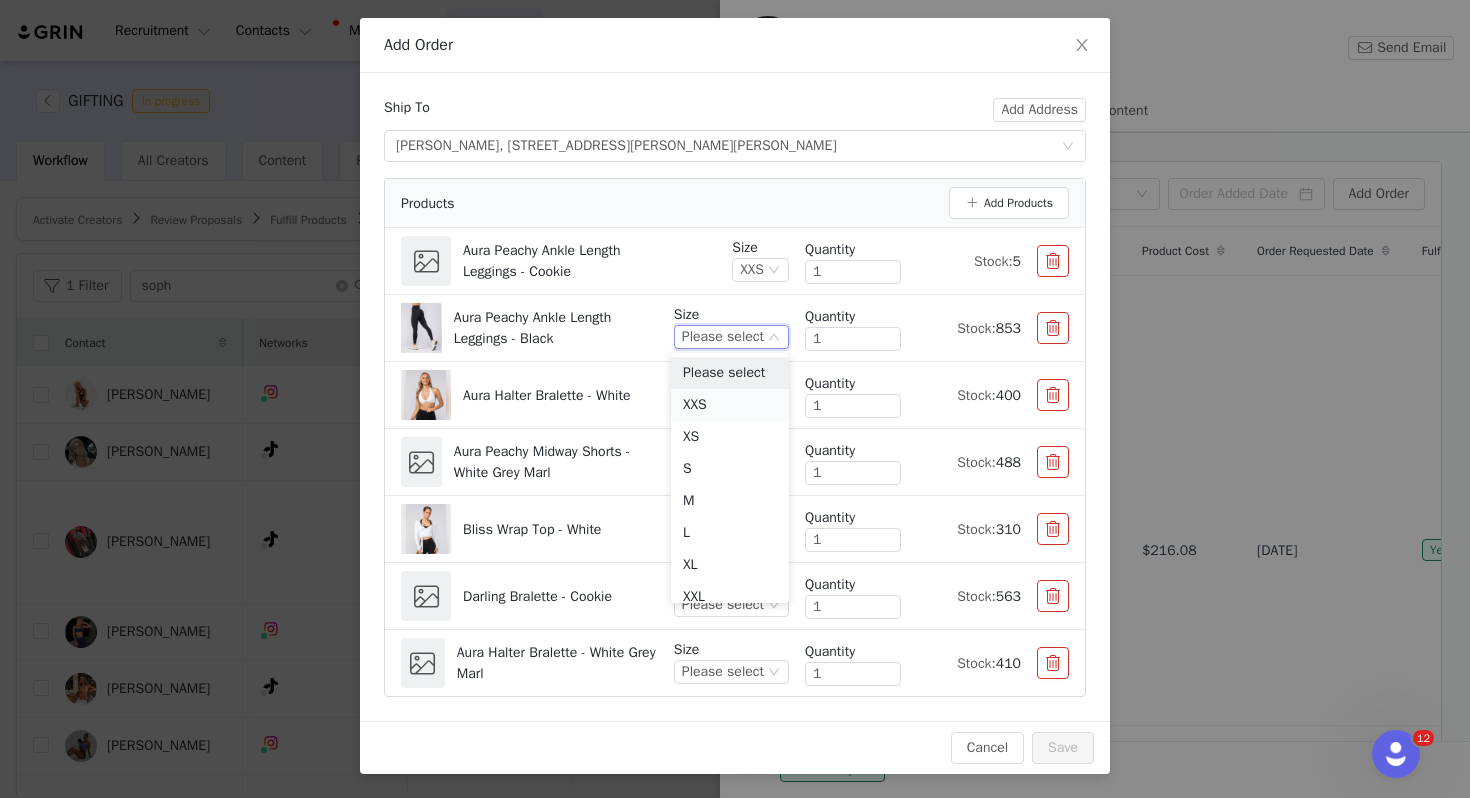 click on "XXS" at bounding box center [730, 405] 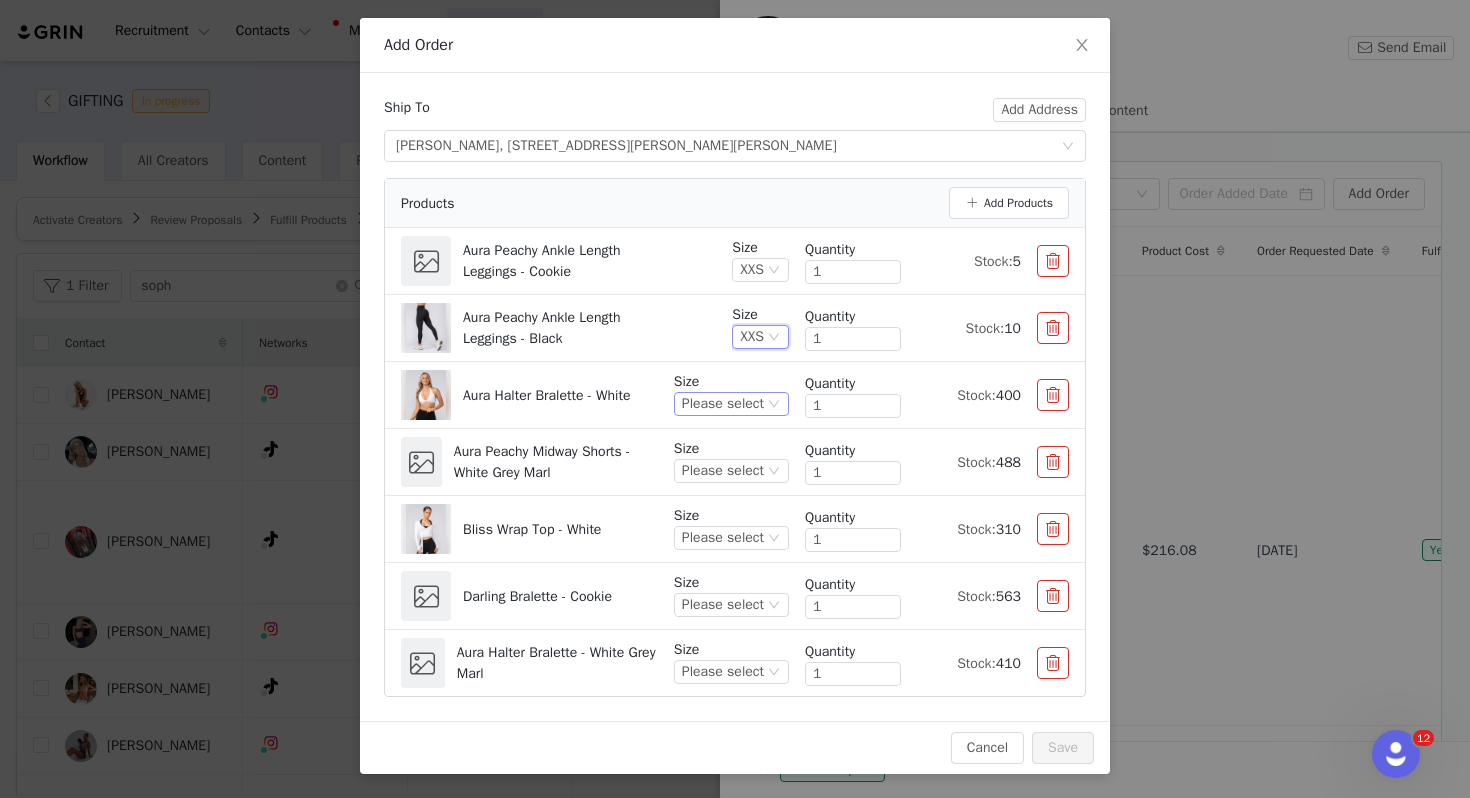 click on "Please select" at bounding box center [723, 404] 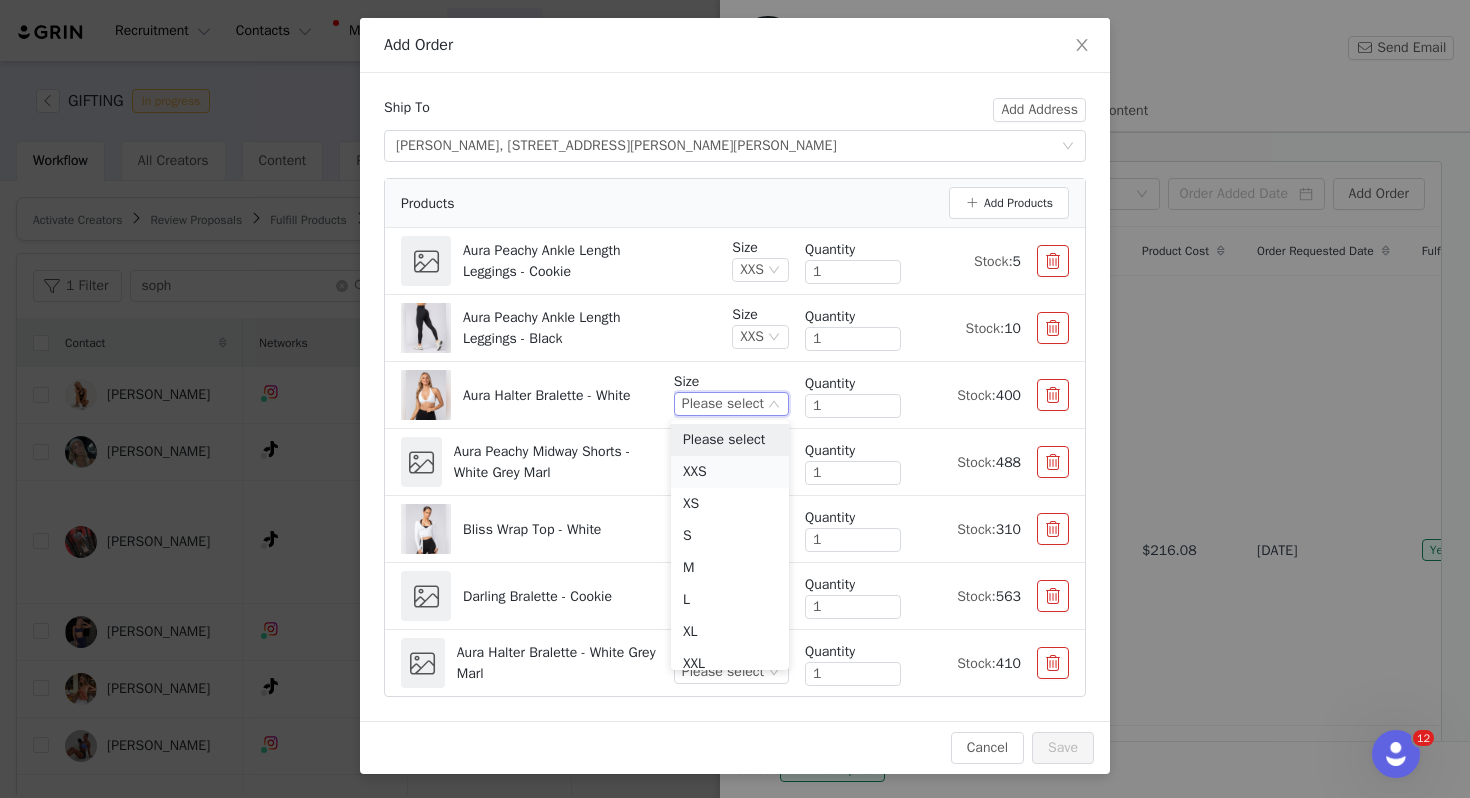 click on "XXS" at bounding box center (730, 472) 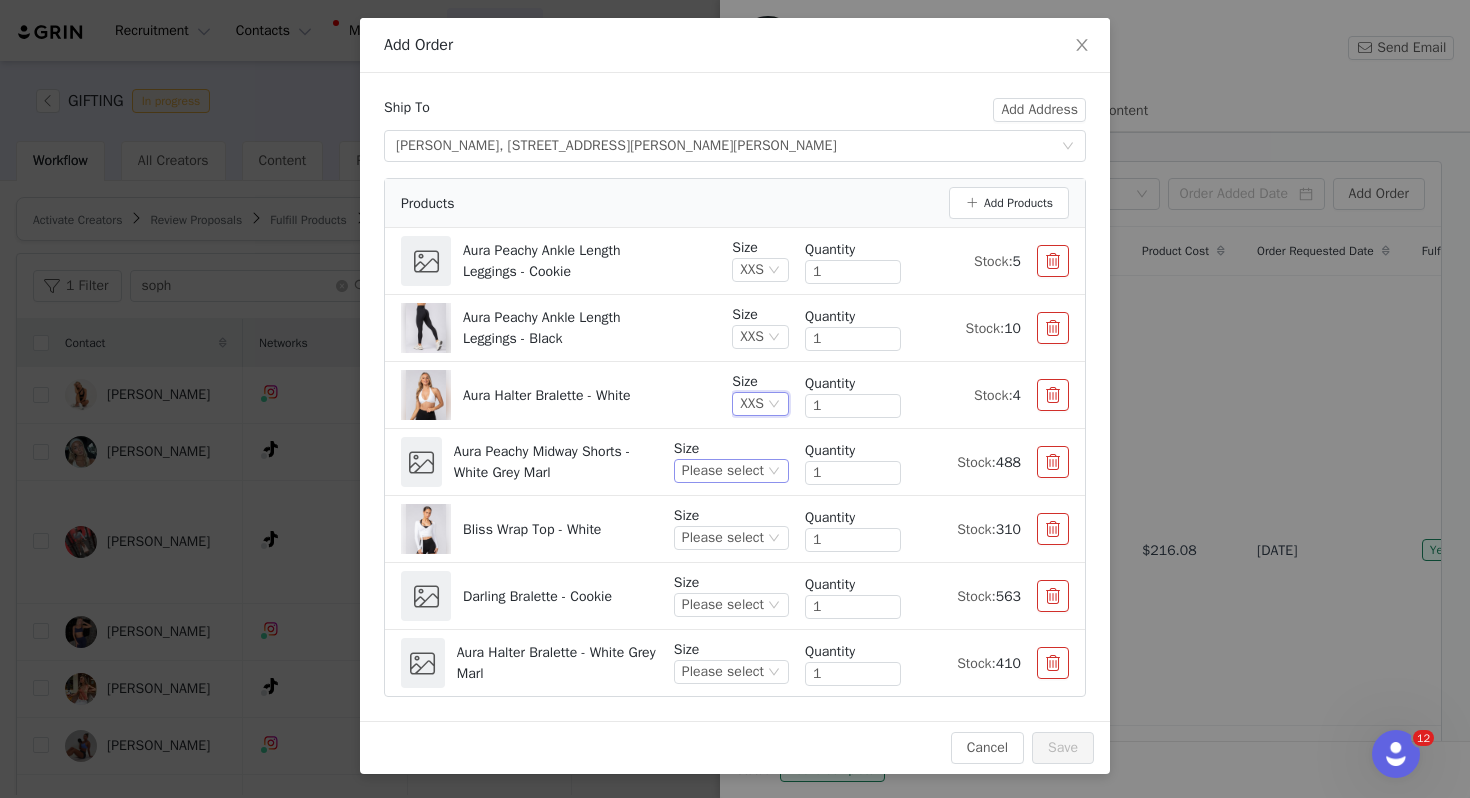 click on "Please select" at bounding box center (723, 471) 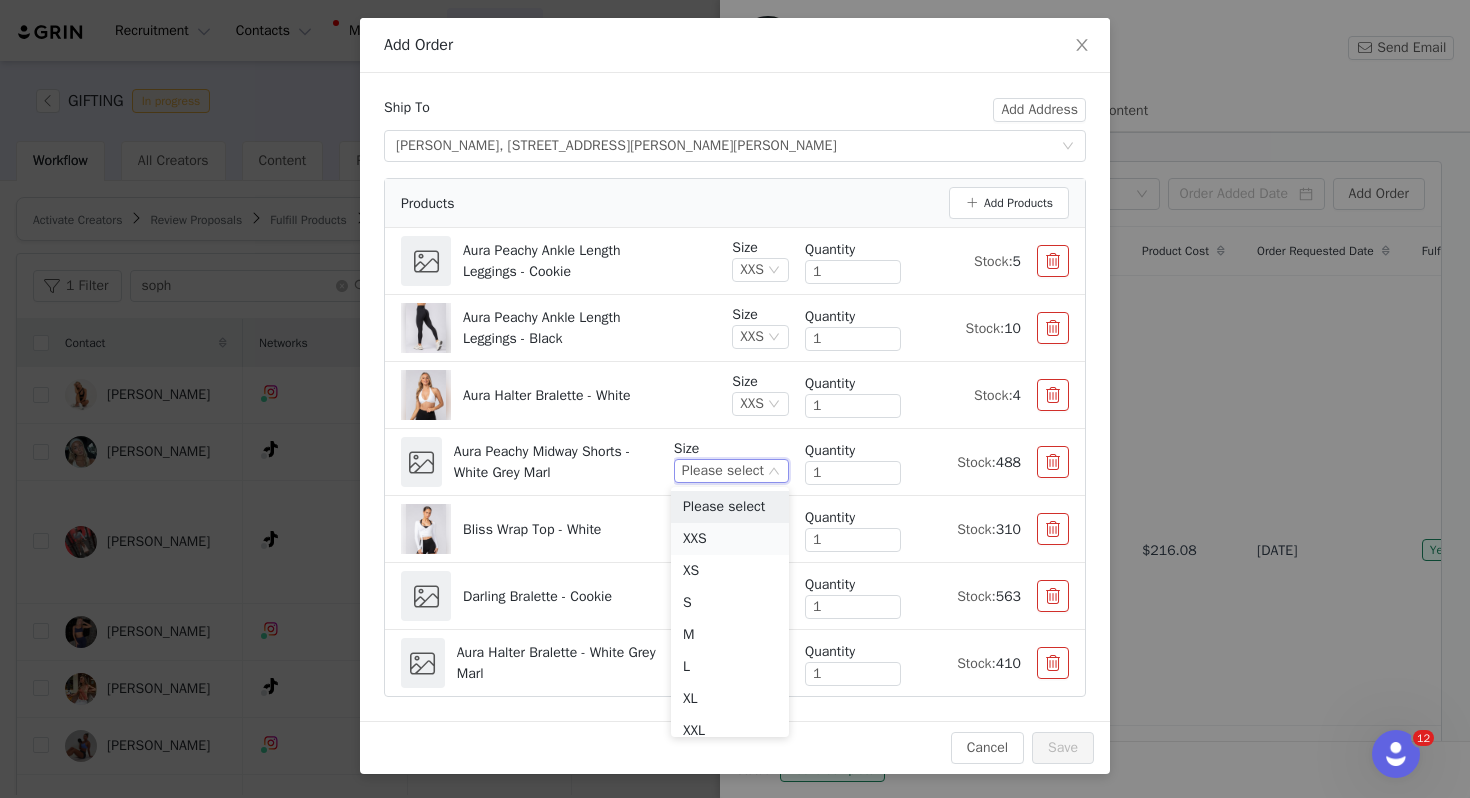 click on "XXS" at bounding box center (730, 539) 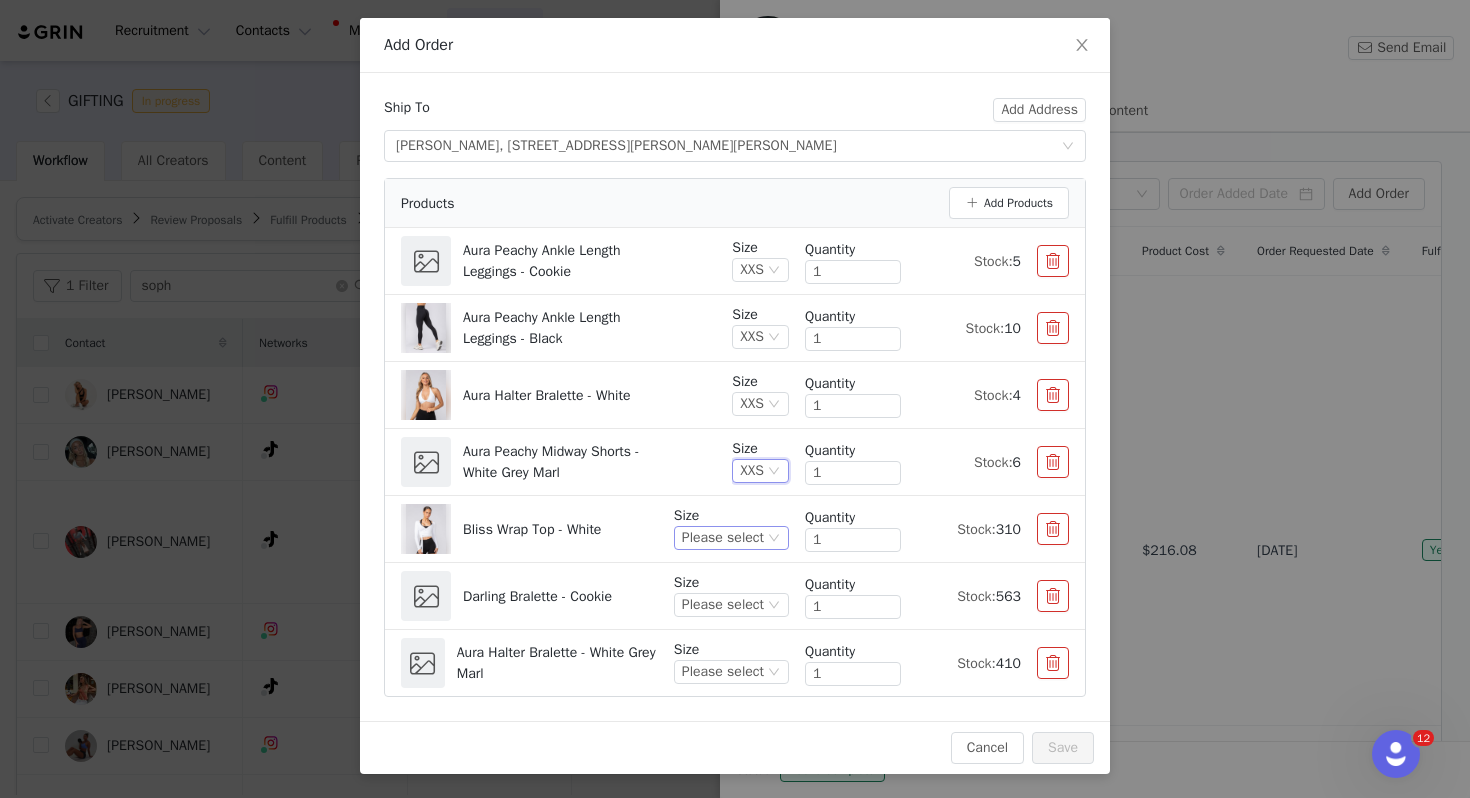 click on "Please select" at bounding box center [723, 538] 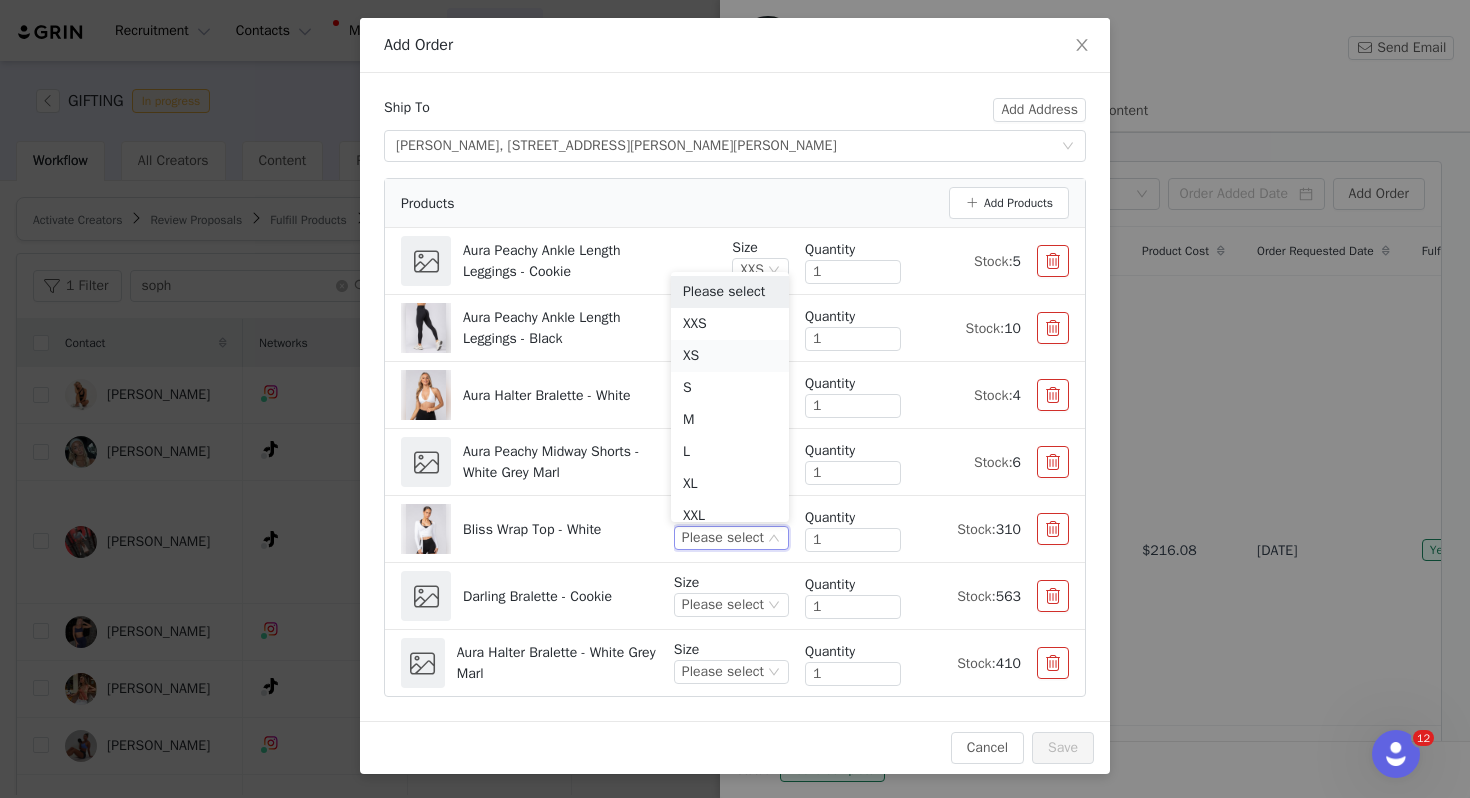 scroll, scrollTop: 10, scrollLeft: 0, axis: vertical 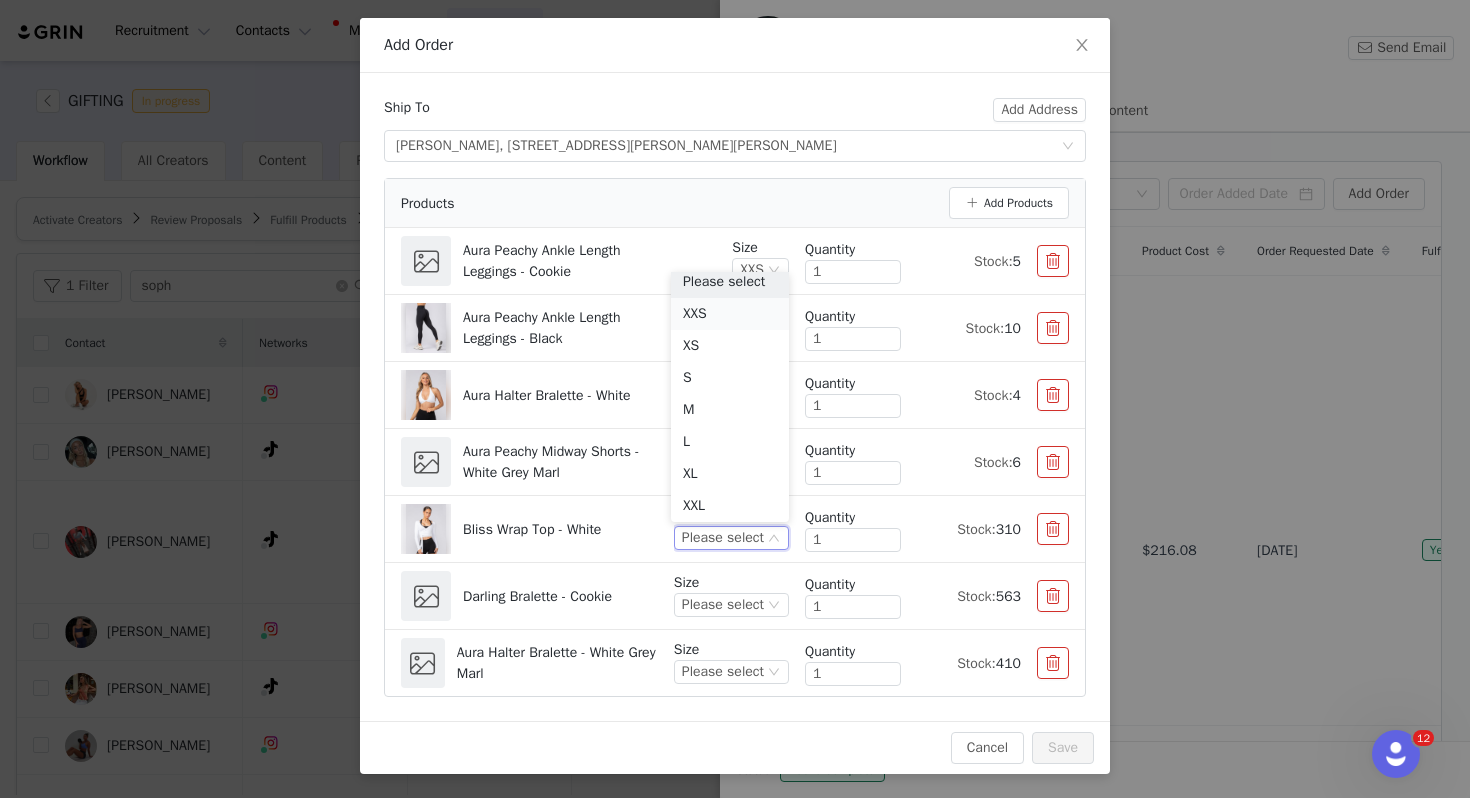 click on "XXS" at bounding box center [730, 314] 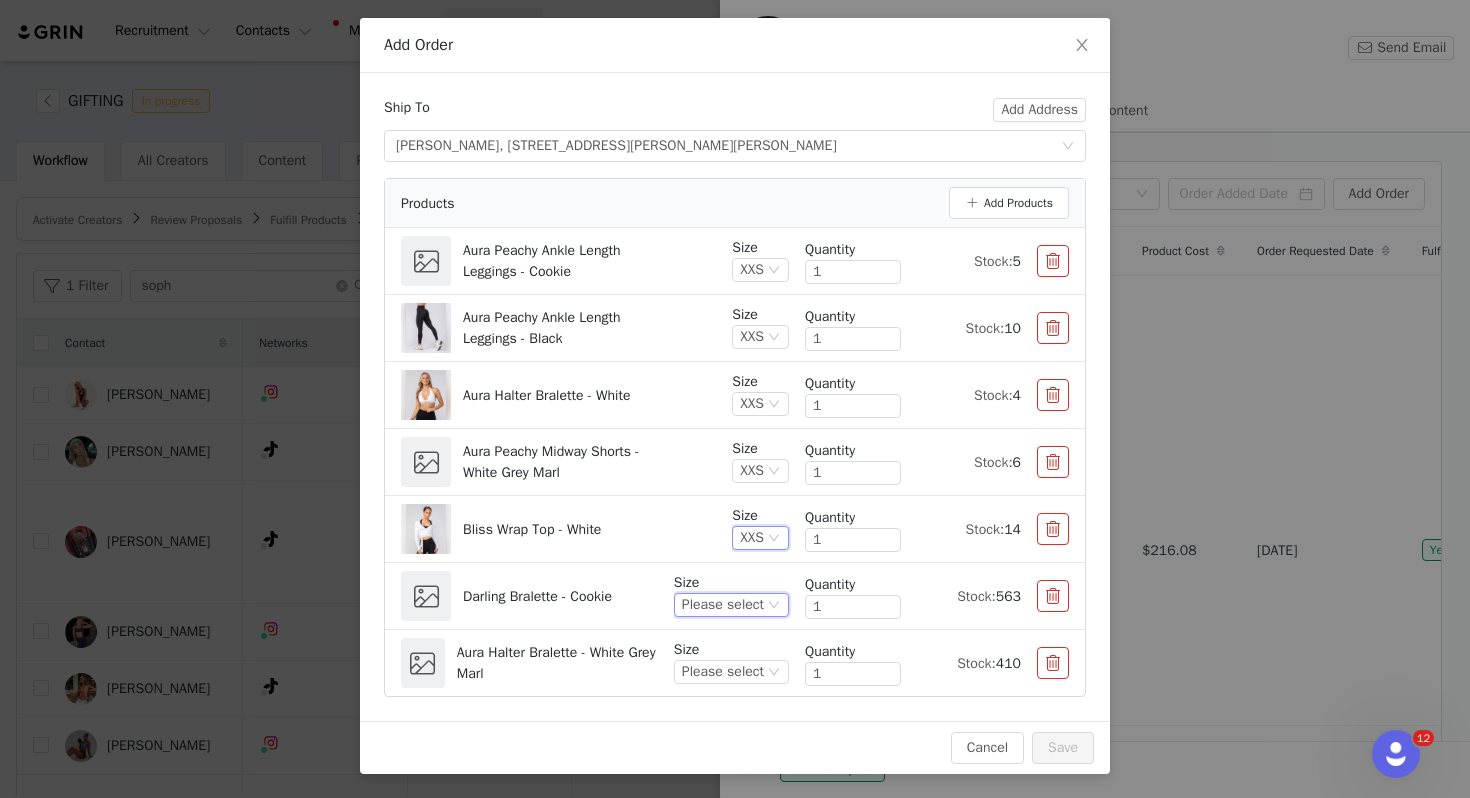 click on "Please select" at bounding box center [723, 605] 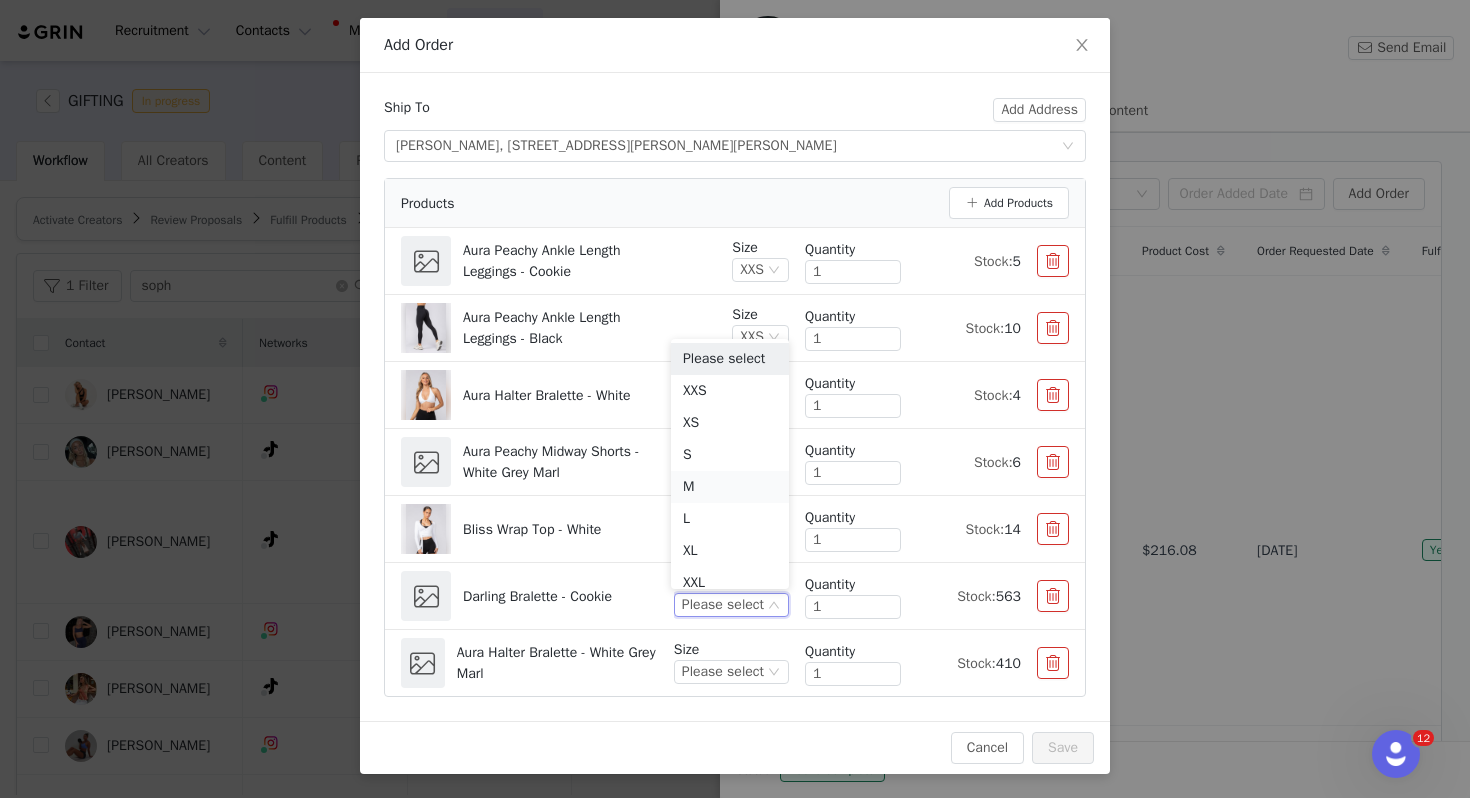 scroll, scrollTop: 9, scrollLeft: 0, axis: vertical 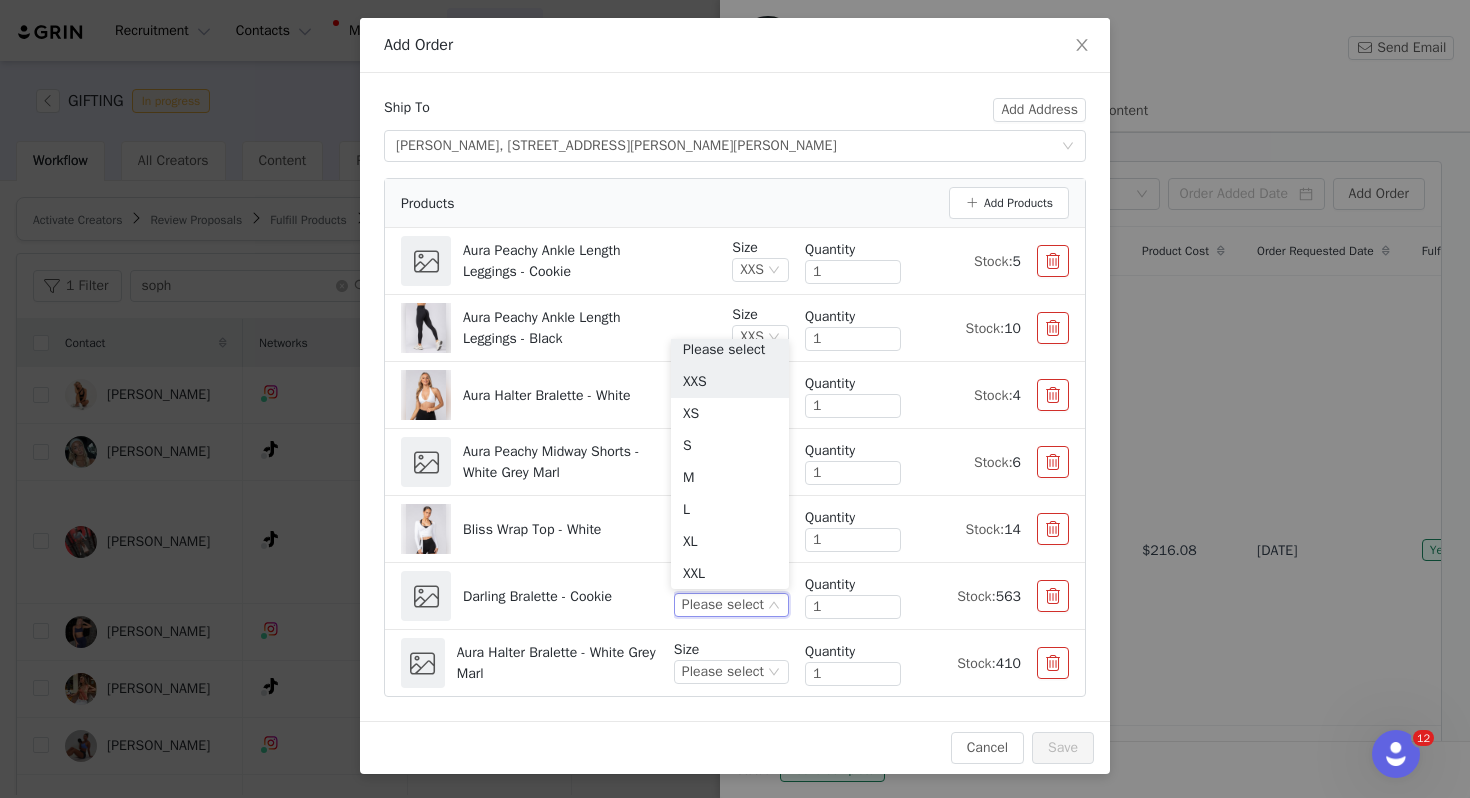 drag, startPoint x: 713, startPoint y: 384, endPoint x: 776, endPoint y: 600, distance: 225 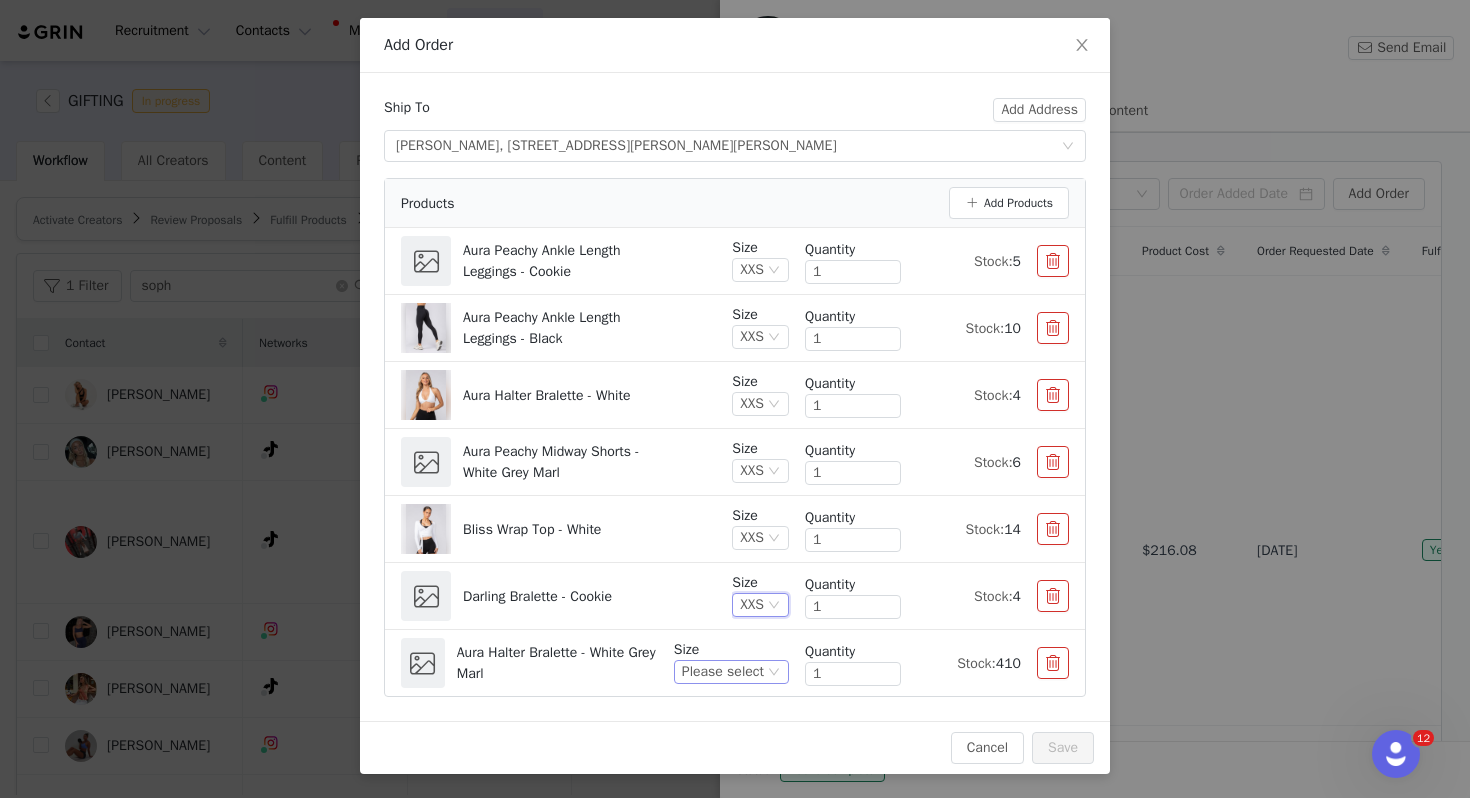 click 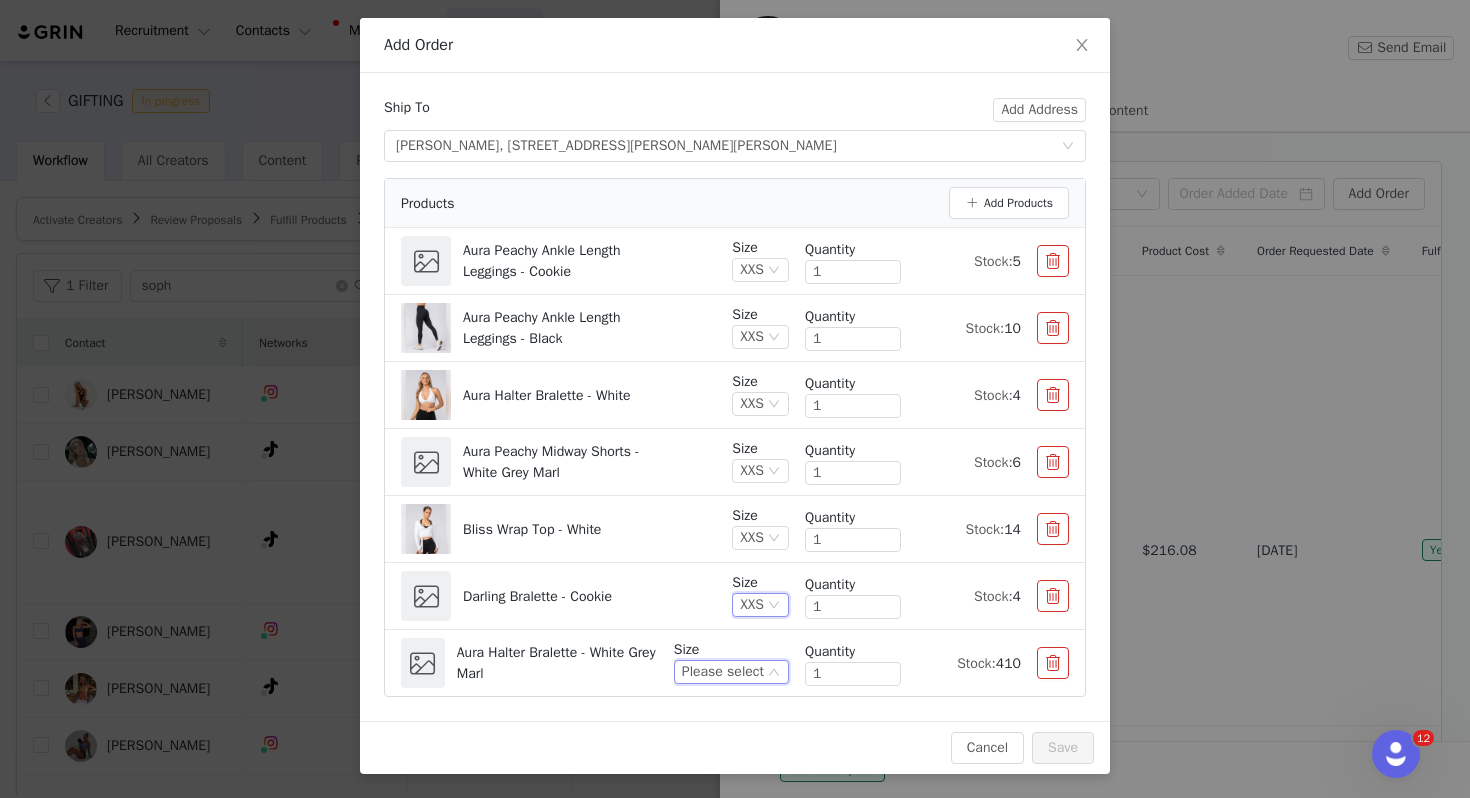 scroll, scrollTop: 10, scrollLeft: 0, axis: vertical 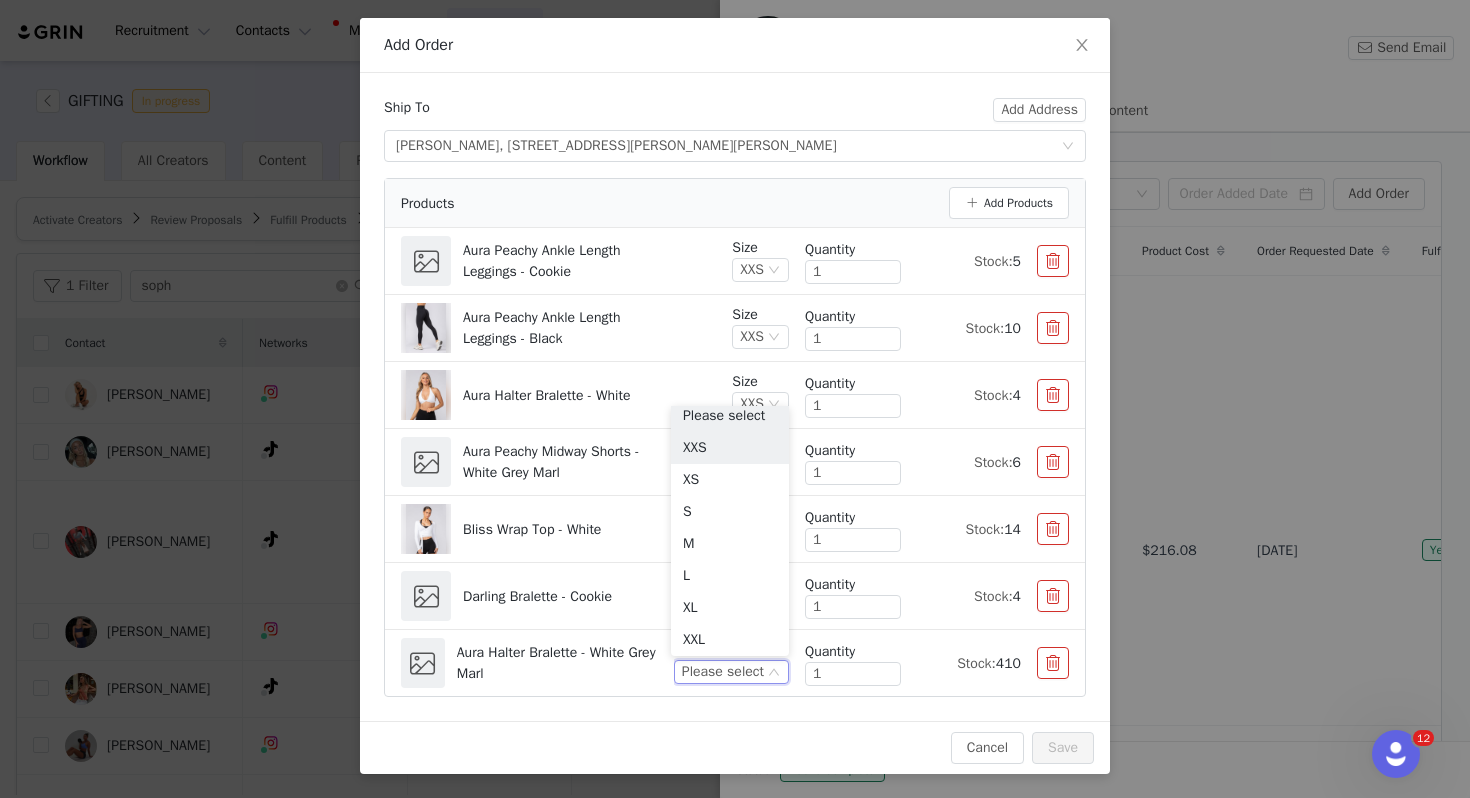 drag, startPoint x: 728, startPoint y: 455, endPoint x: 757, endPoint y: 596, distance: 143.95139 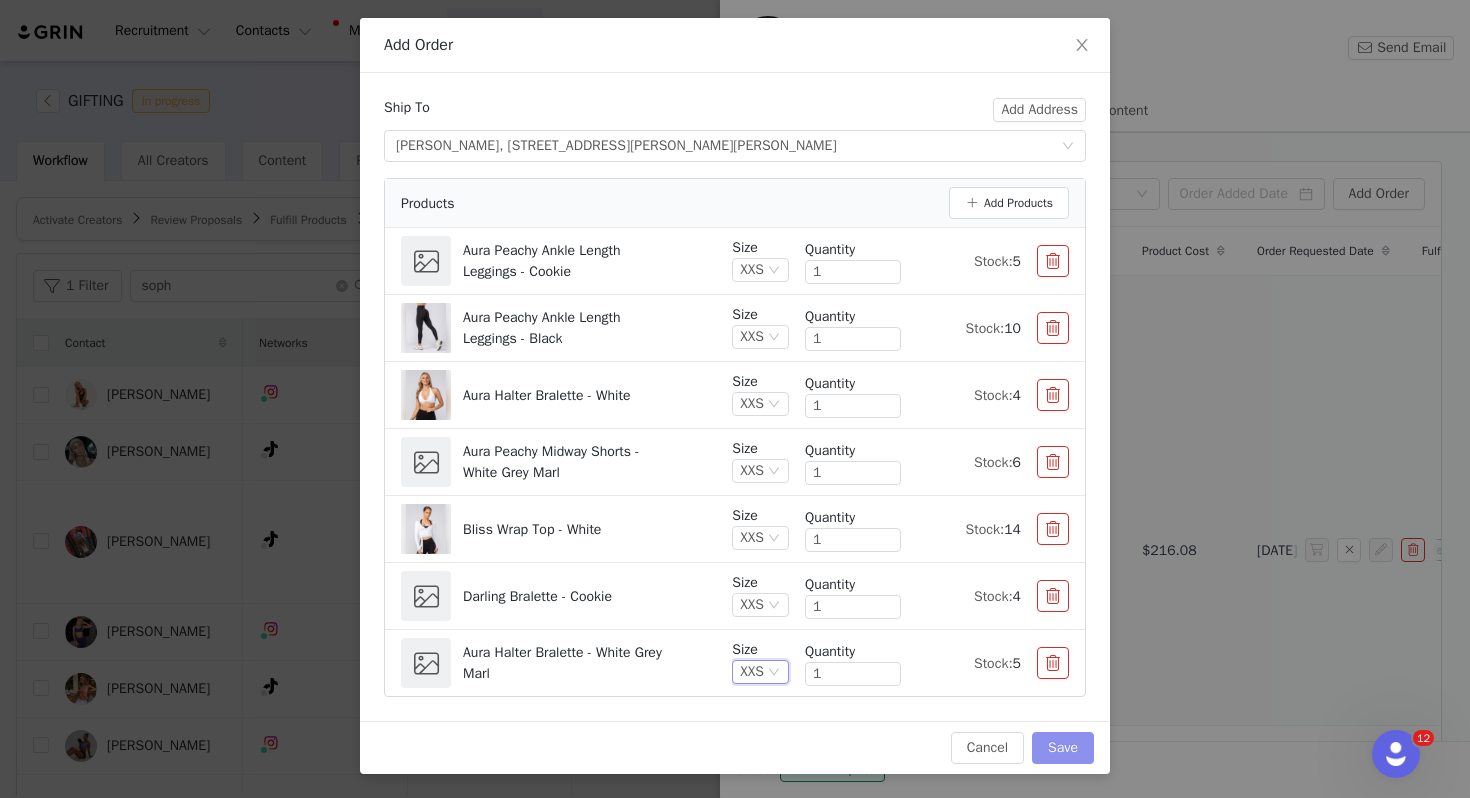 drag, startPoint x: 1055, startPoint y: 749, endPoint x: 1051, endPoint y: 720, distance: 29.274563 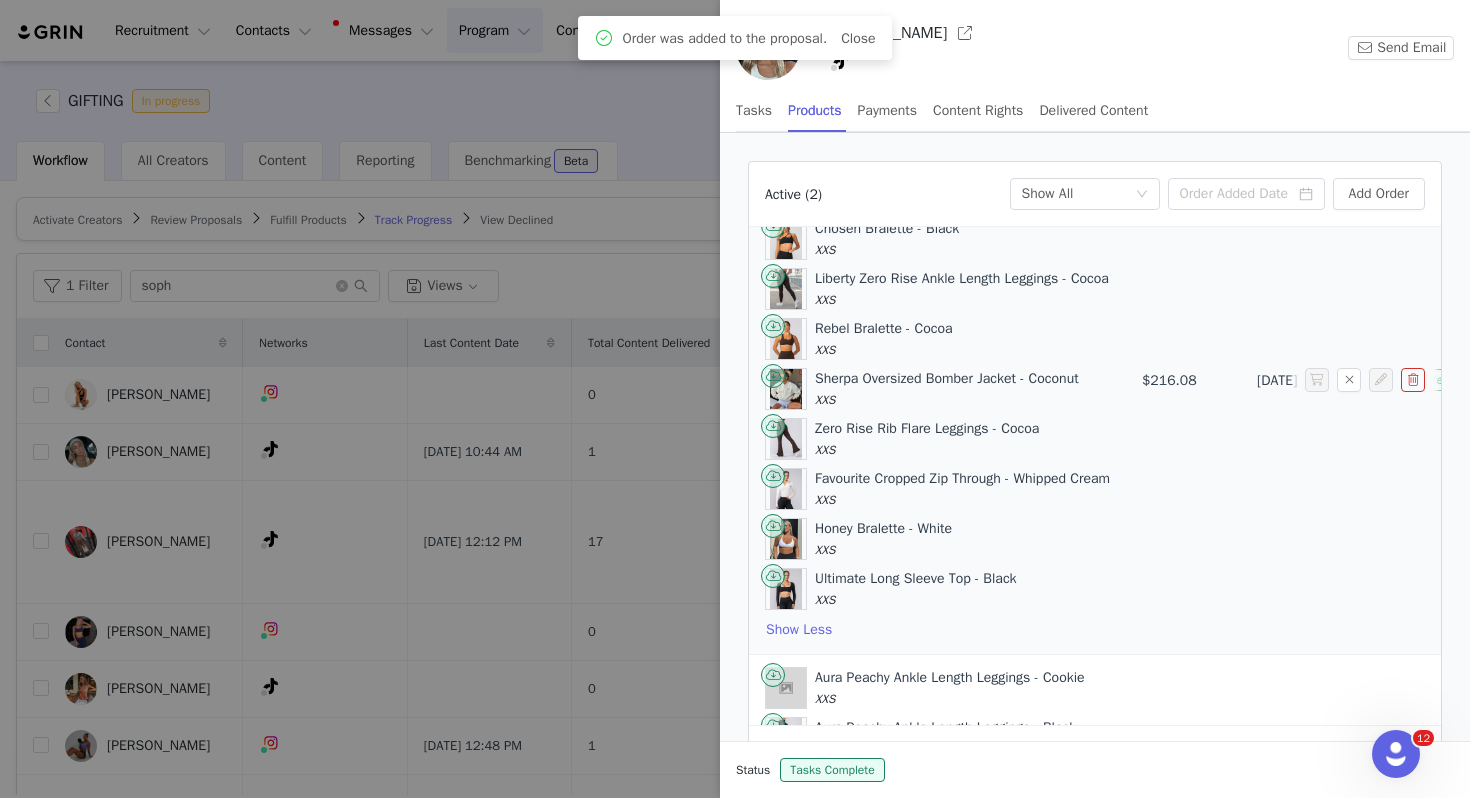 scroll, scrollTop: 298, scrollLeft: 0, axis: vertical 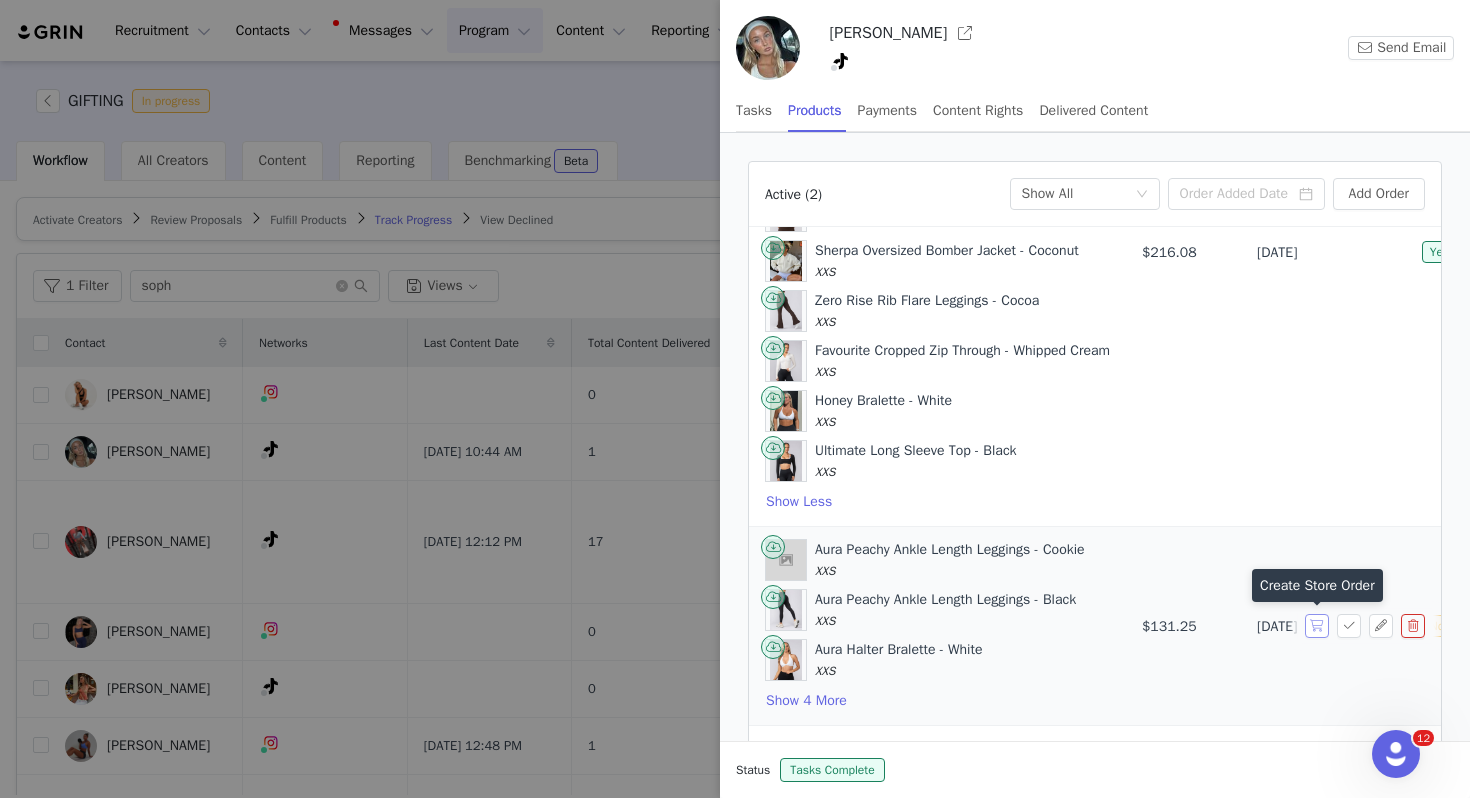 click at bounding box center (1317, 626) 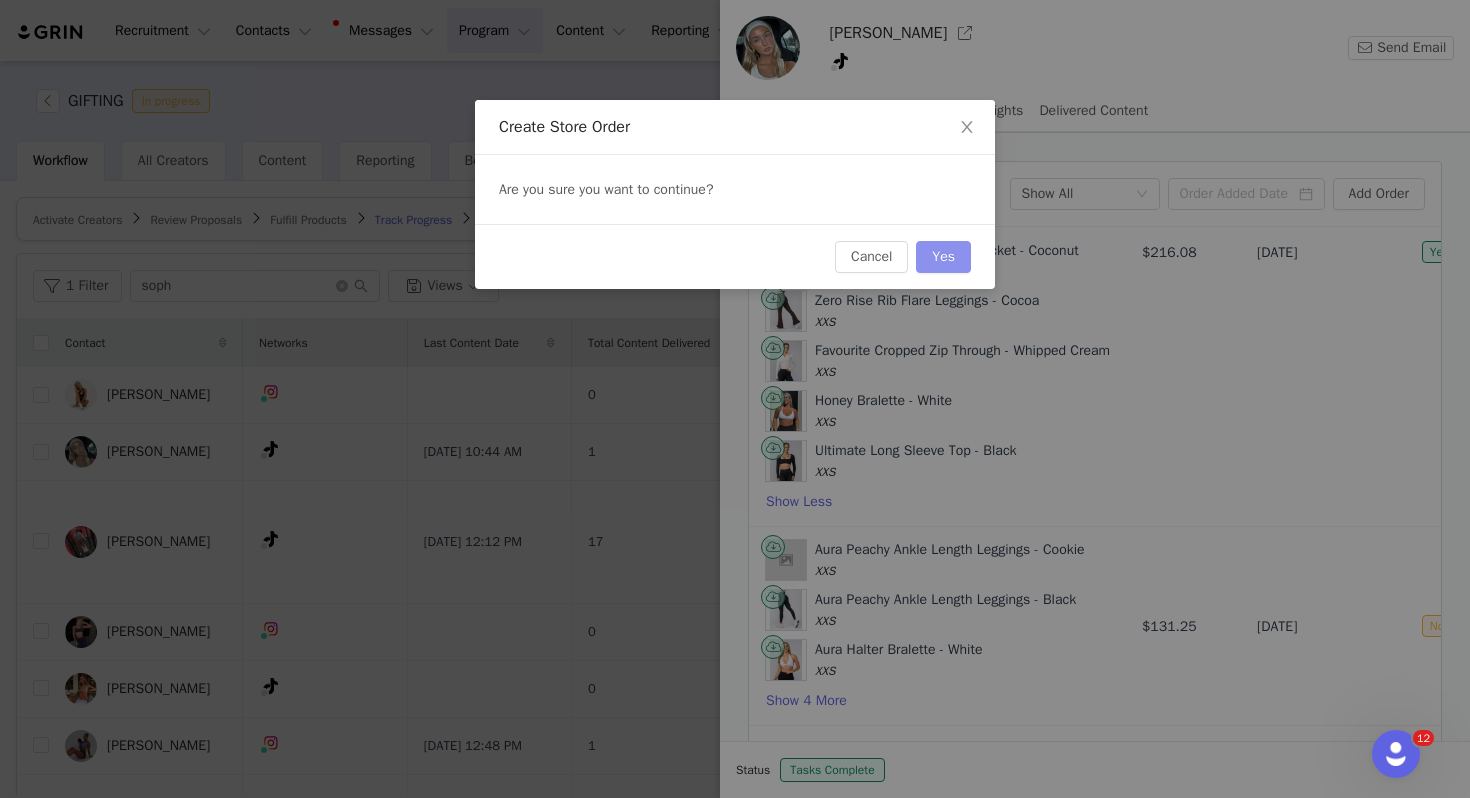 click on "Yes" at bounding box center [943, 257] 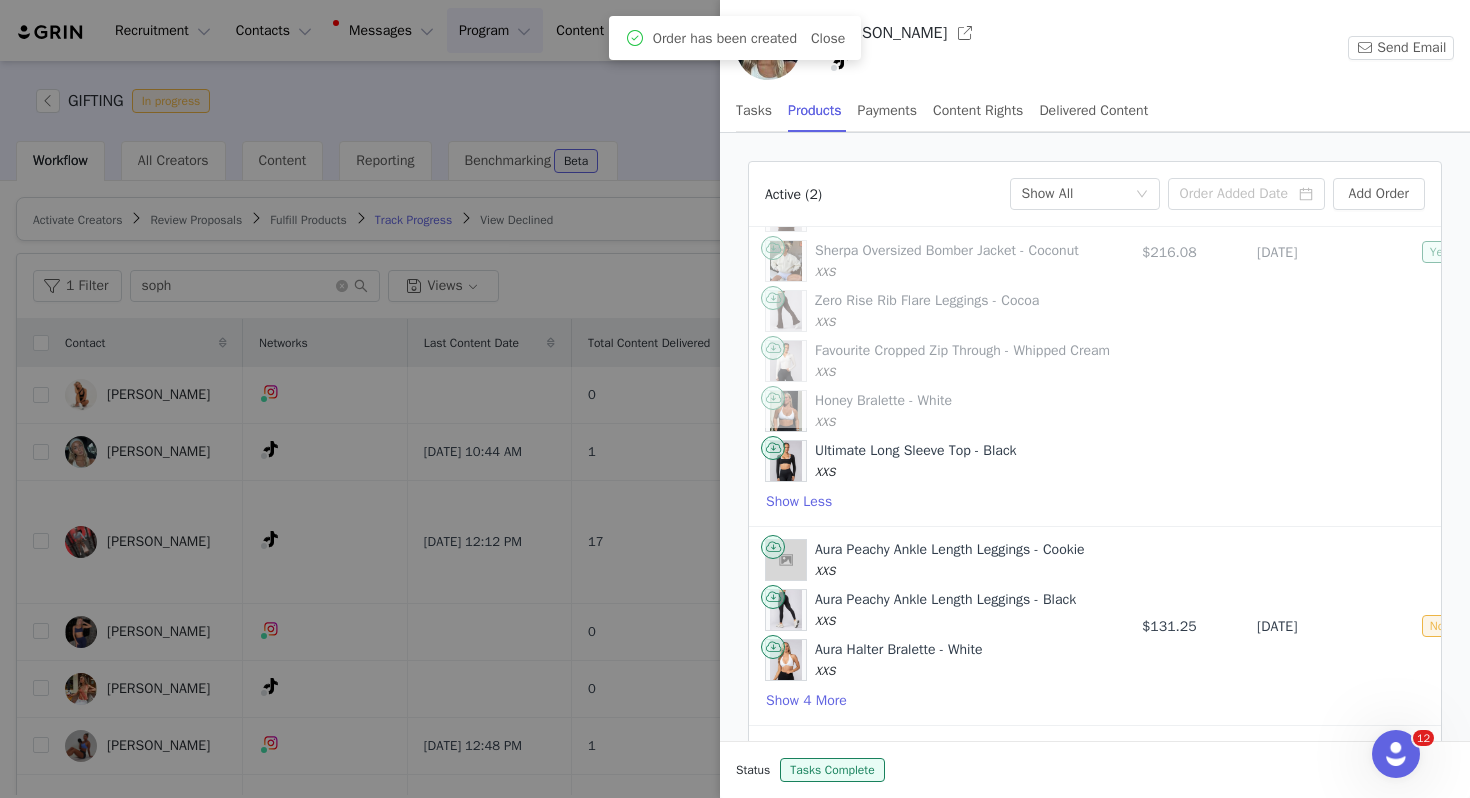 scroll, scrollTop: 0, scrollLeft: 0, axis: both 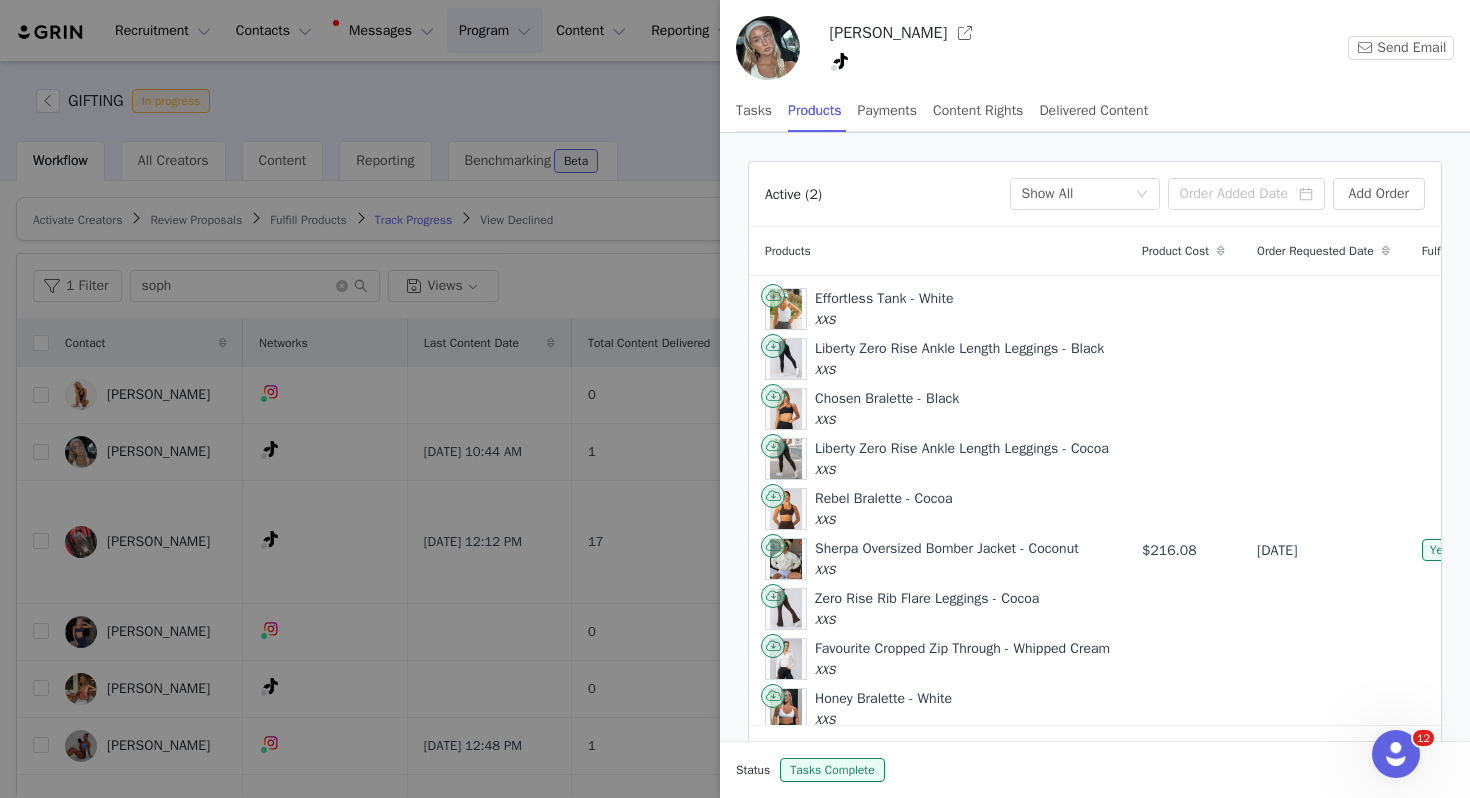 click at bounding box center (735, 399) 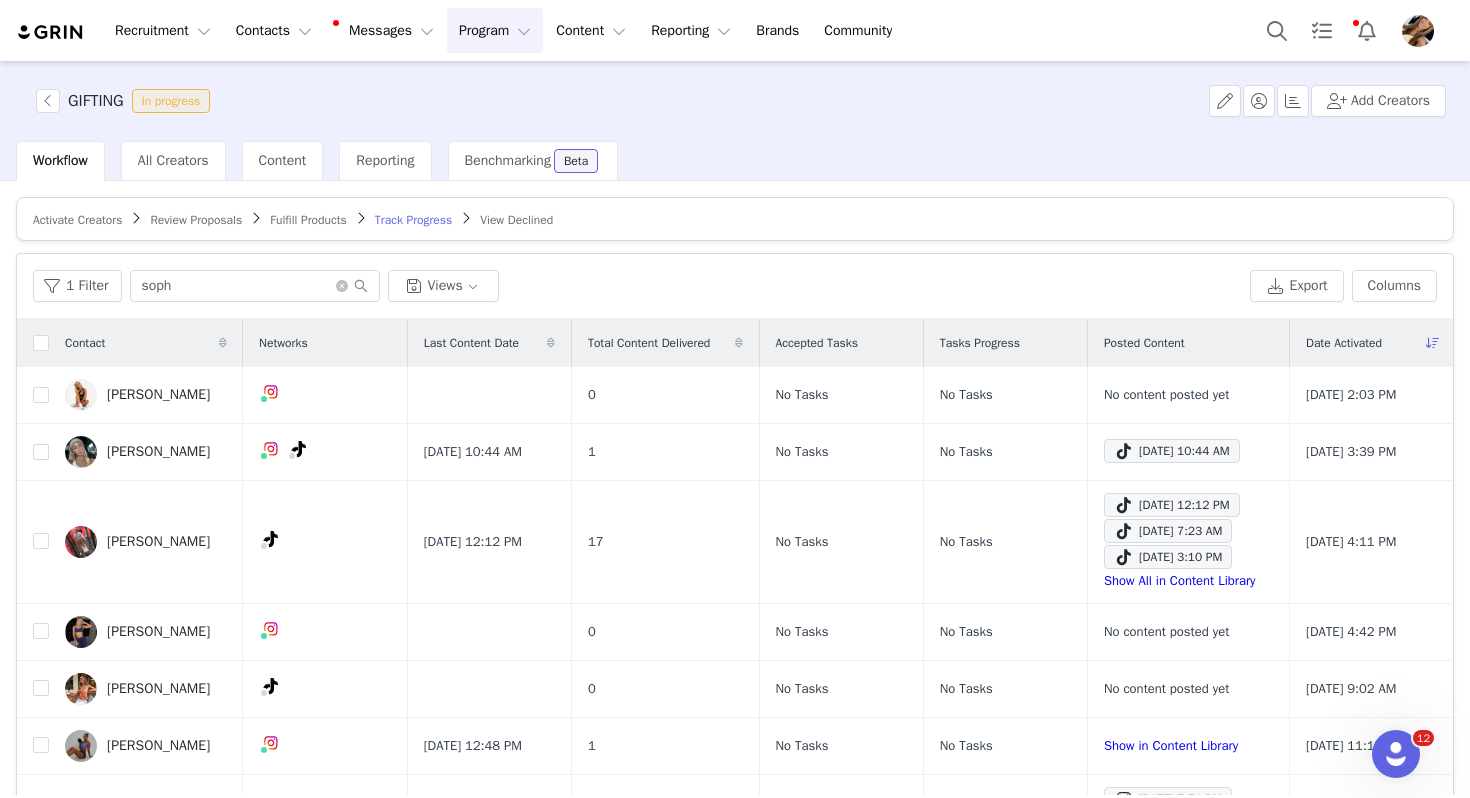 click on "1 Filter soph Views     Export     Columns" at bounding box center (735, 286) 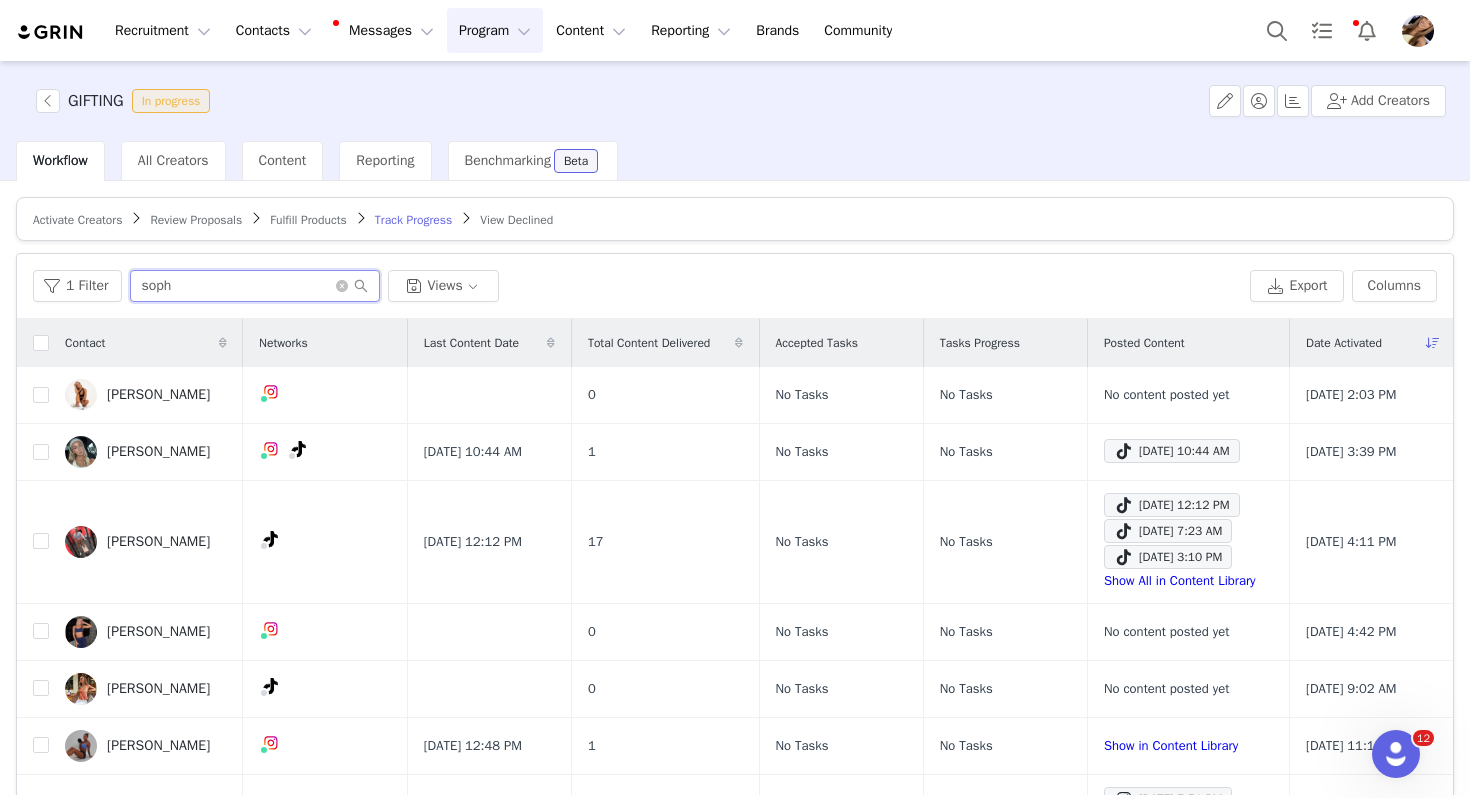 click on "soph" at bounding box center [255, 286] 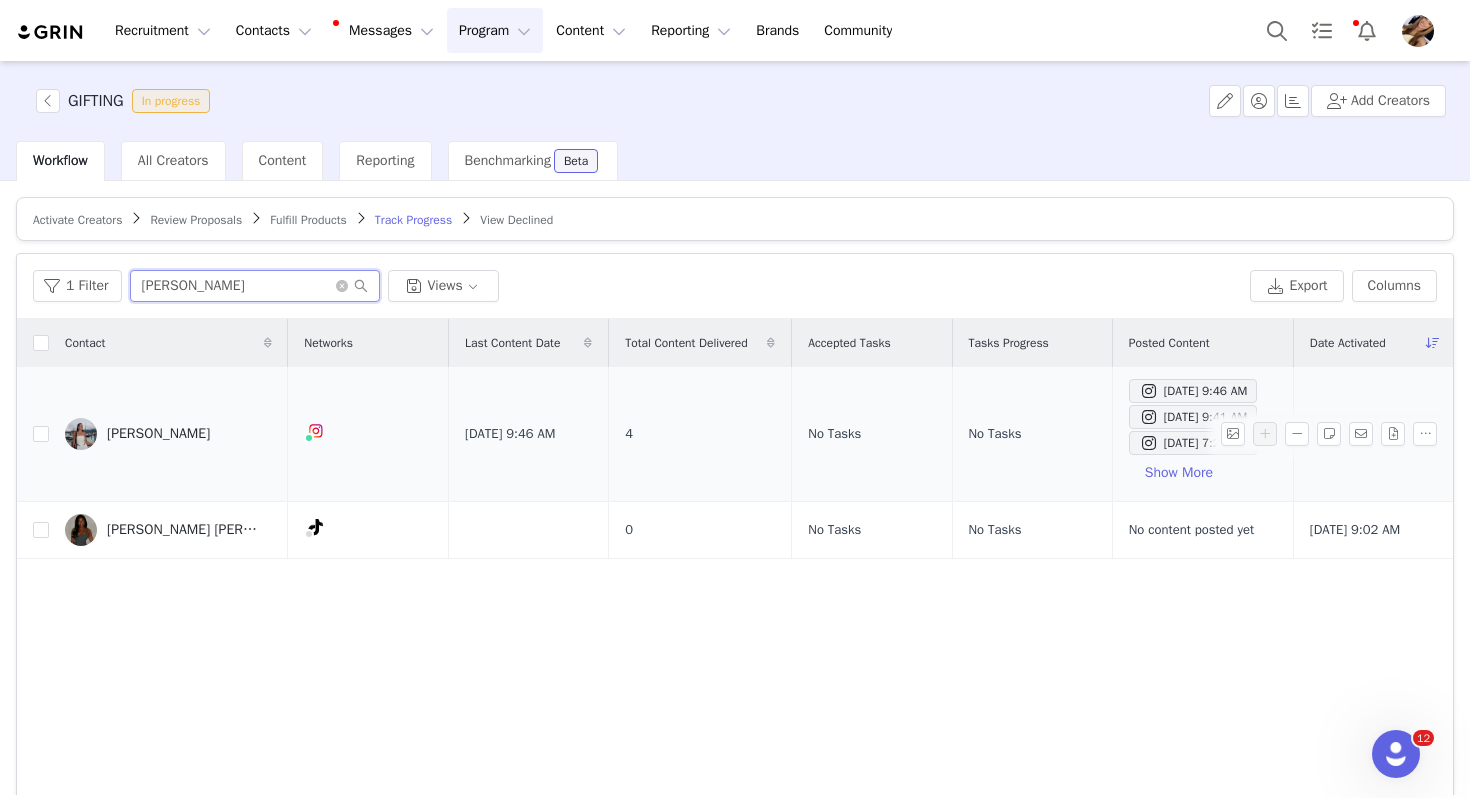 type on "christina" 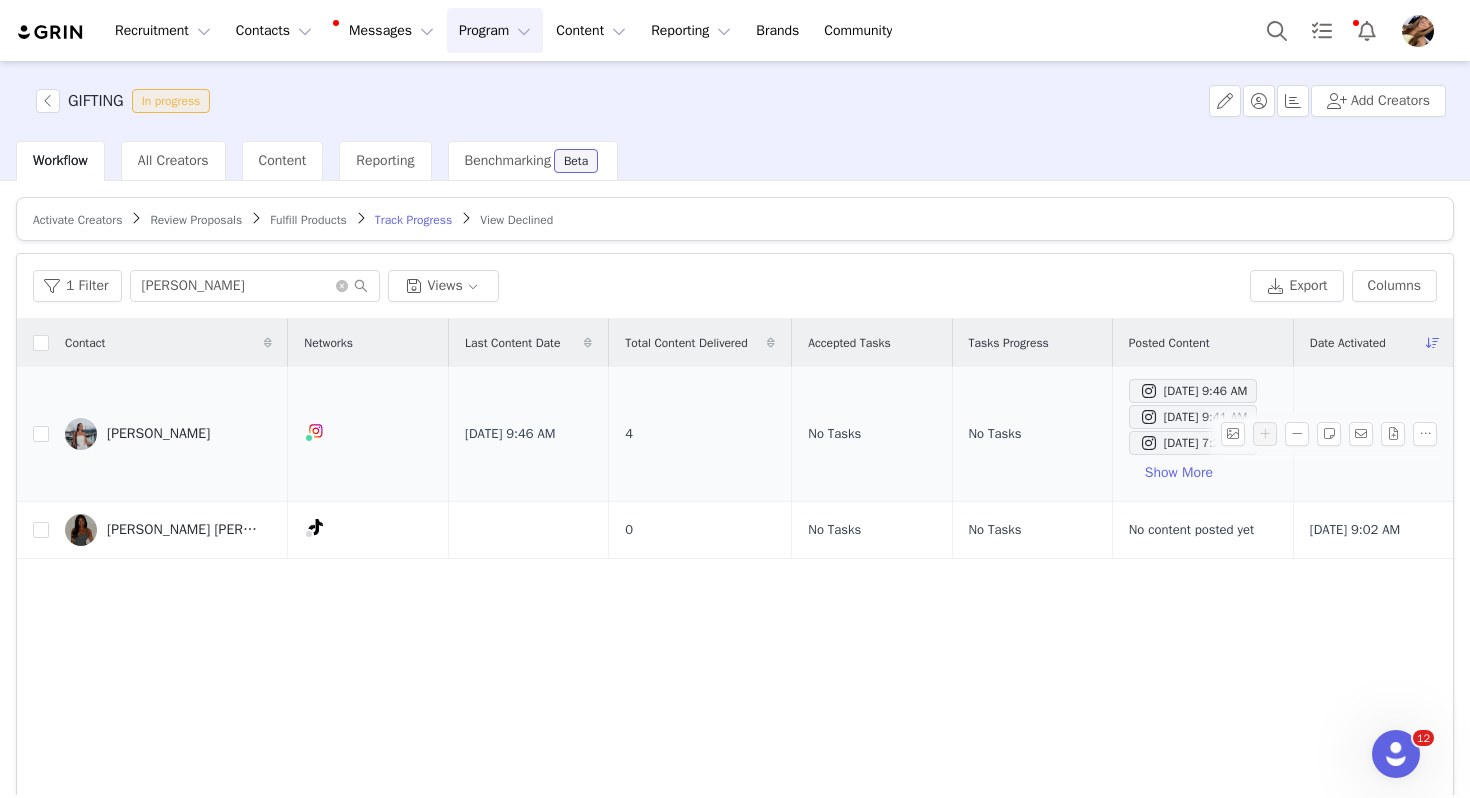 click on "Christina Harvey" at bounding box center [158, 434] 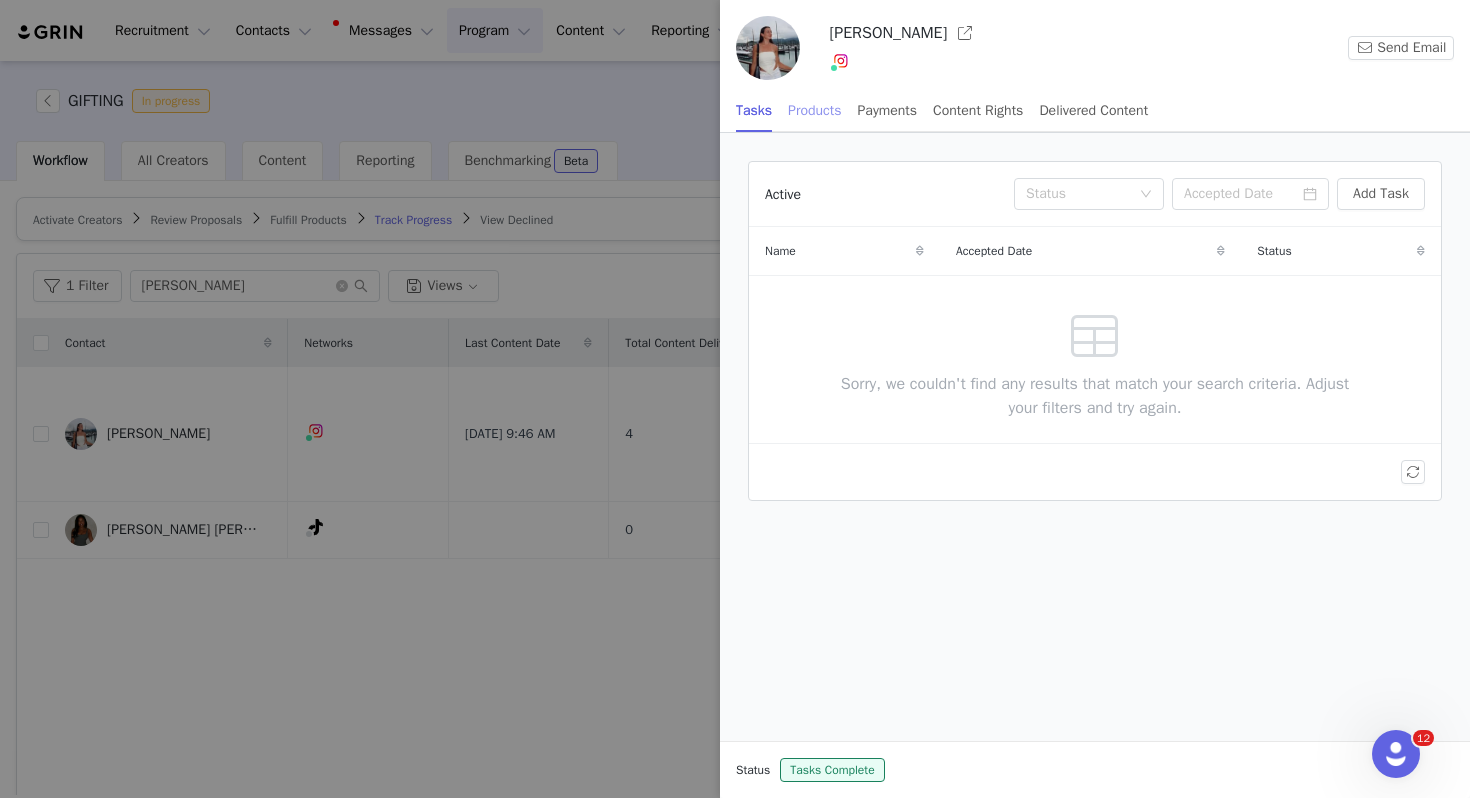click on "Products" at bounding box center [814, 110] 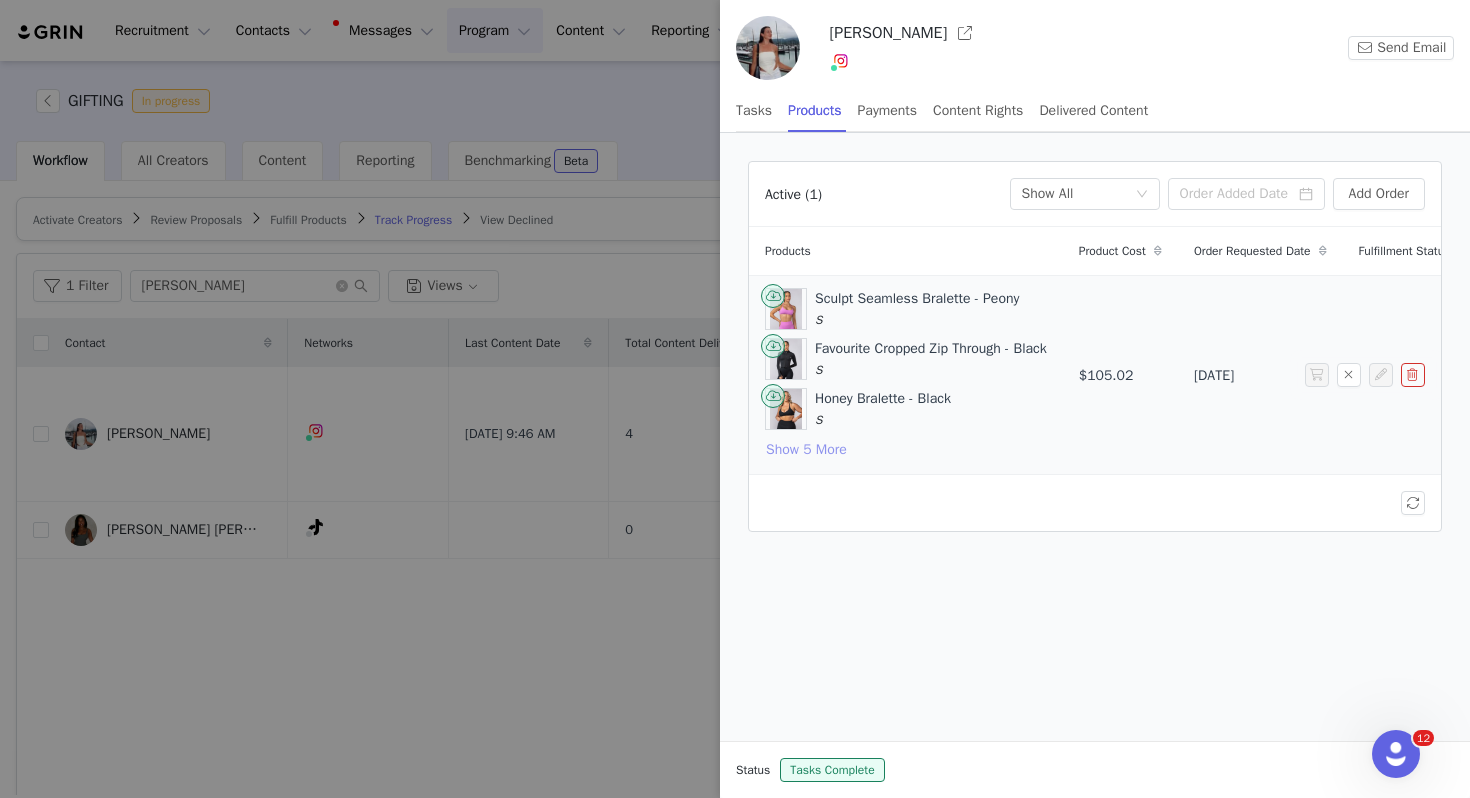 click on "Show 5 More" at bounding box center (806, 450) 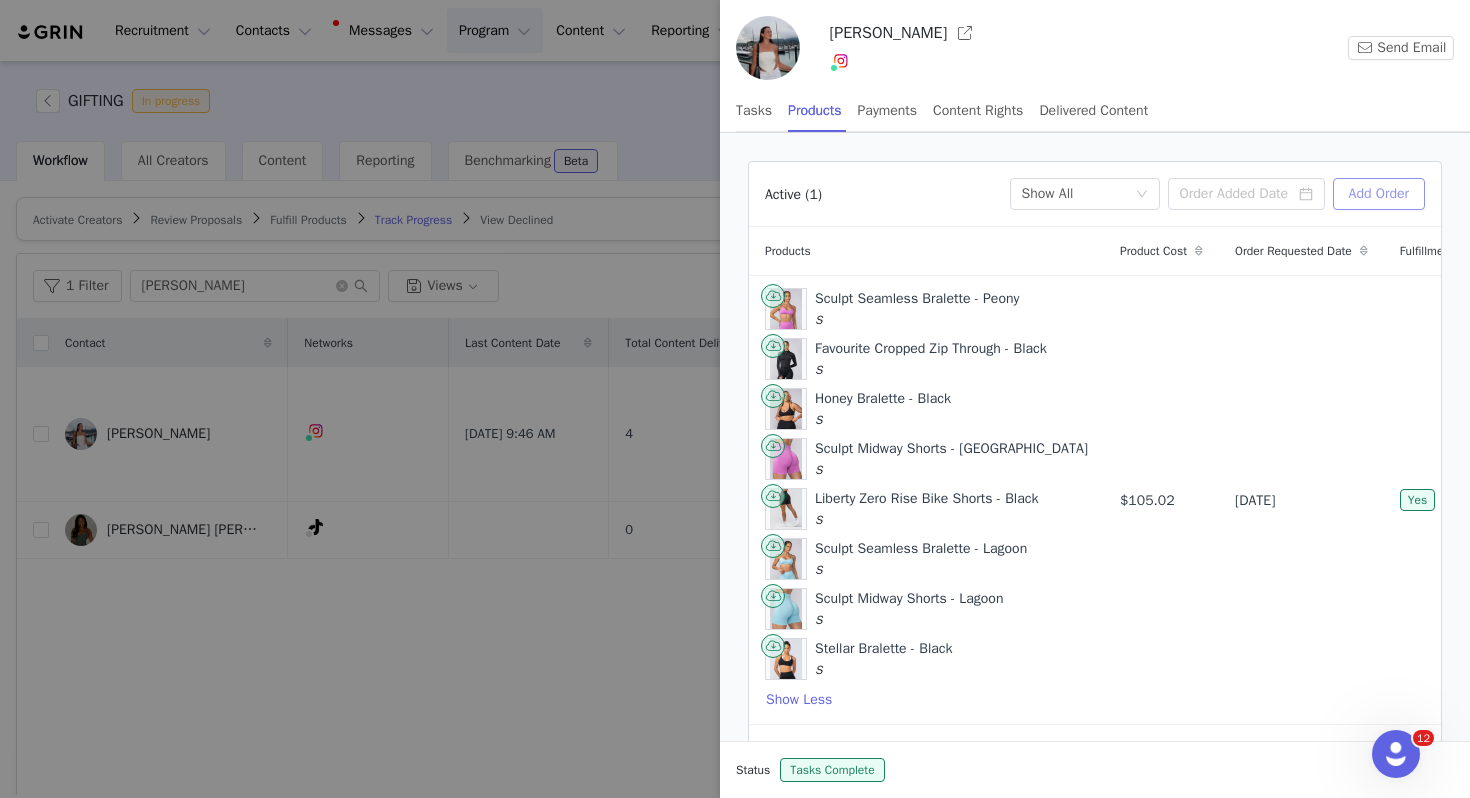 click on "Add Order" at bounding box center [1379, 194] 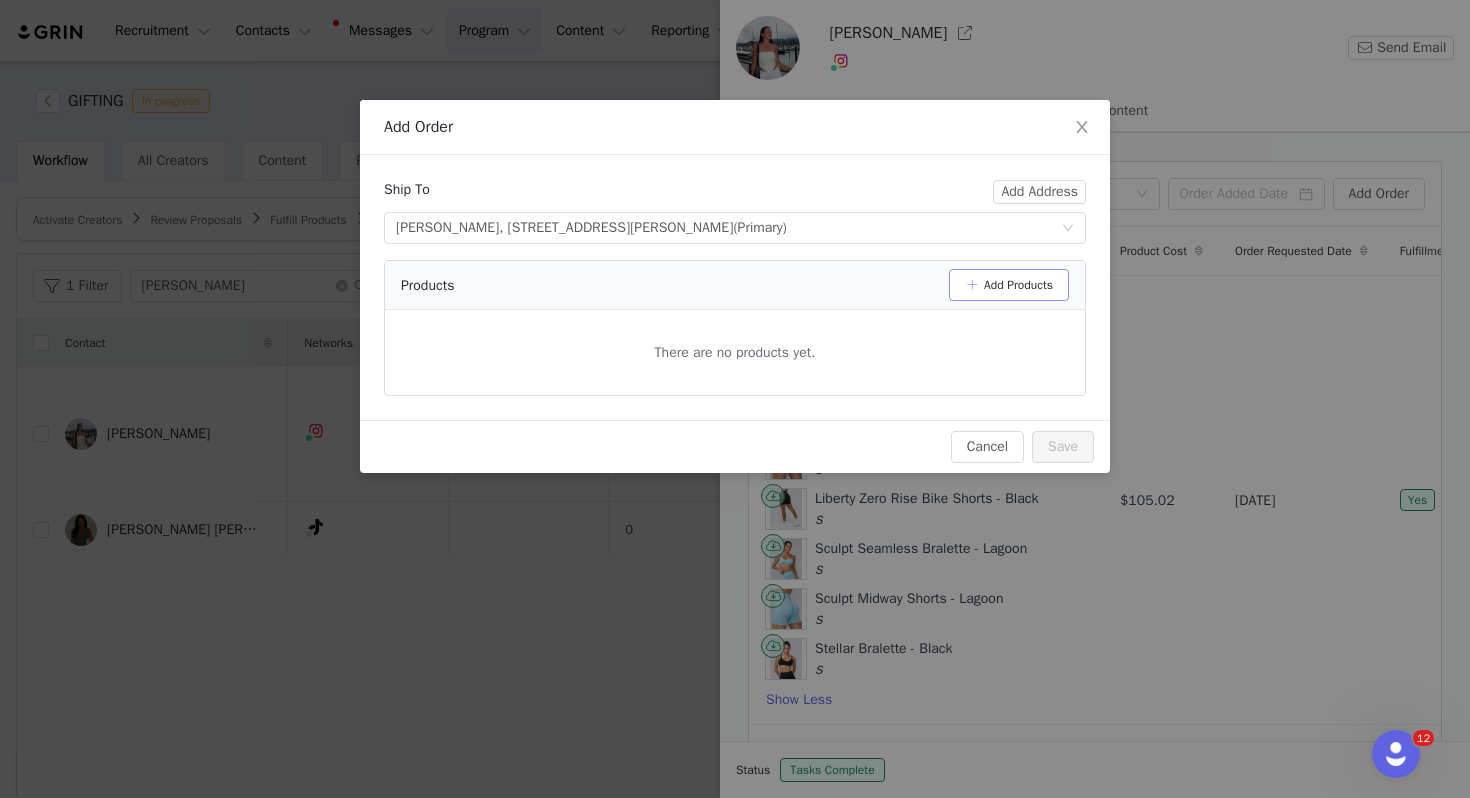 click on "Add Products" at bounding box center (1009, 285) 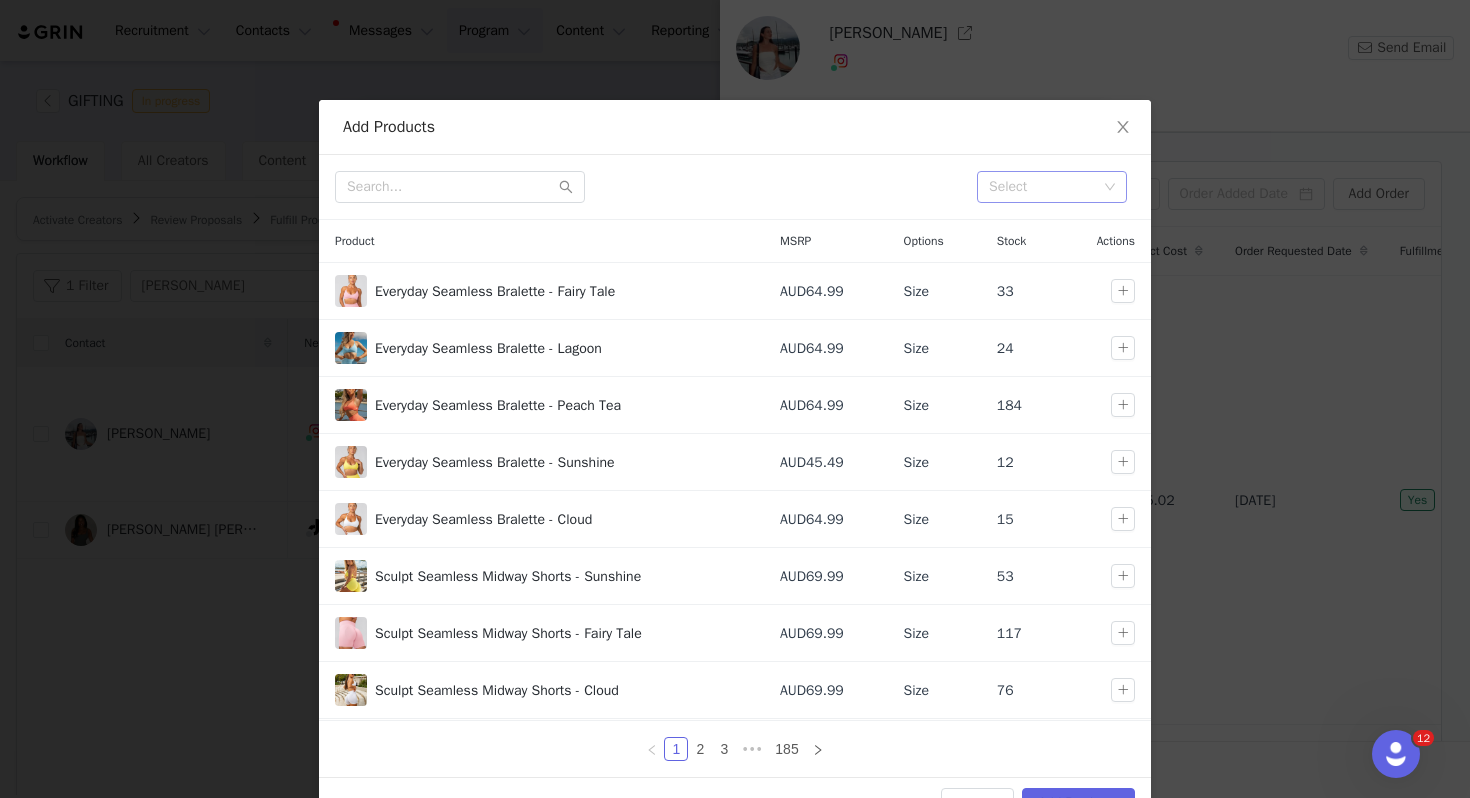 click at bounding box center (988, 187) 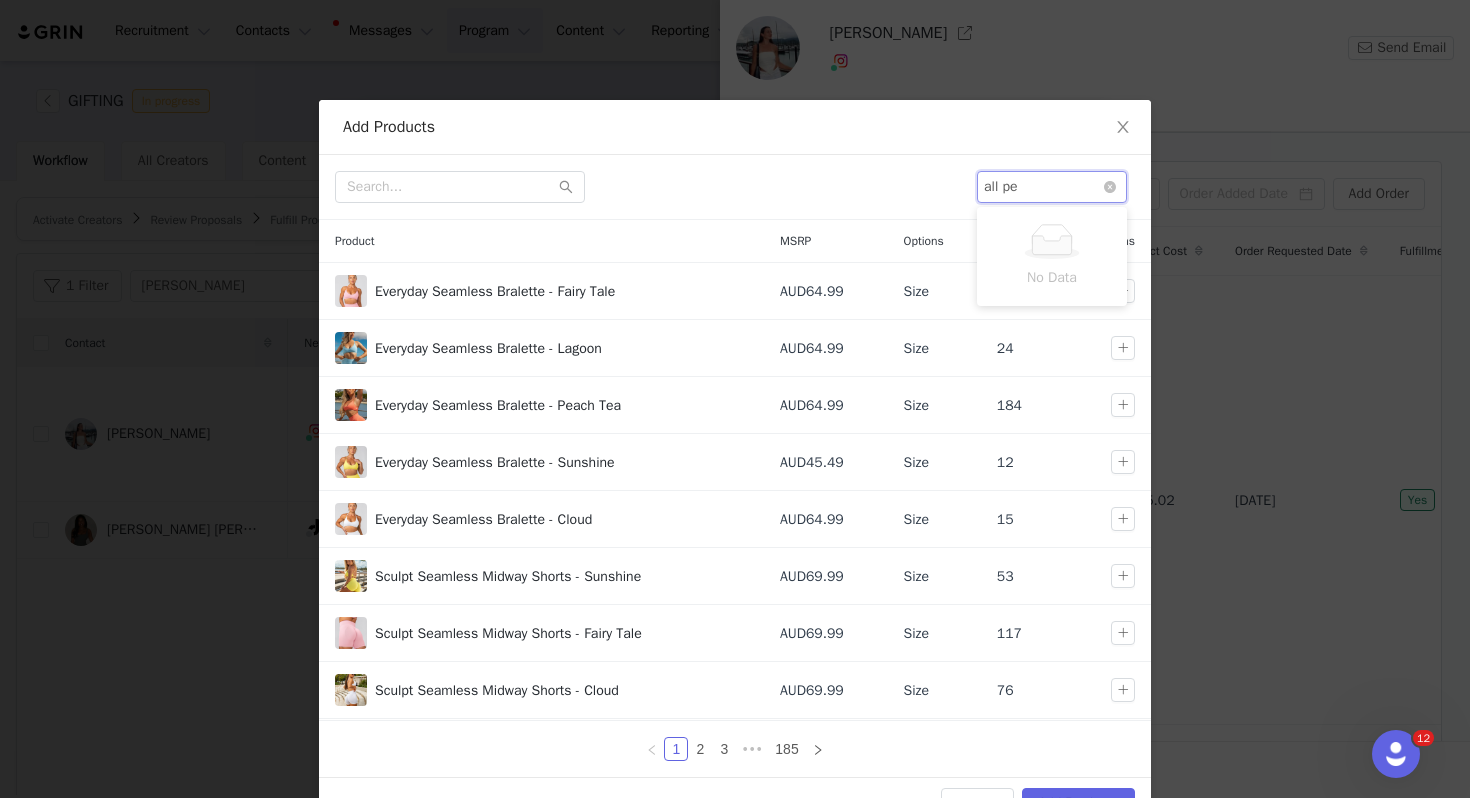 type on "all p" 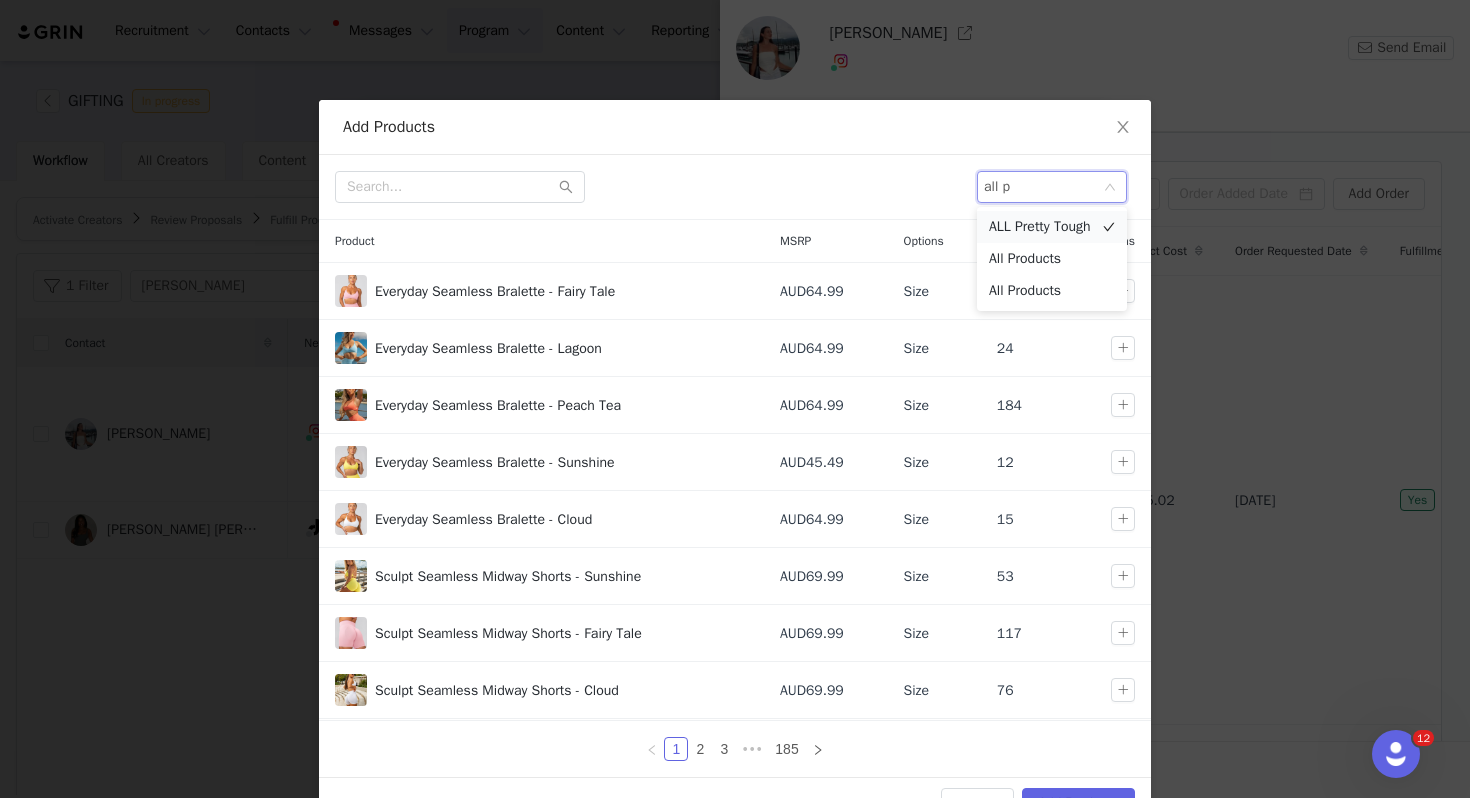 click on "ALL Pretty Tough" at bounding box center [1052, 227] 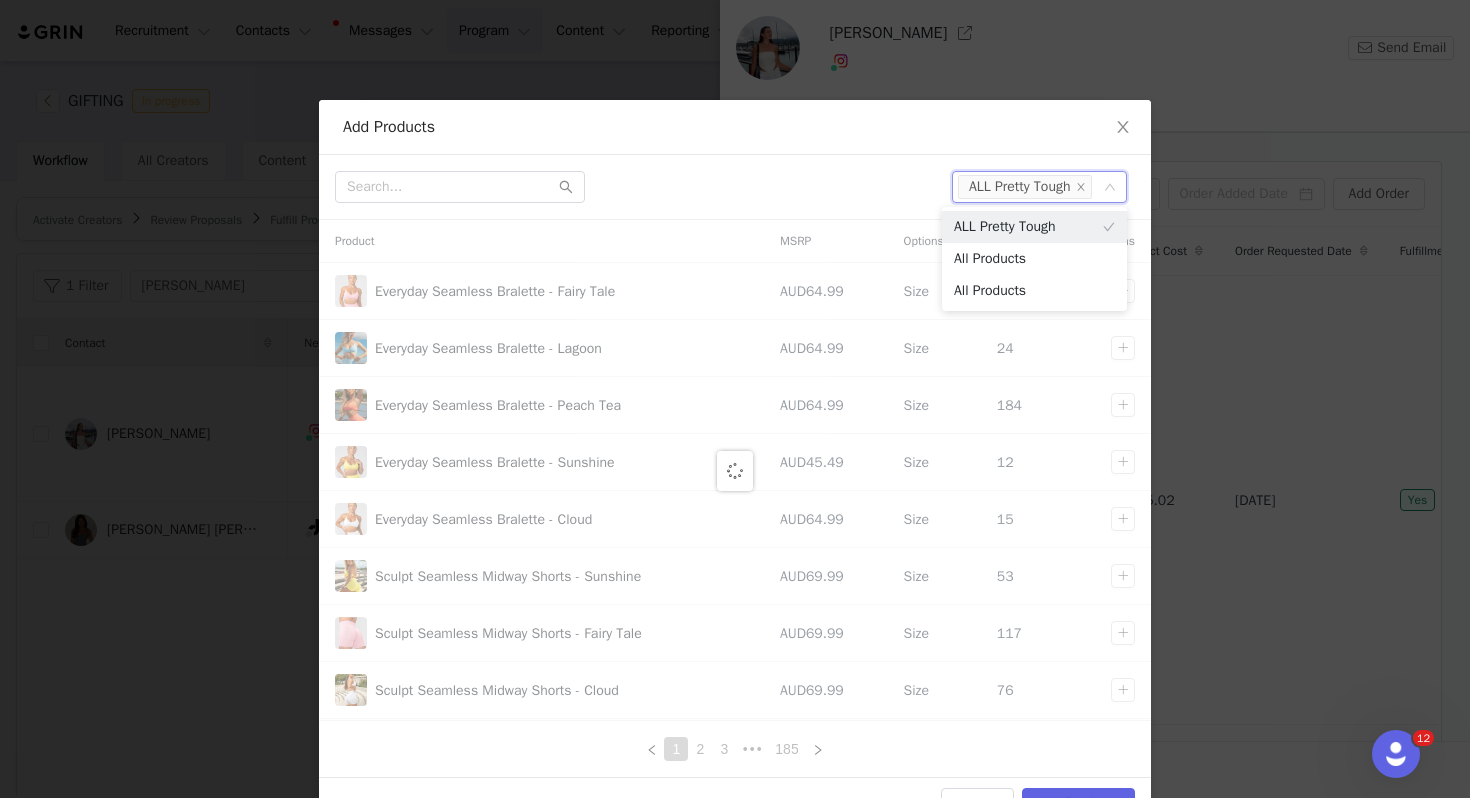 click on "Select ALL Pretty Tough" at bounding box center (735, 187) 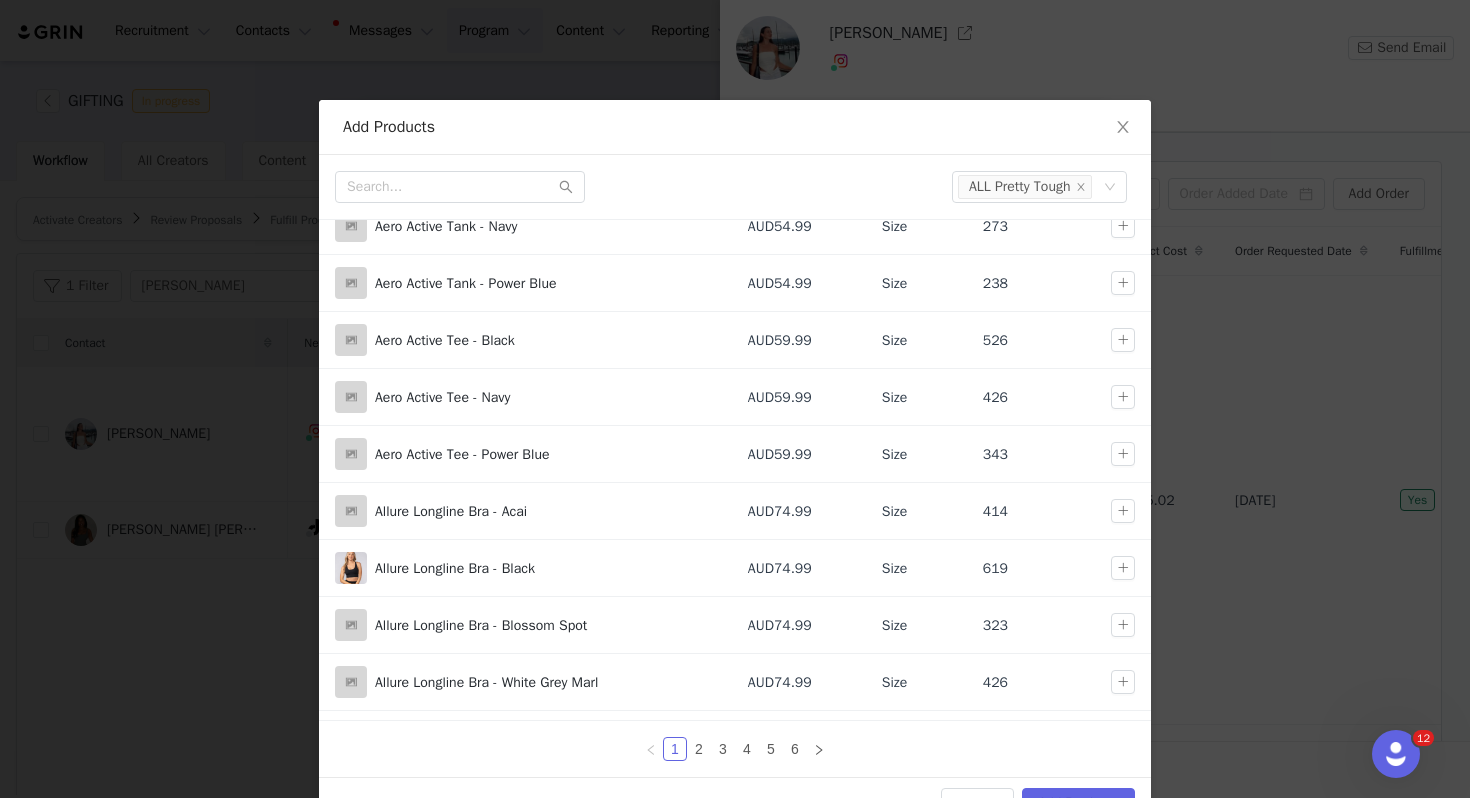 scroll, scrollTop: 112, scrollLeft: 0, axis: vertical 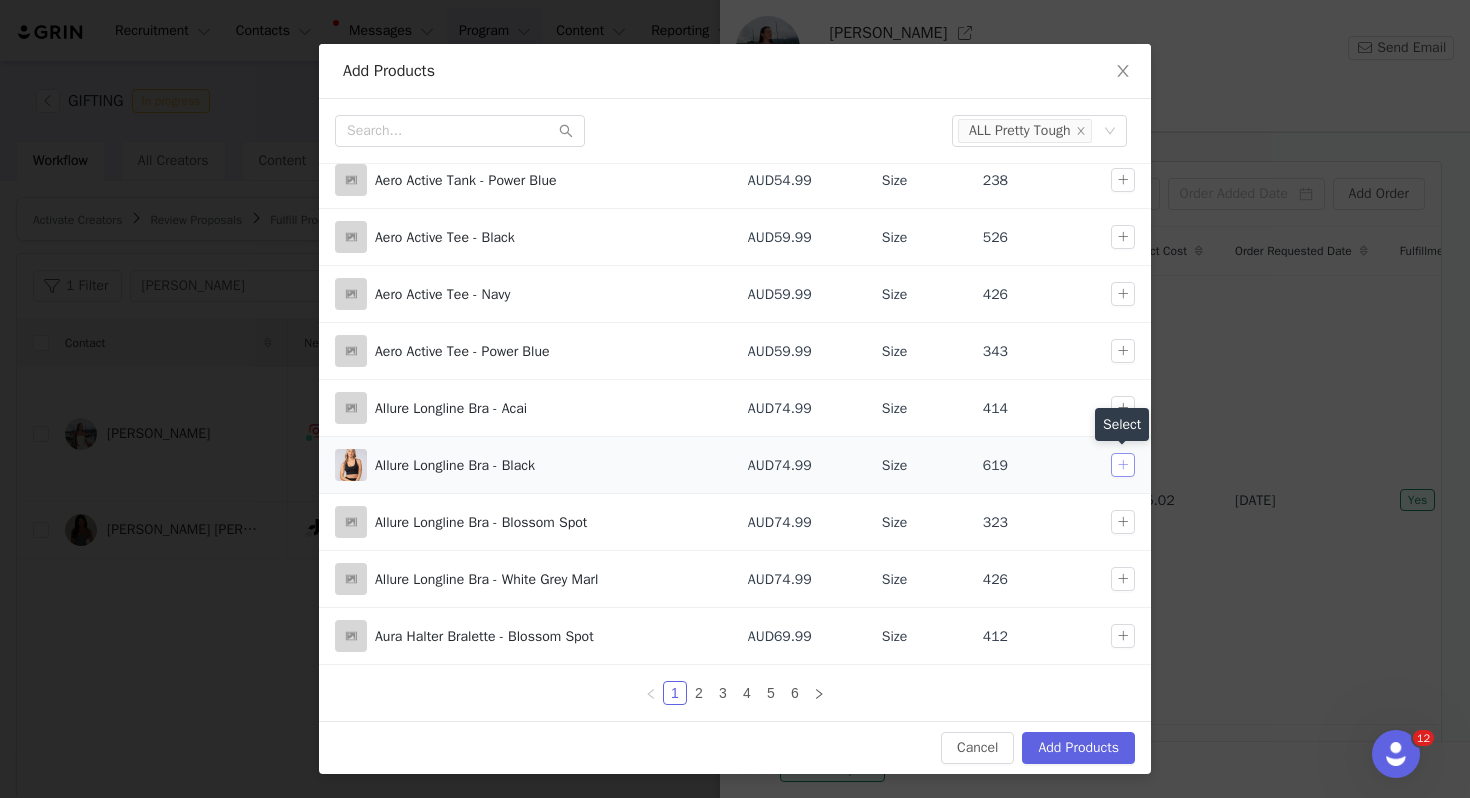 click at bounding box center (1123, 465) 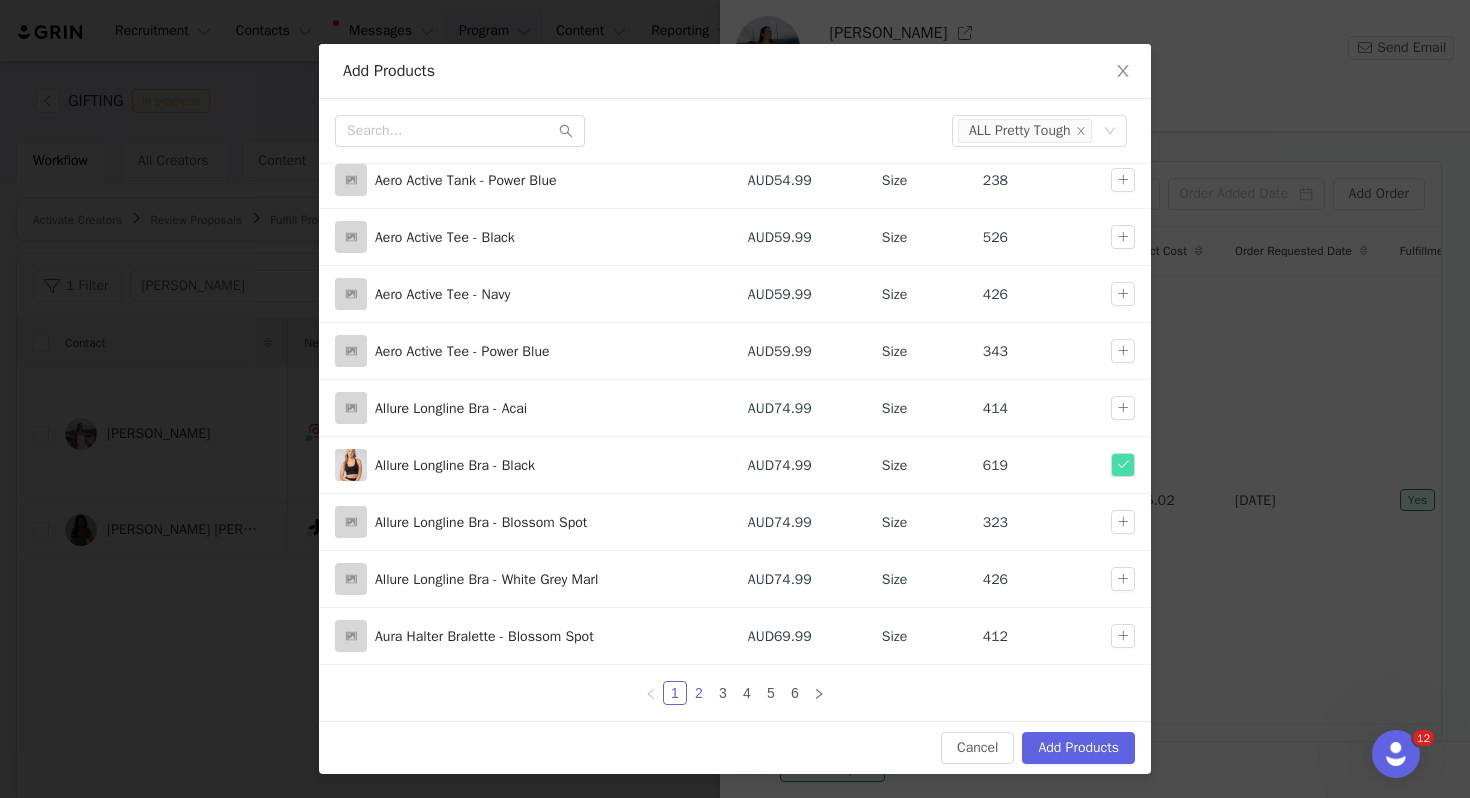 click on "2" at bounding box center [699, 693] 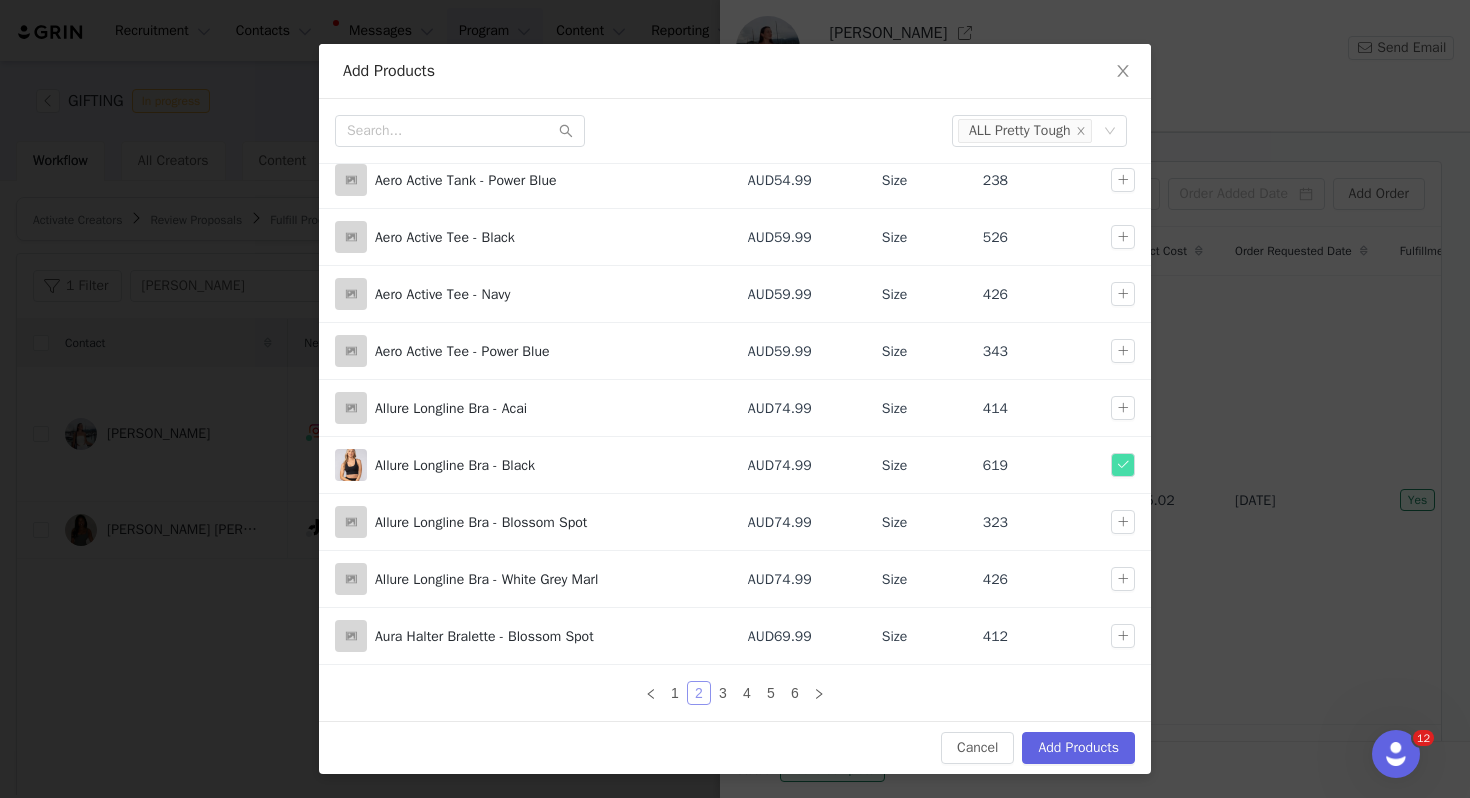 scroll, scrollTop: 0, scrollLeft: 0, axis: both 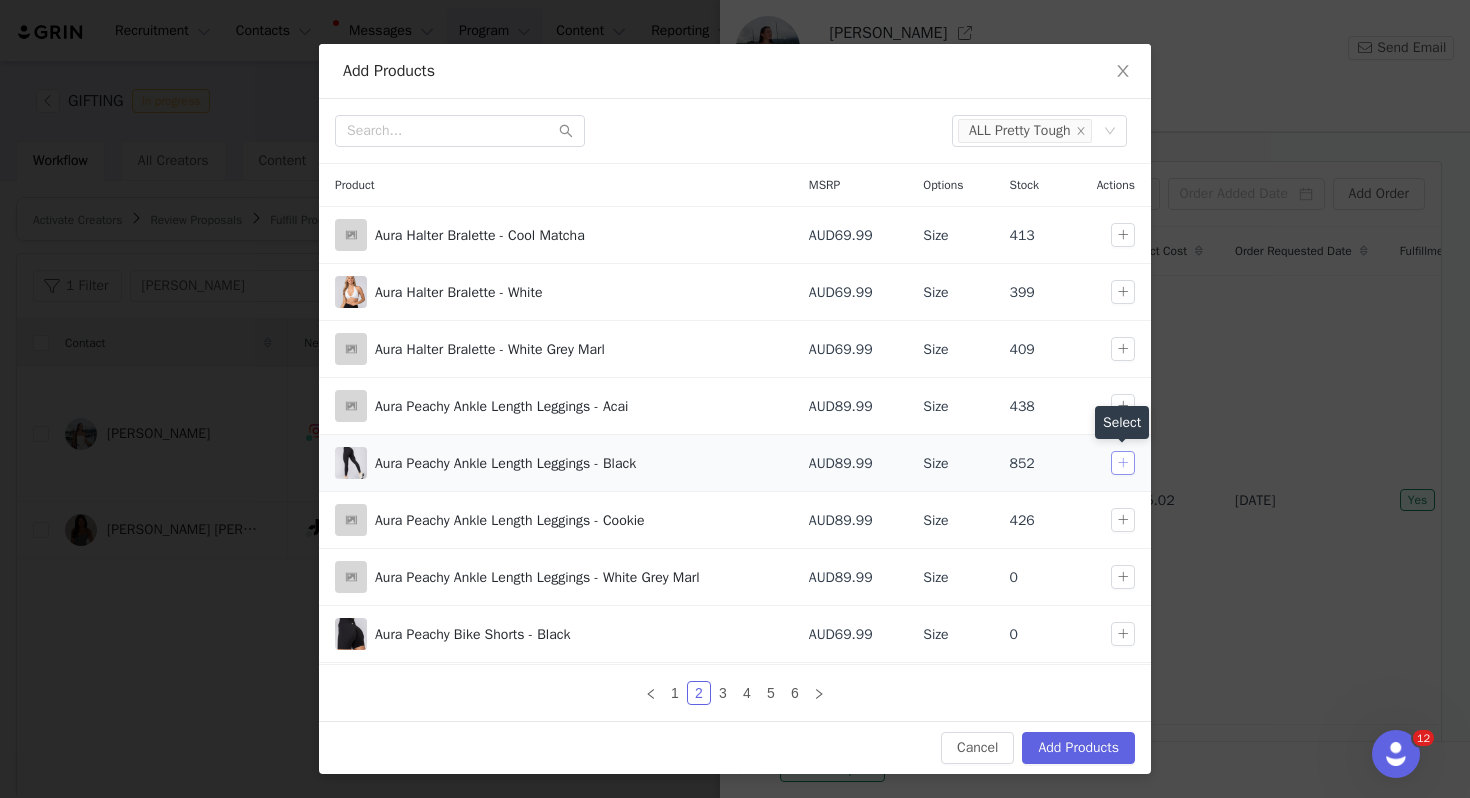 click at bounding box center (1123, 463) 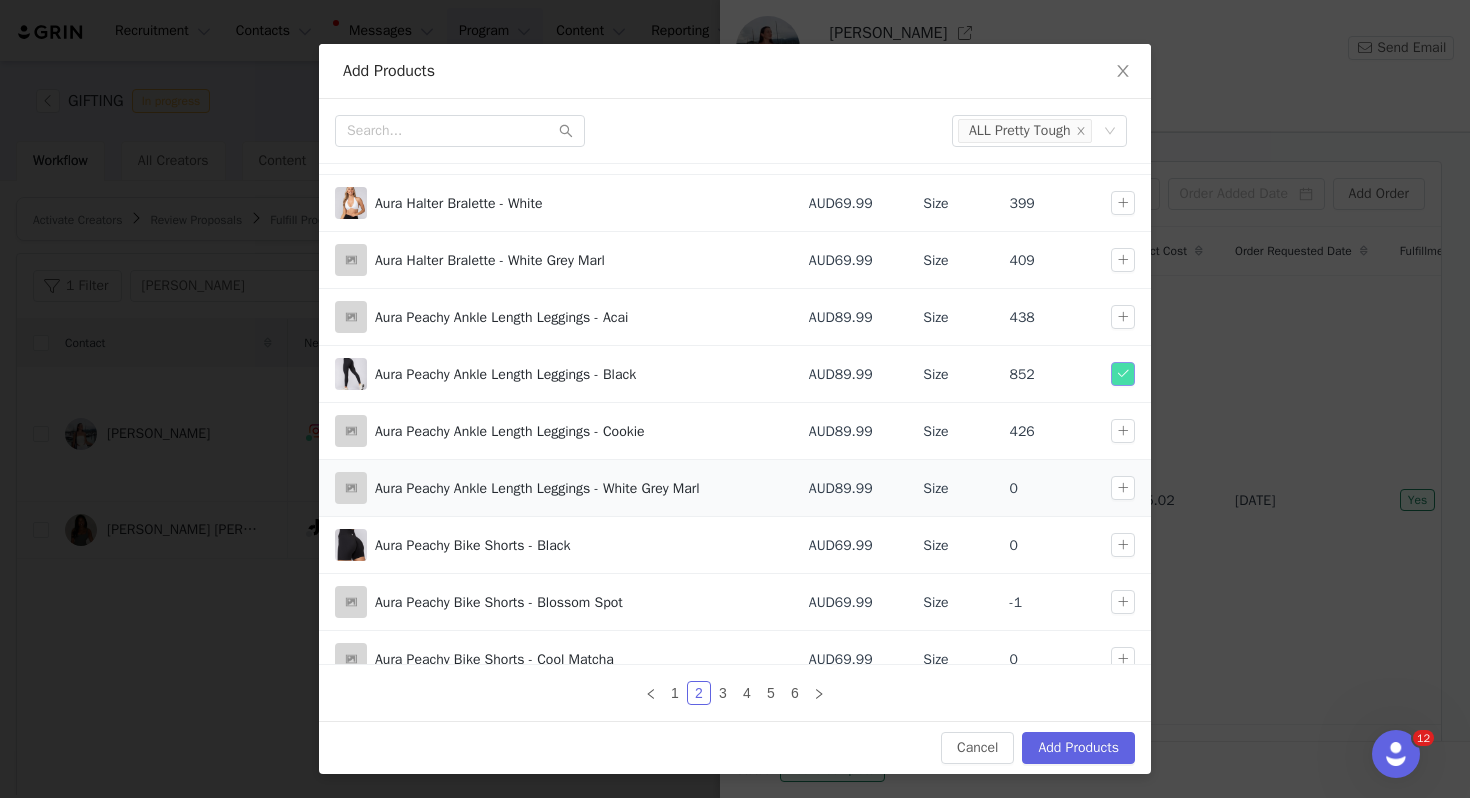 scroll, scrollTop: 91, scrollLeft: 0, axis: vertical 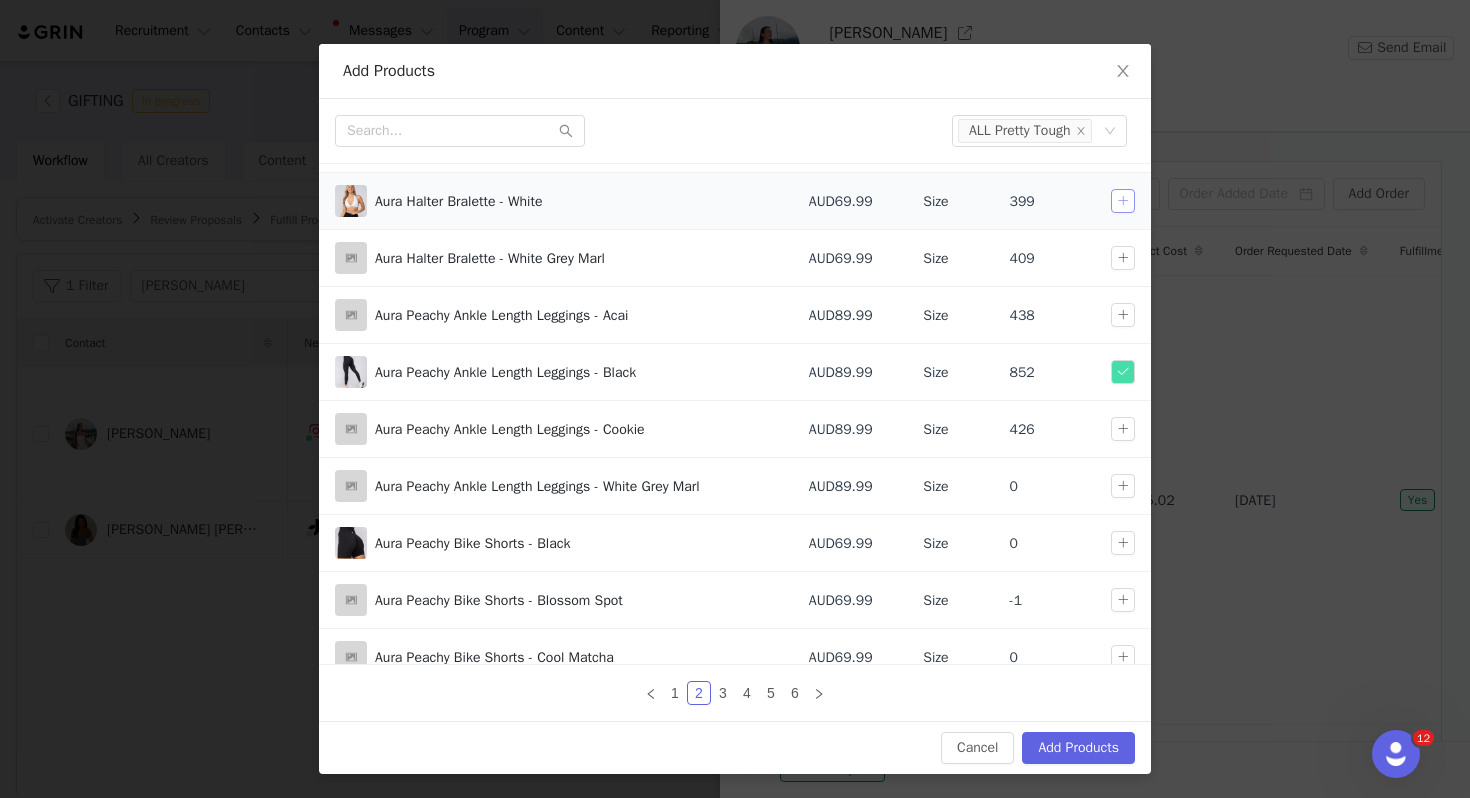 click at bounding box center (1123, 201) 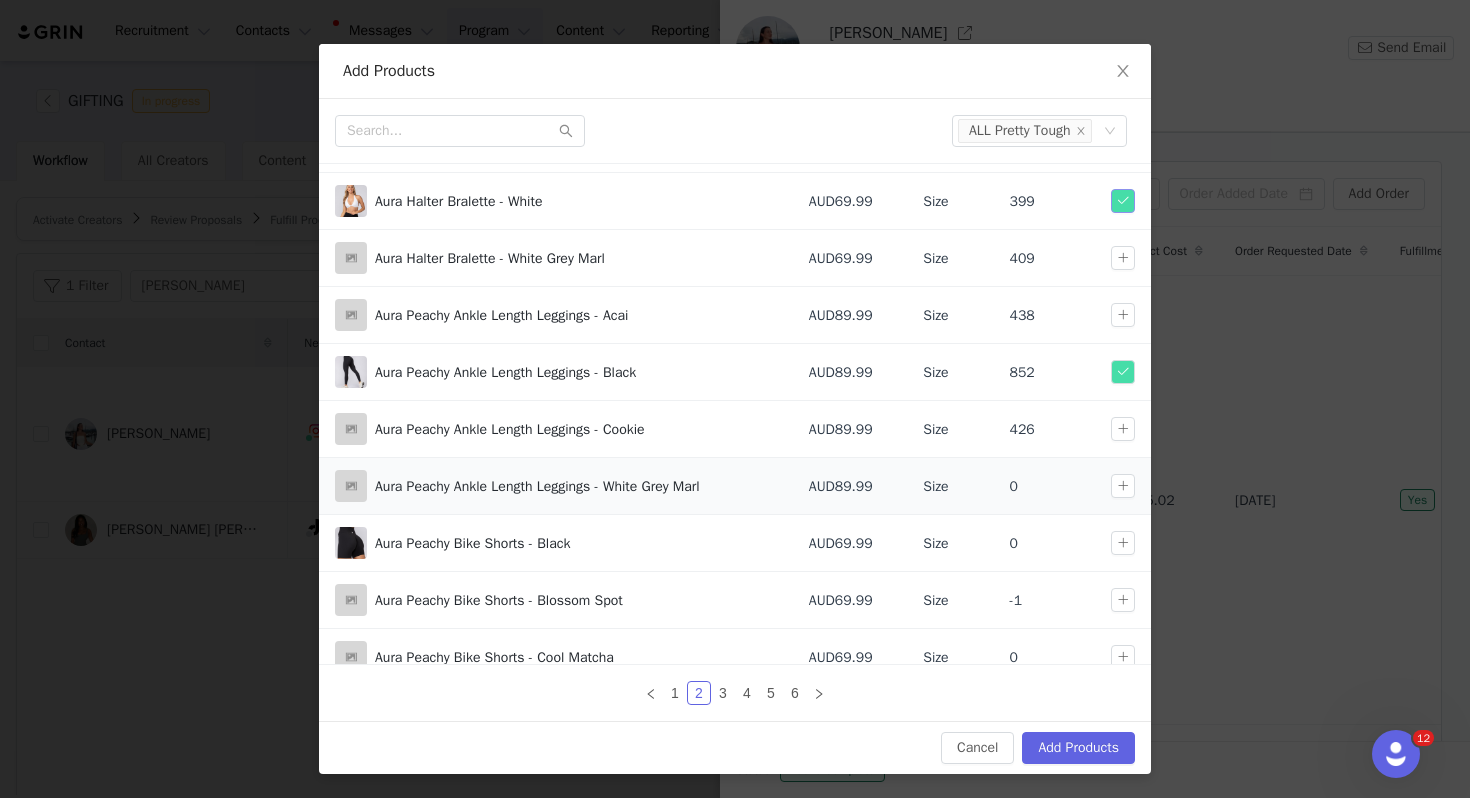 scroll, scrollTop: 112, scrollLeft: 0, axis: vertical 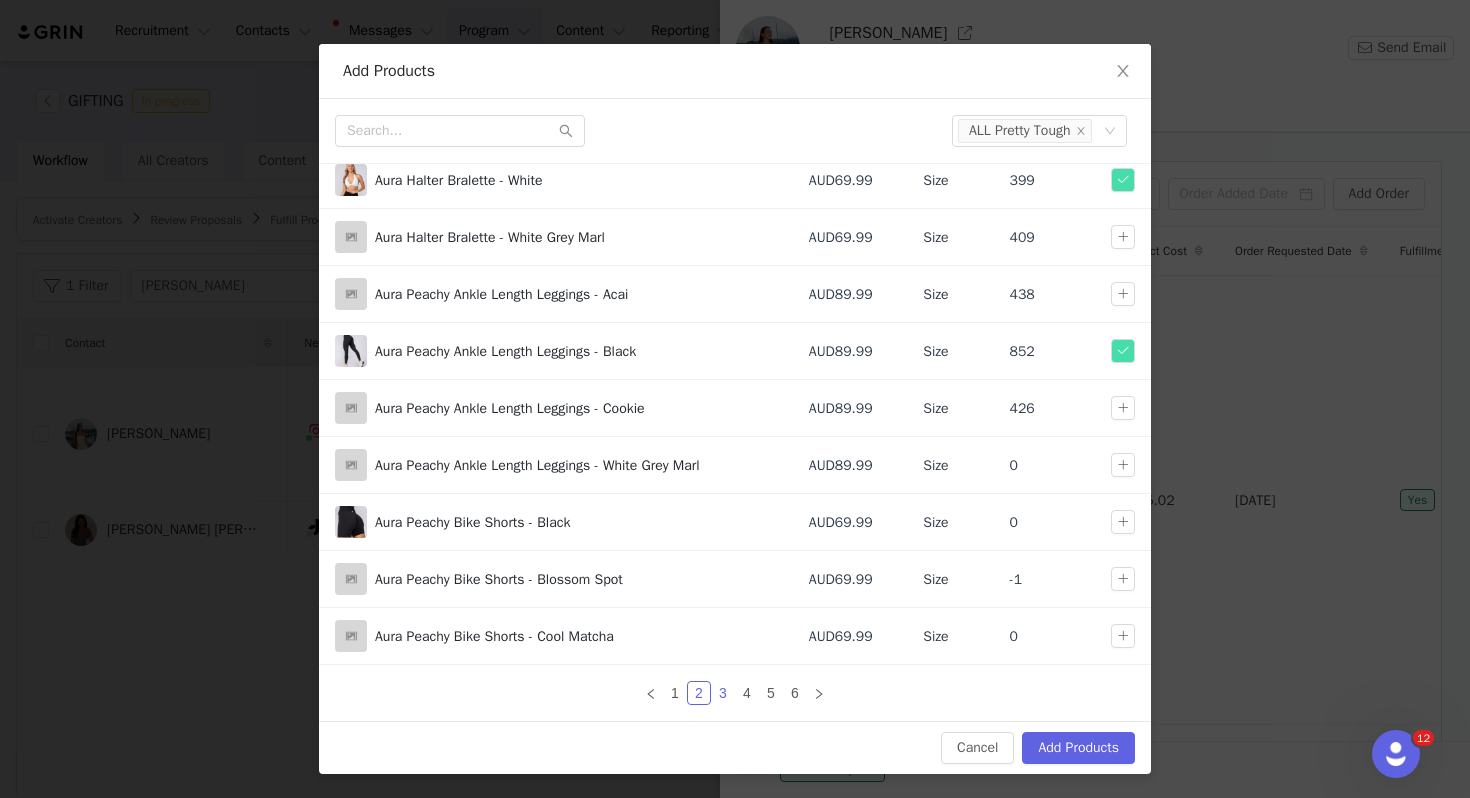 click on "3" at bounding box center (723, 693) 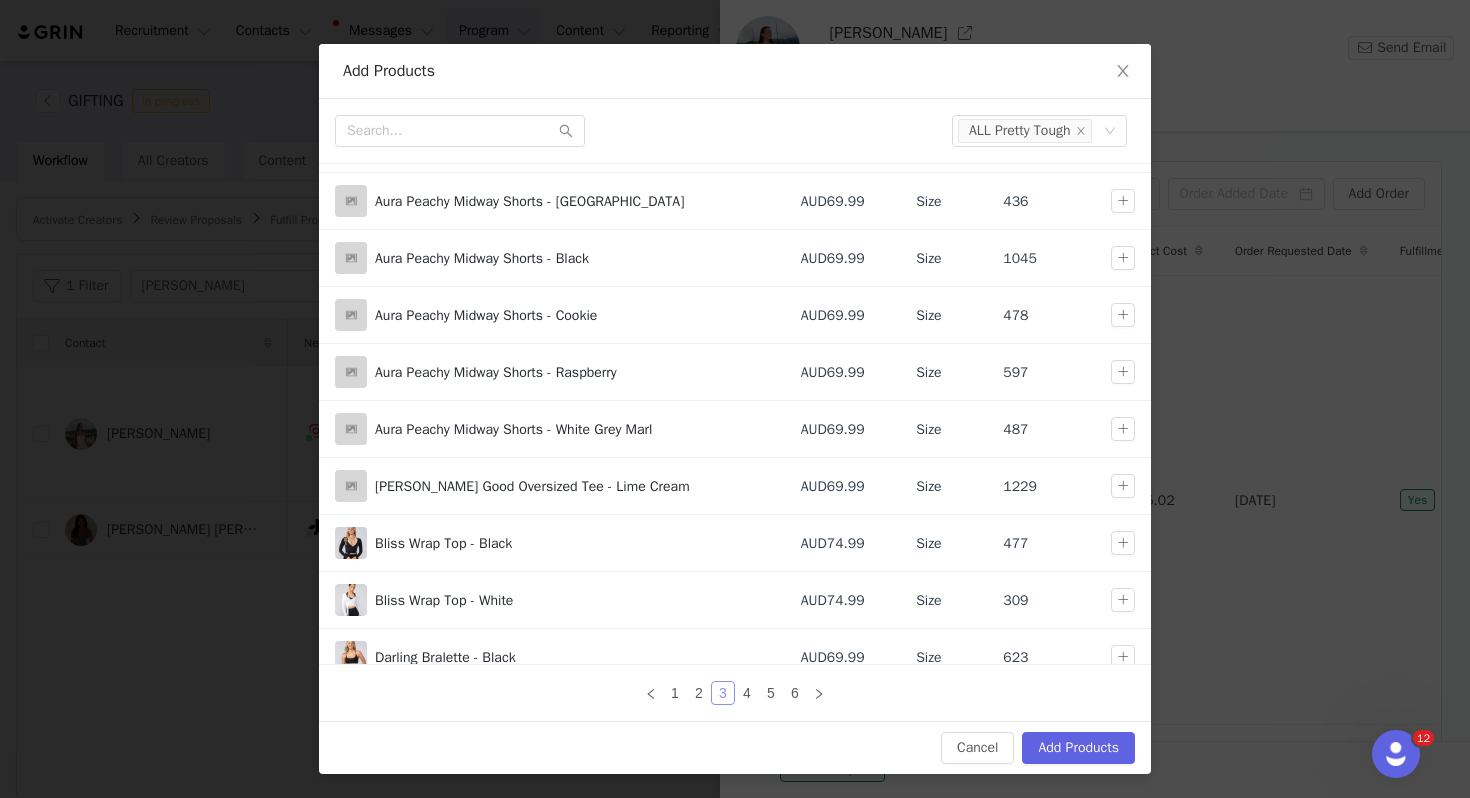 scroll, scrollTop: 41, scrollLeft: 0, axis: vertical 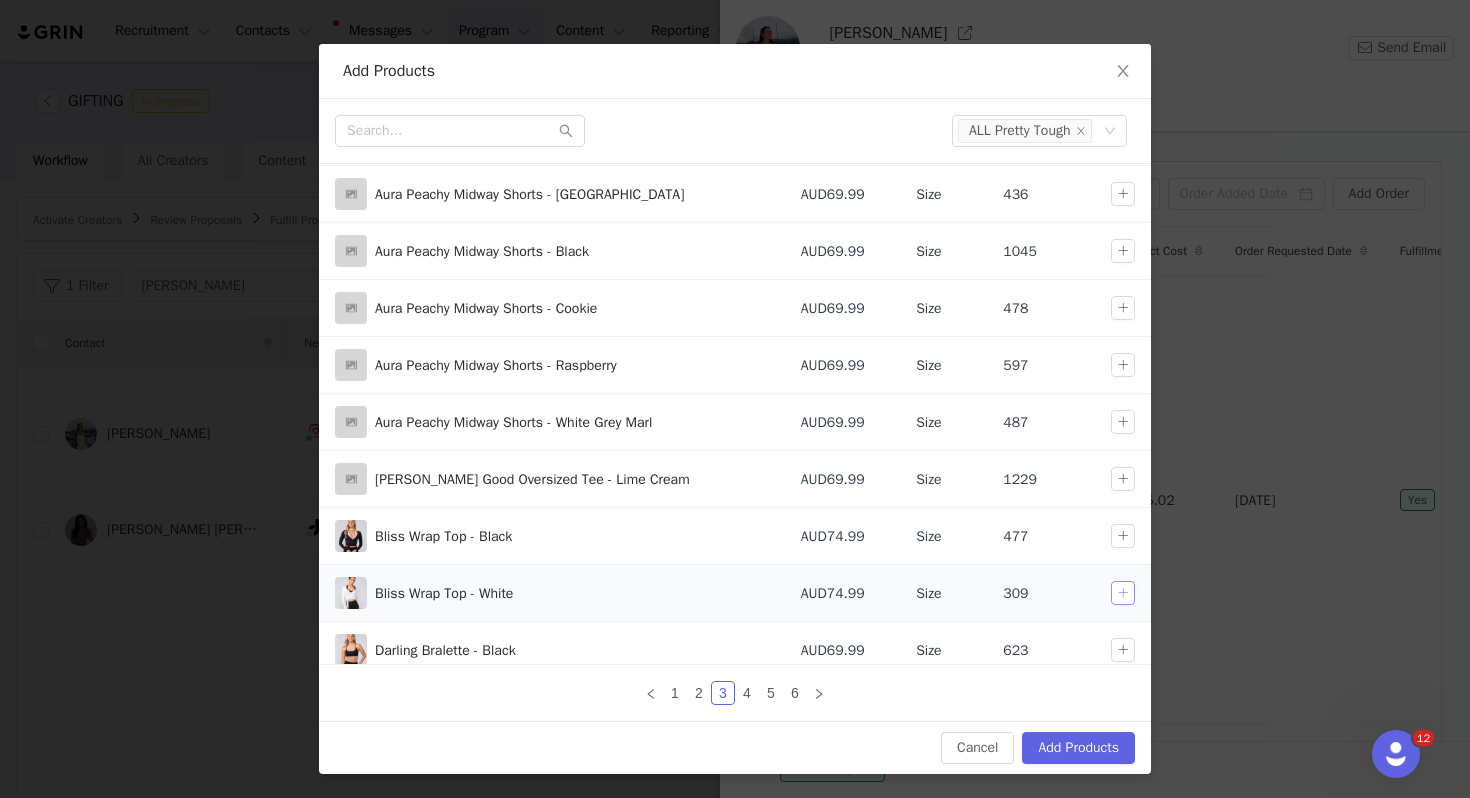 click at bounding box center (1123, 593) 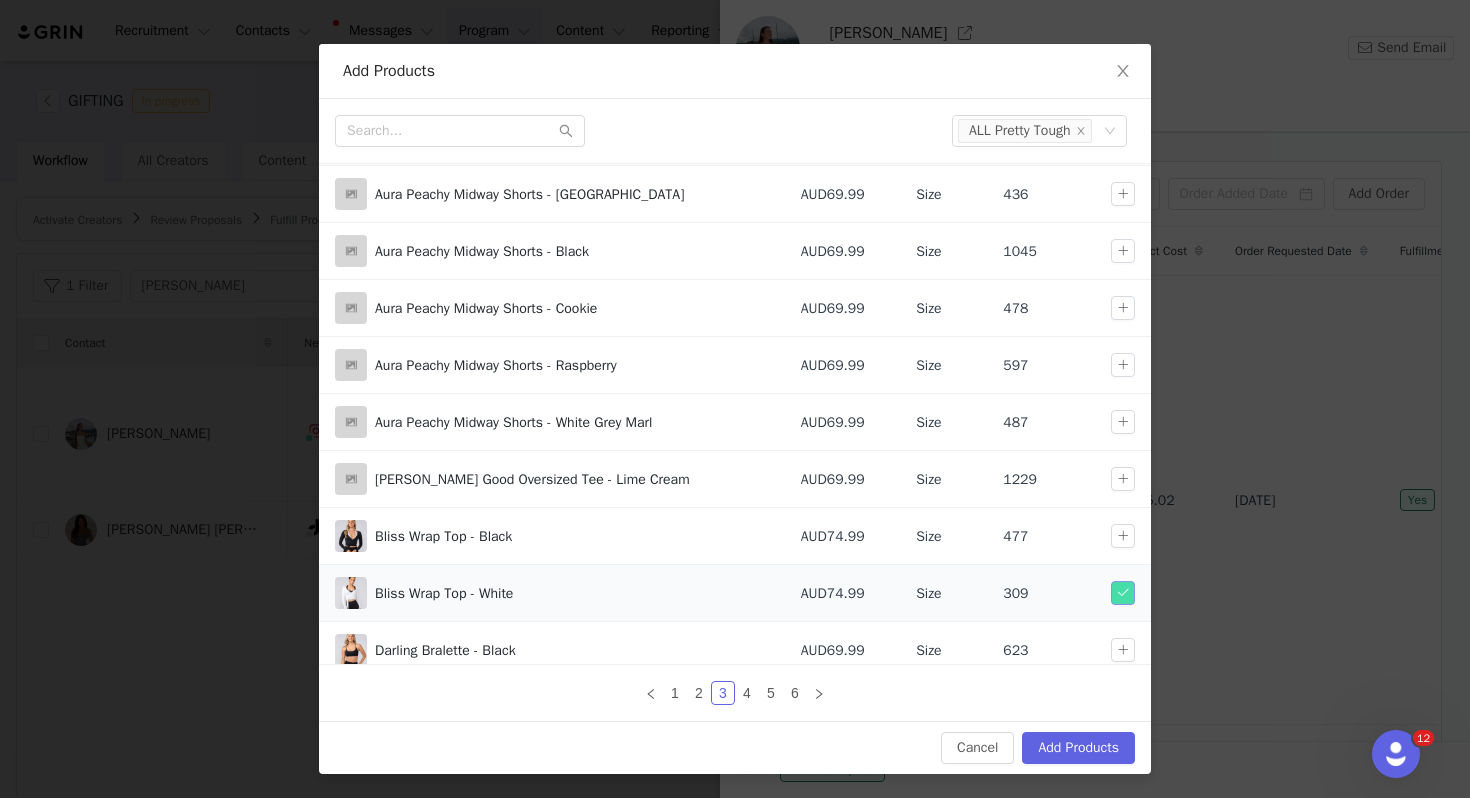 scroll, scrollTop: 112, scrollLeft: 0, axis: vertical 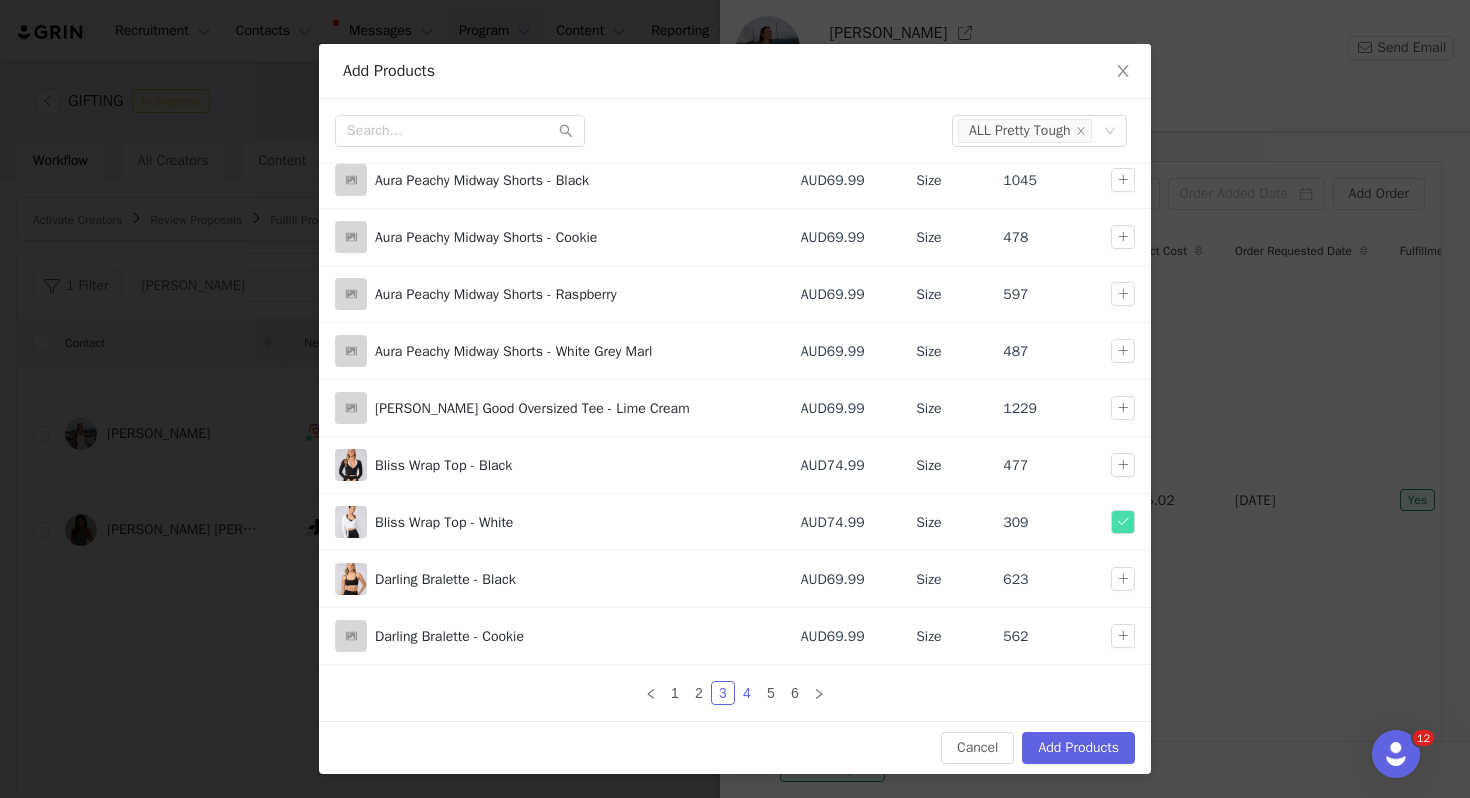click on "4" at bounding box center (747, 693) 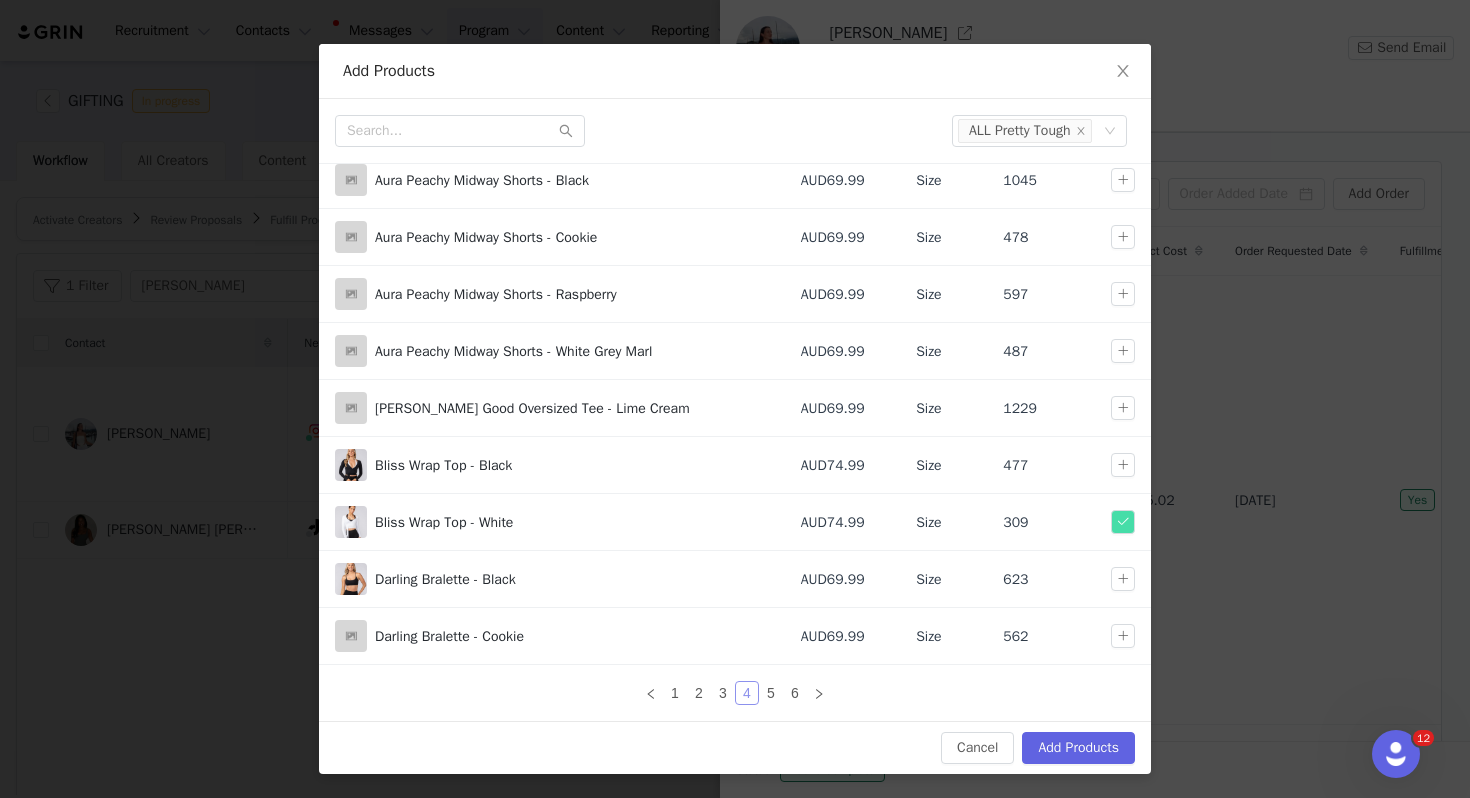 scroll, scrollTop: 0, scrollLeft: 0, axis: both 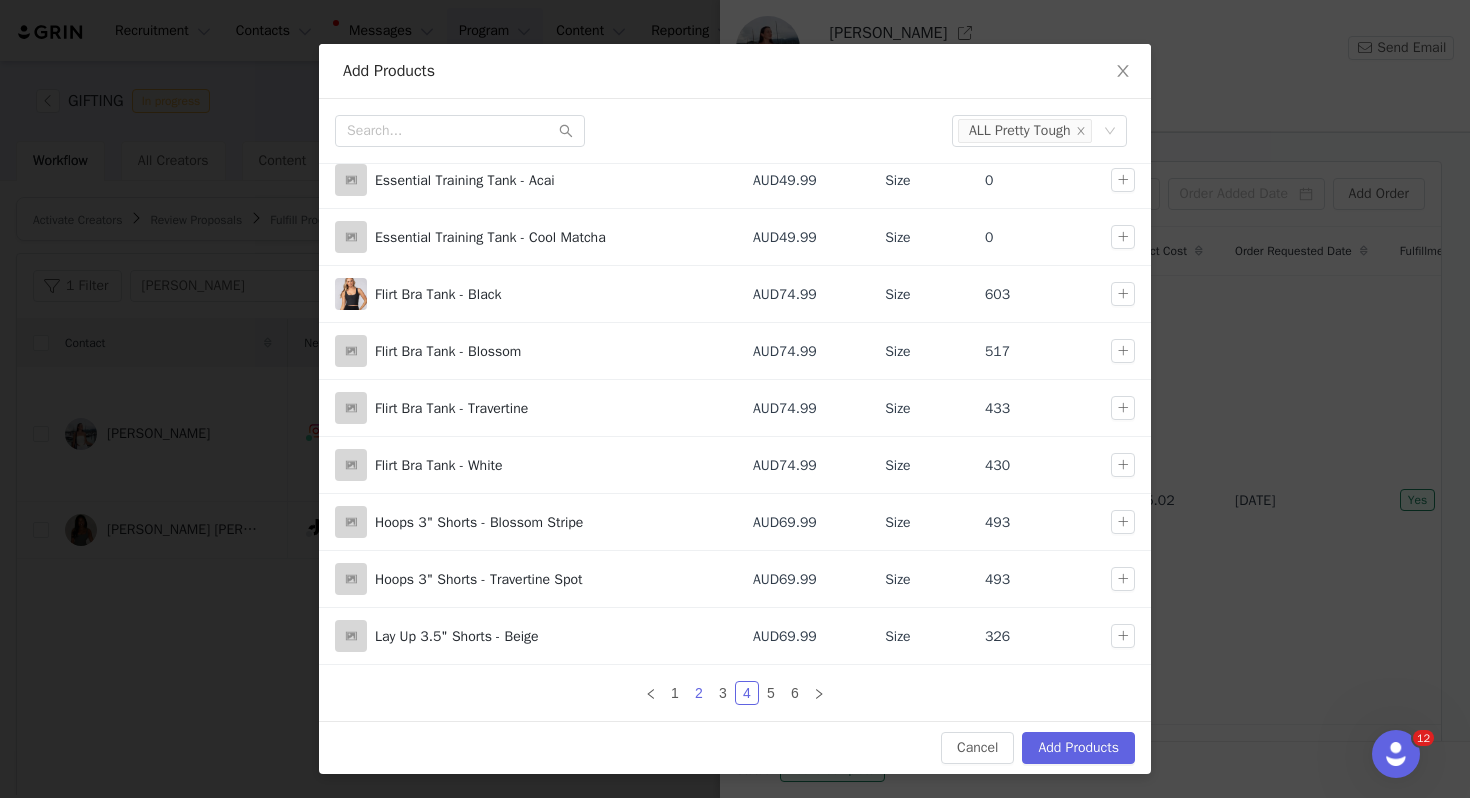 drag, startPoint x: 695, startPoint y: 691, endPoint x: 696, endPoint y: 677, distance: 14.035668 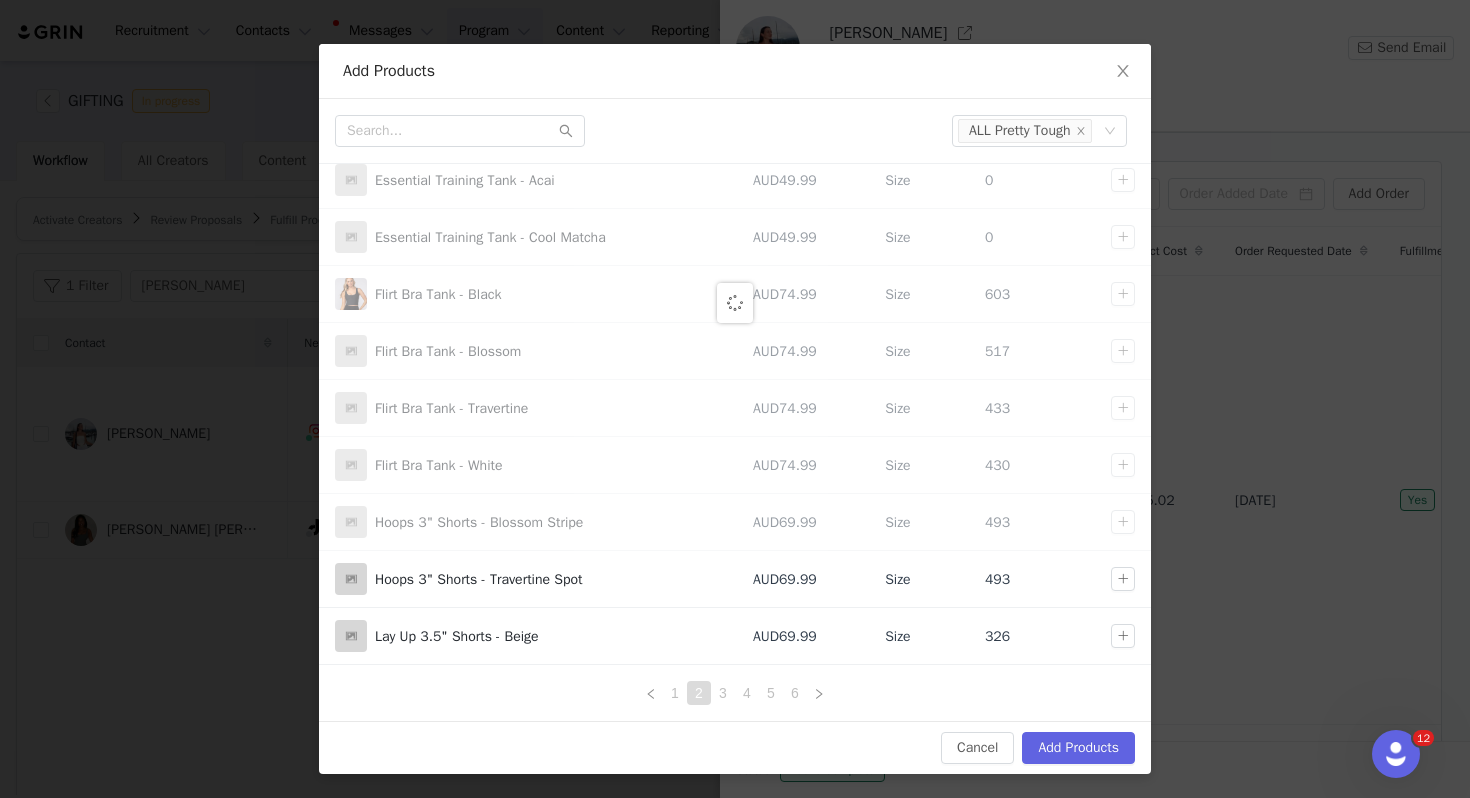 scroll, scrollTop: 0, scrollLeft: 0, axis: both 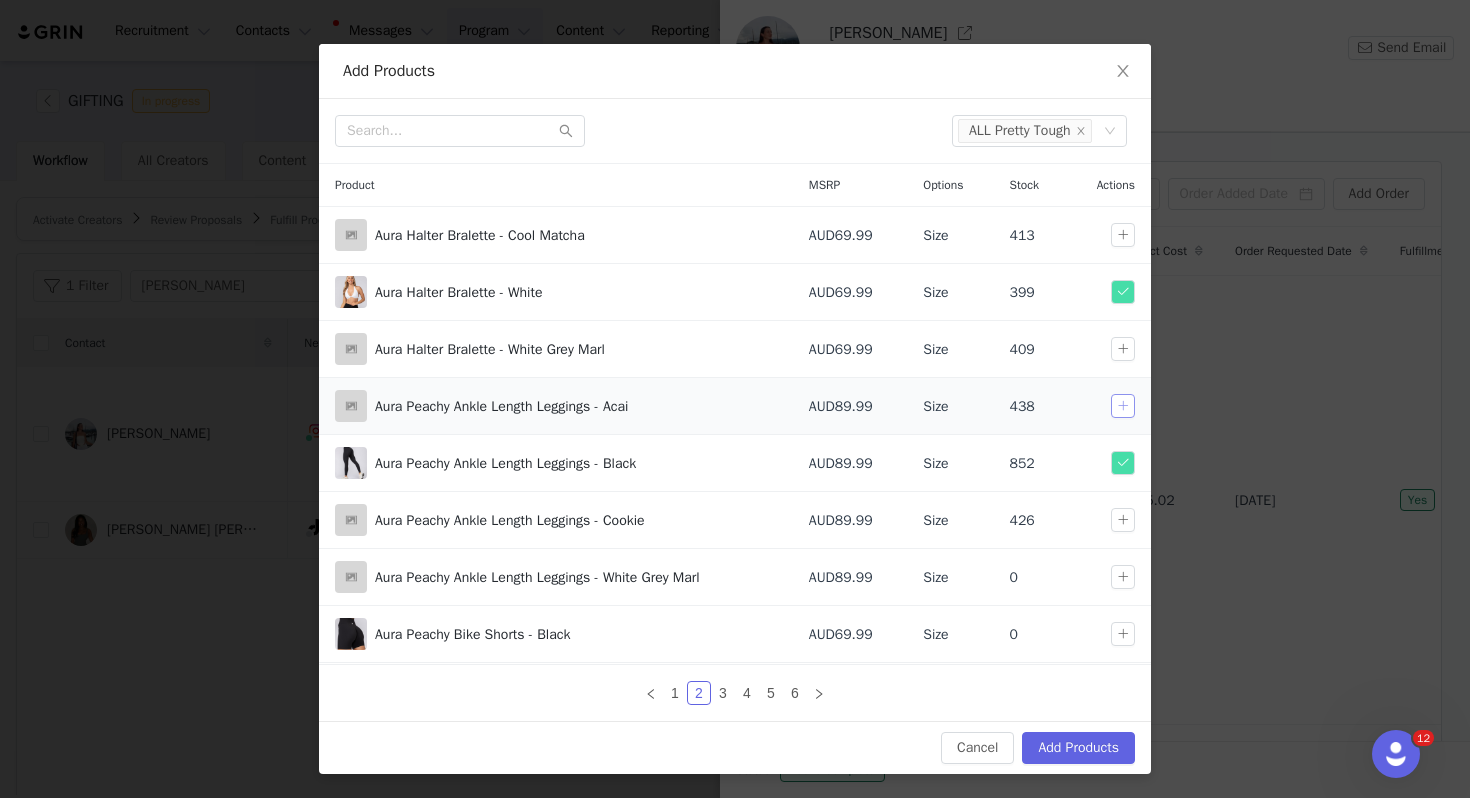 click at bounding box center (1123, 406) 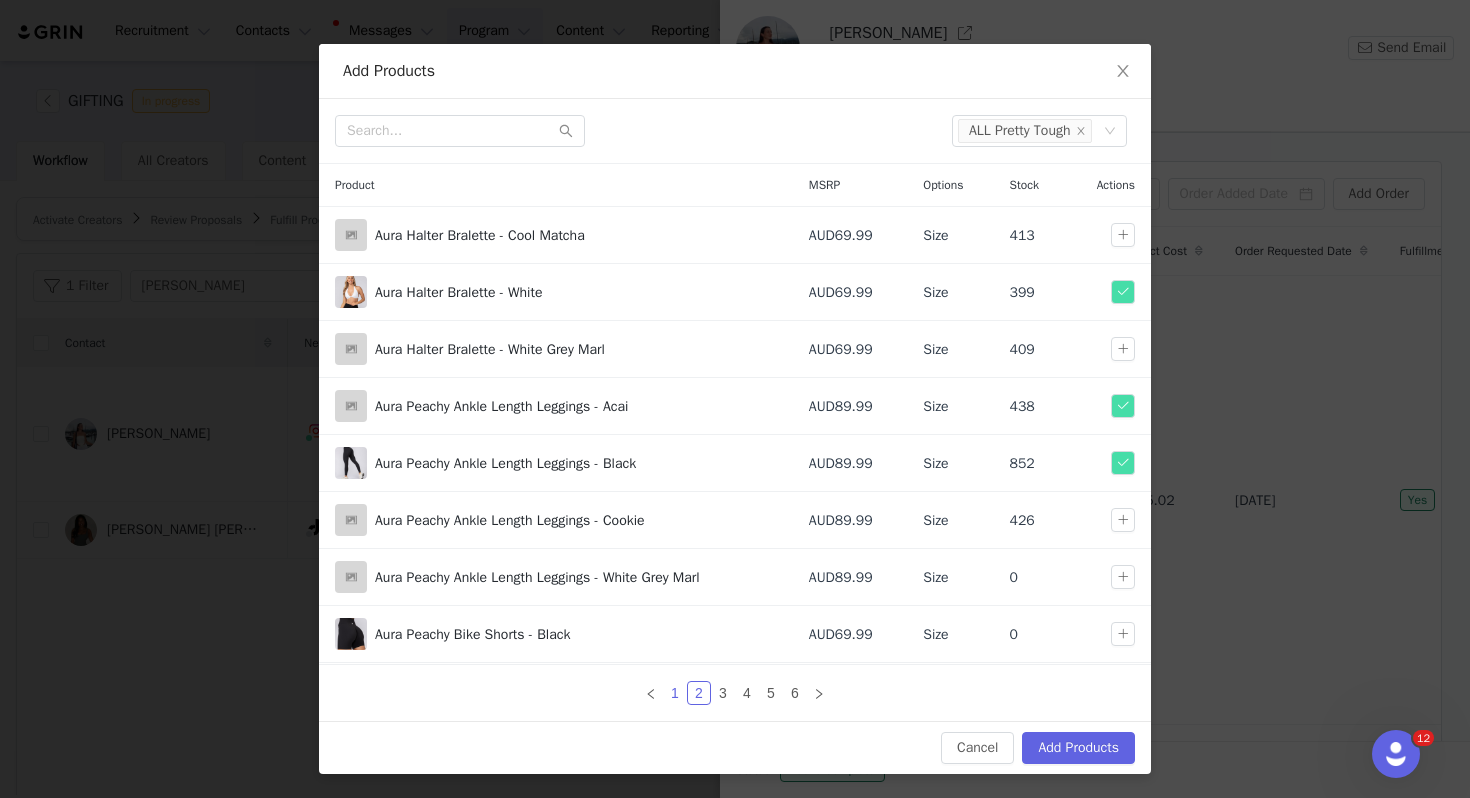 click on "1" at bounding box center (675, 693) 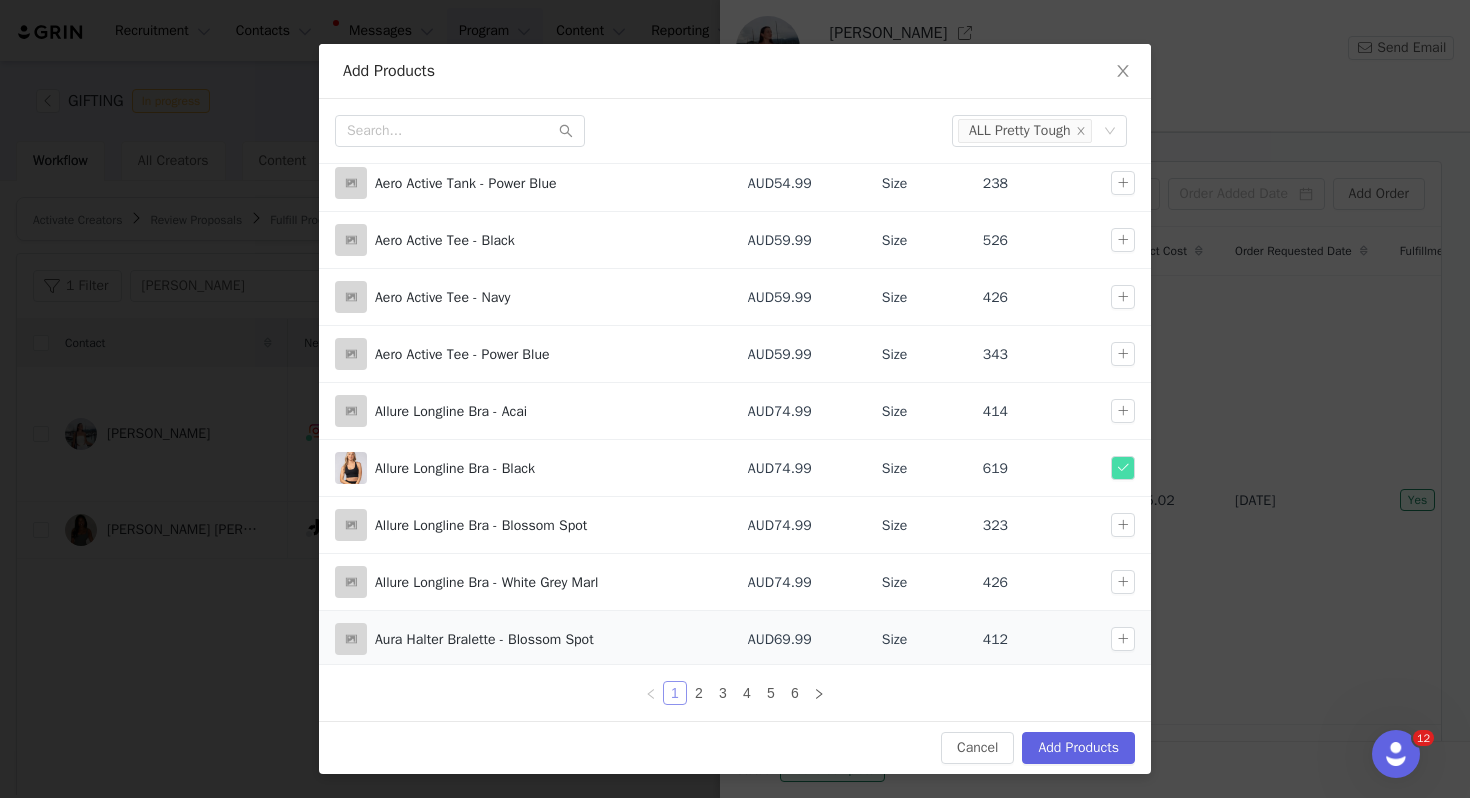 scroll, scrollTop: 112, scrollLeft: 0, axis: vertical 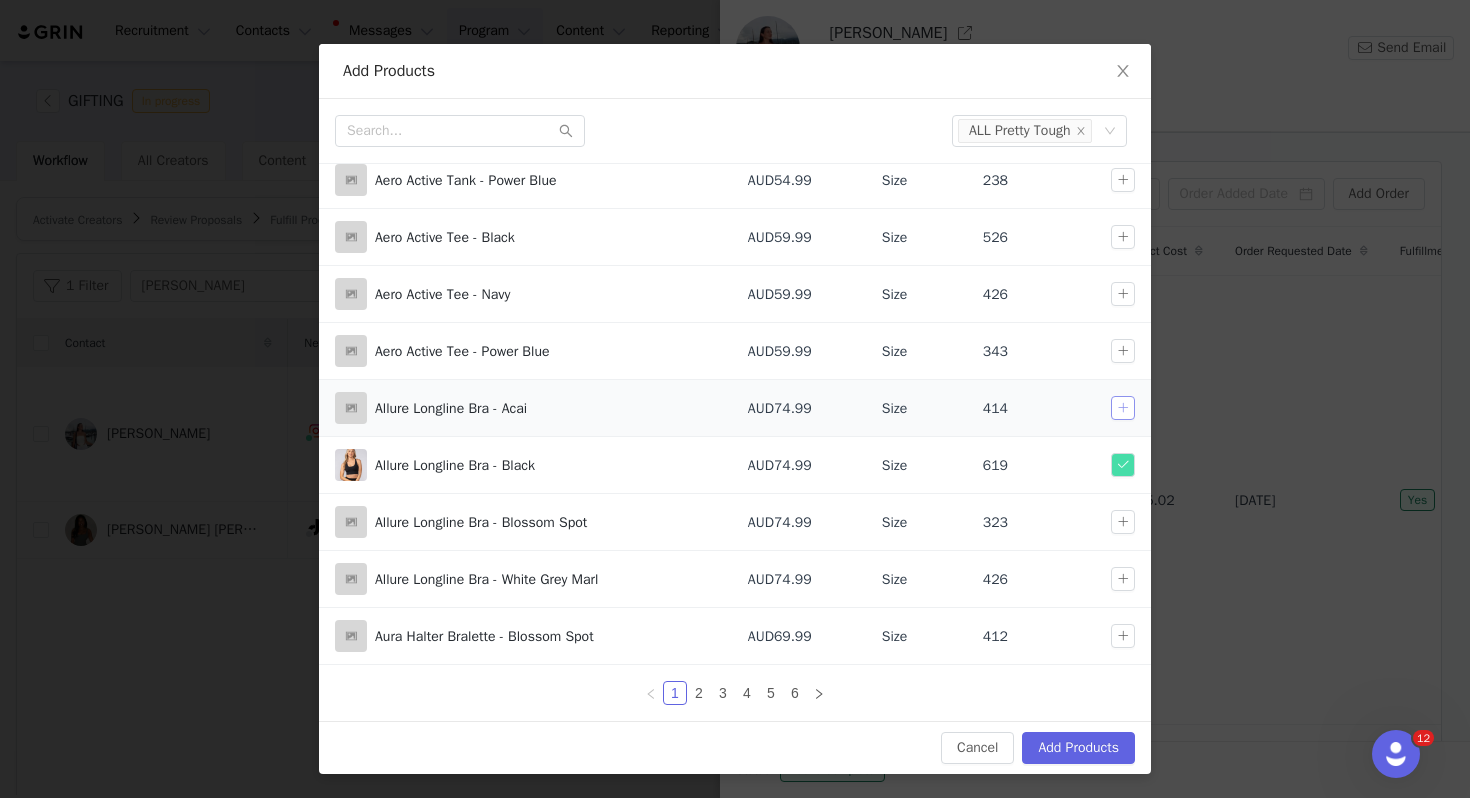 click at bounding box center [1123, 408] 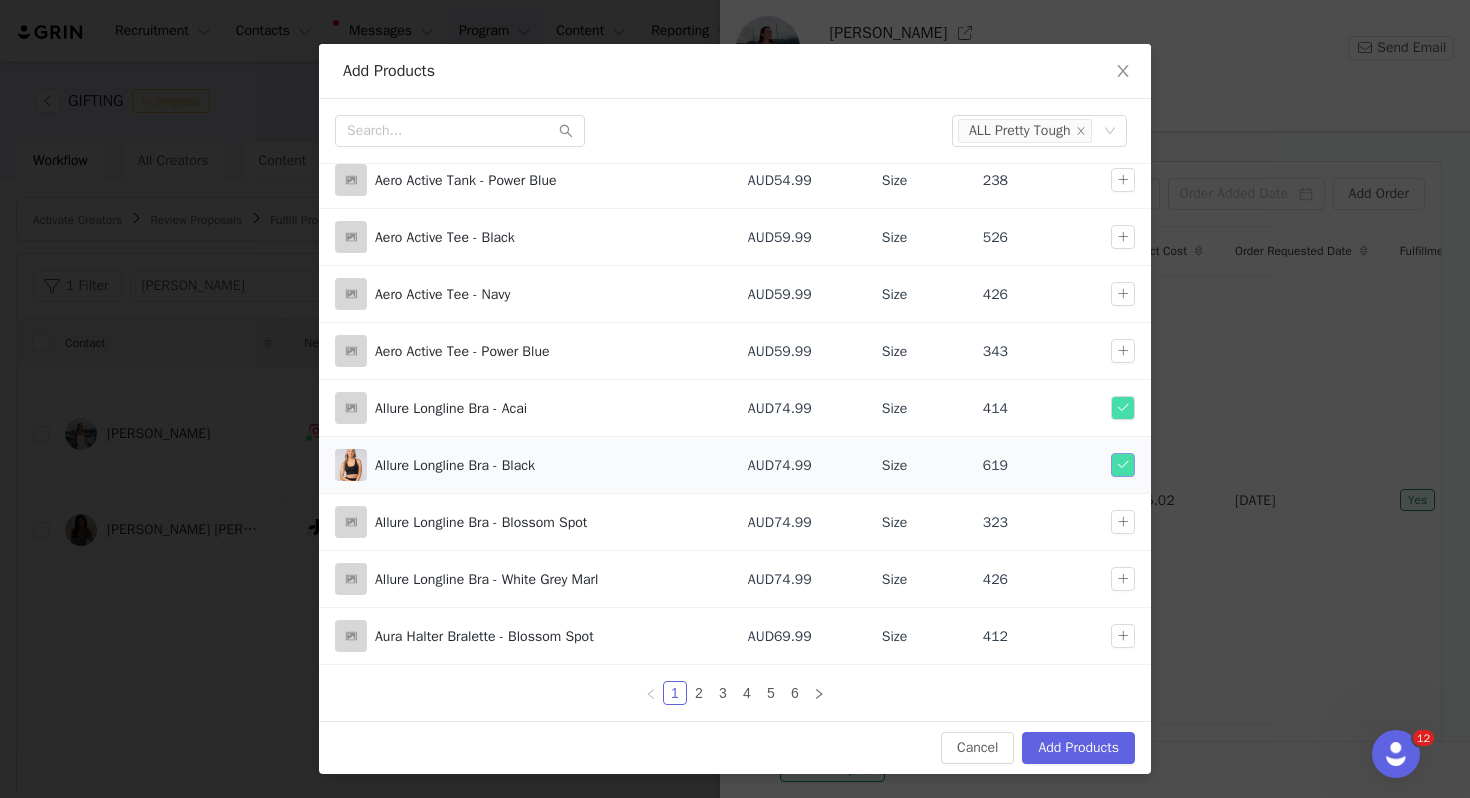 drag, startPoint x: 1127, startPoint y: 471, endPoint x: 1107, endPoint y: 475, distance: 20.396078 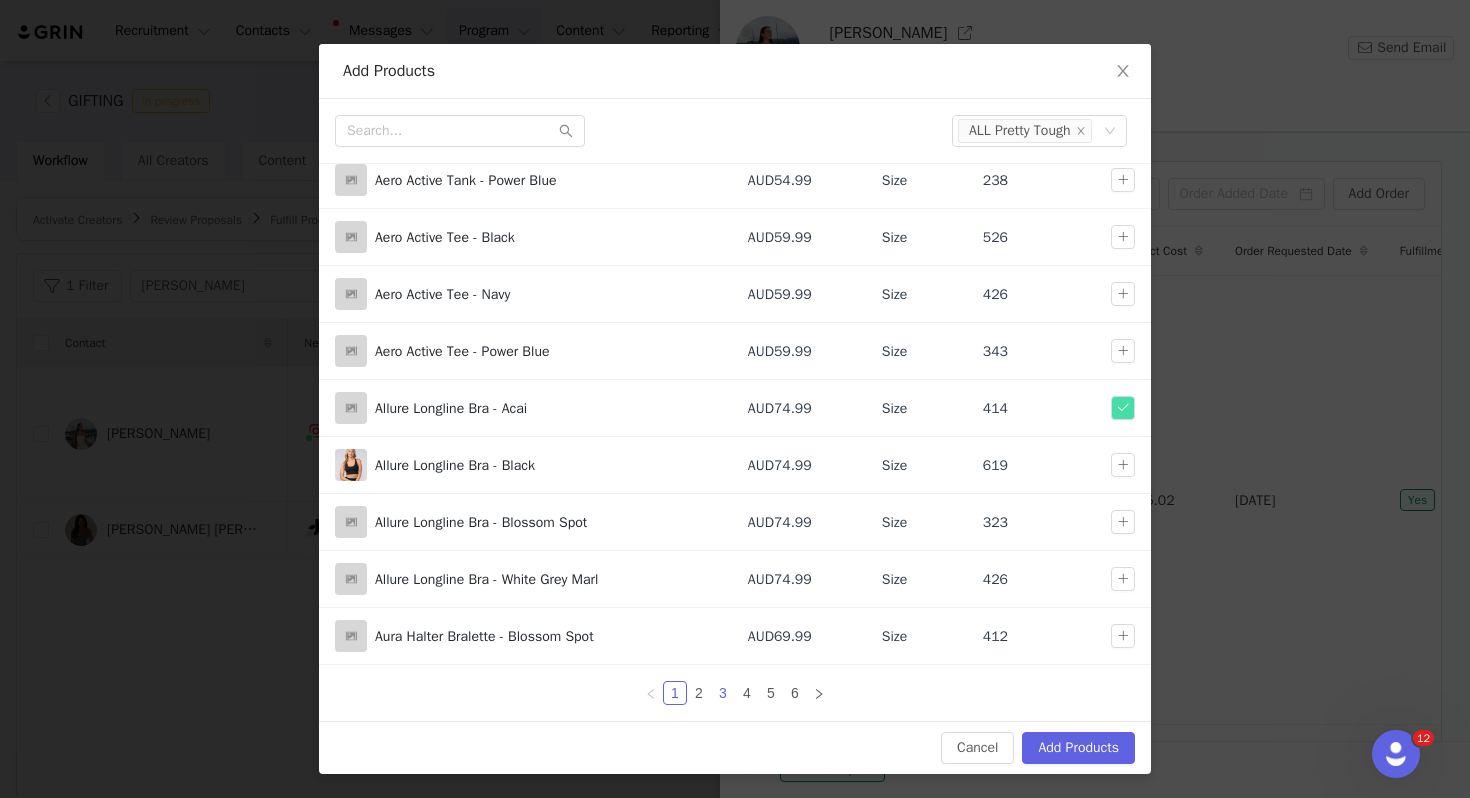 click on "3" at bounding box center (723, 693) 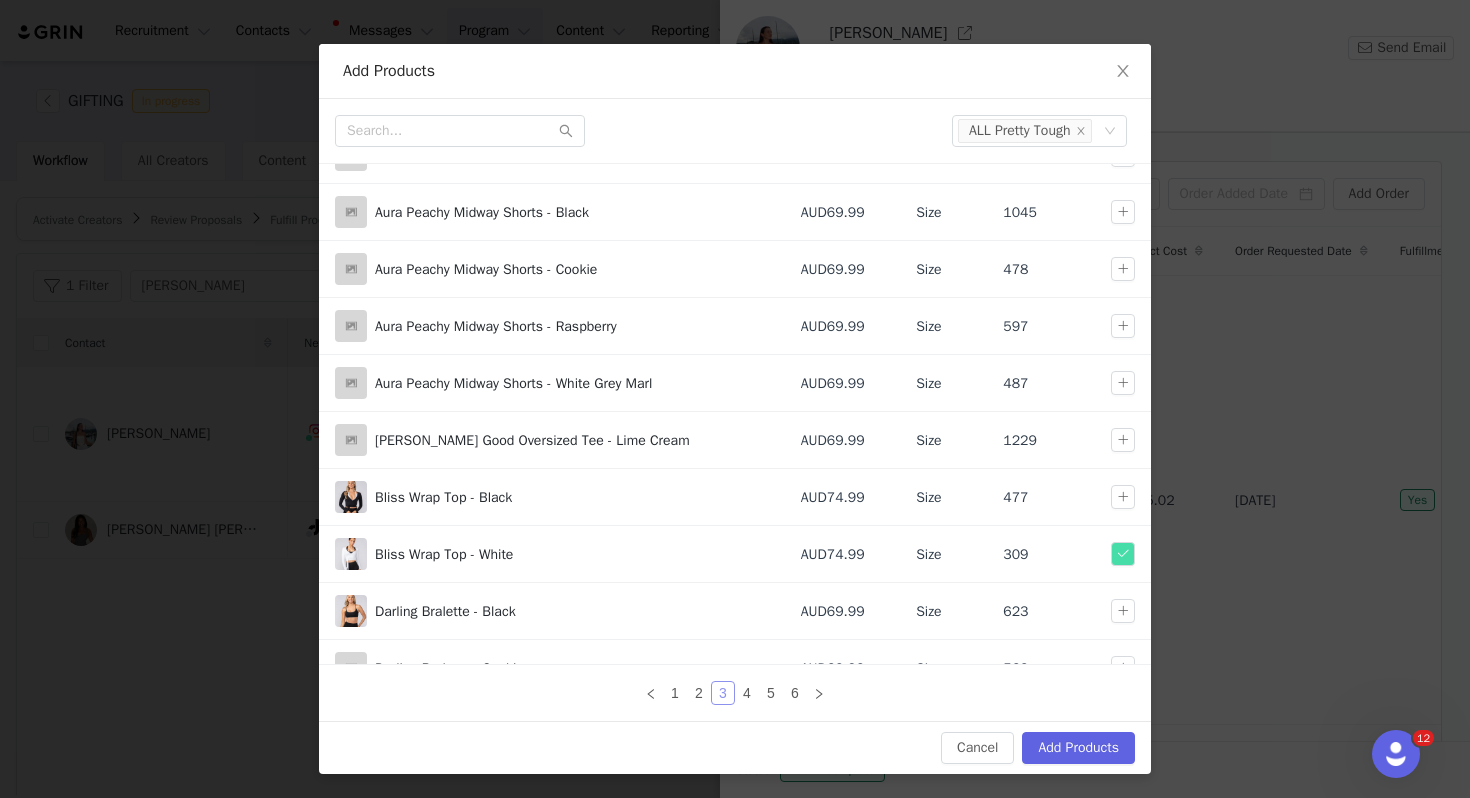 scroll, scrollTop: 112, scrollLeft: 0, axis: vertical 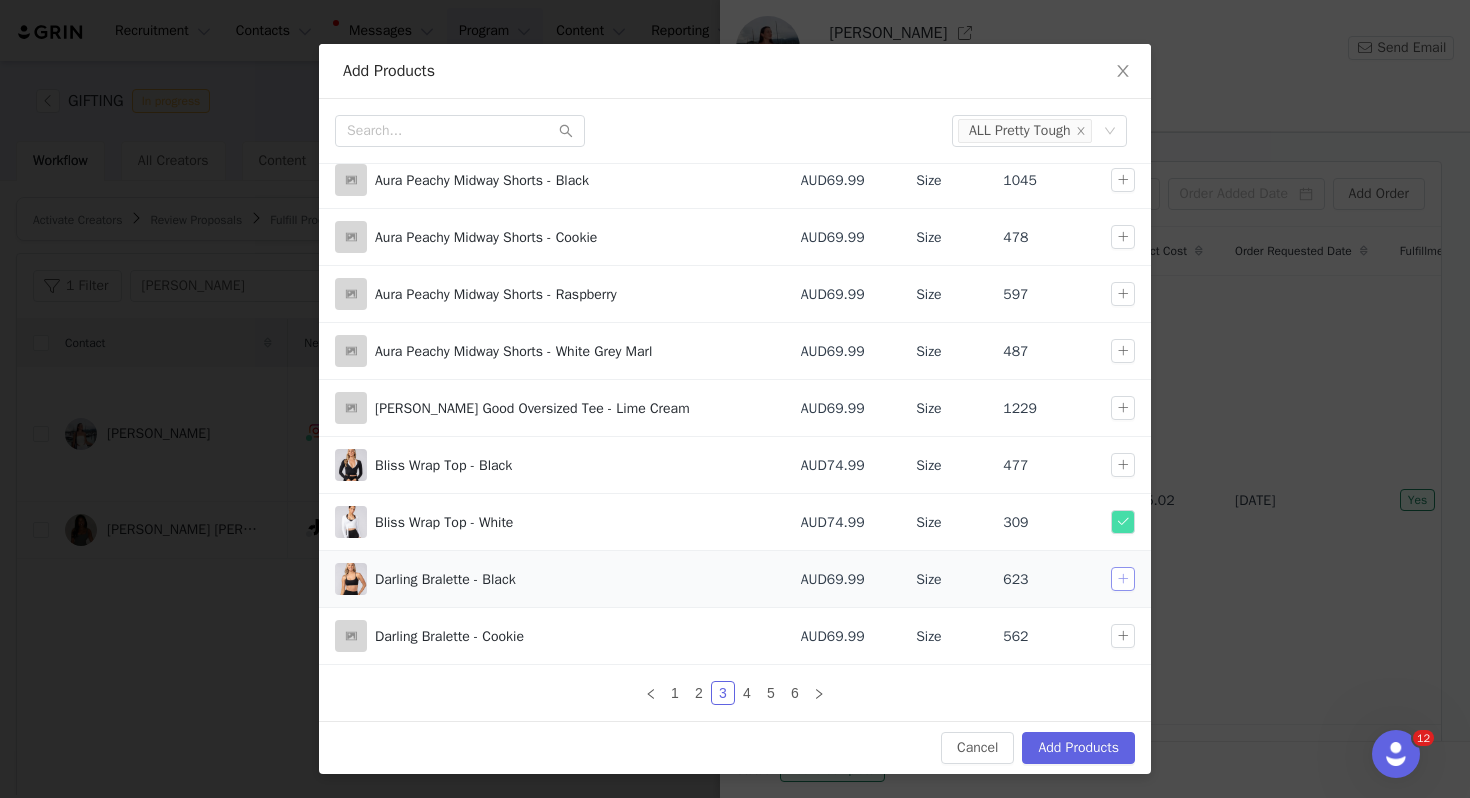 click at bounding box center (1123, 579) 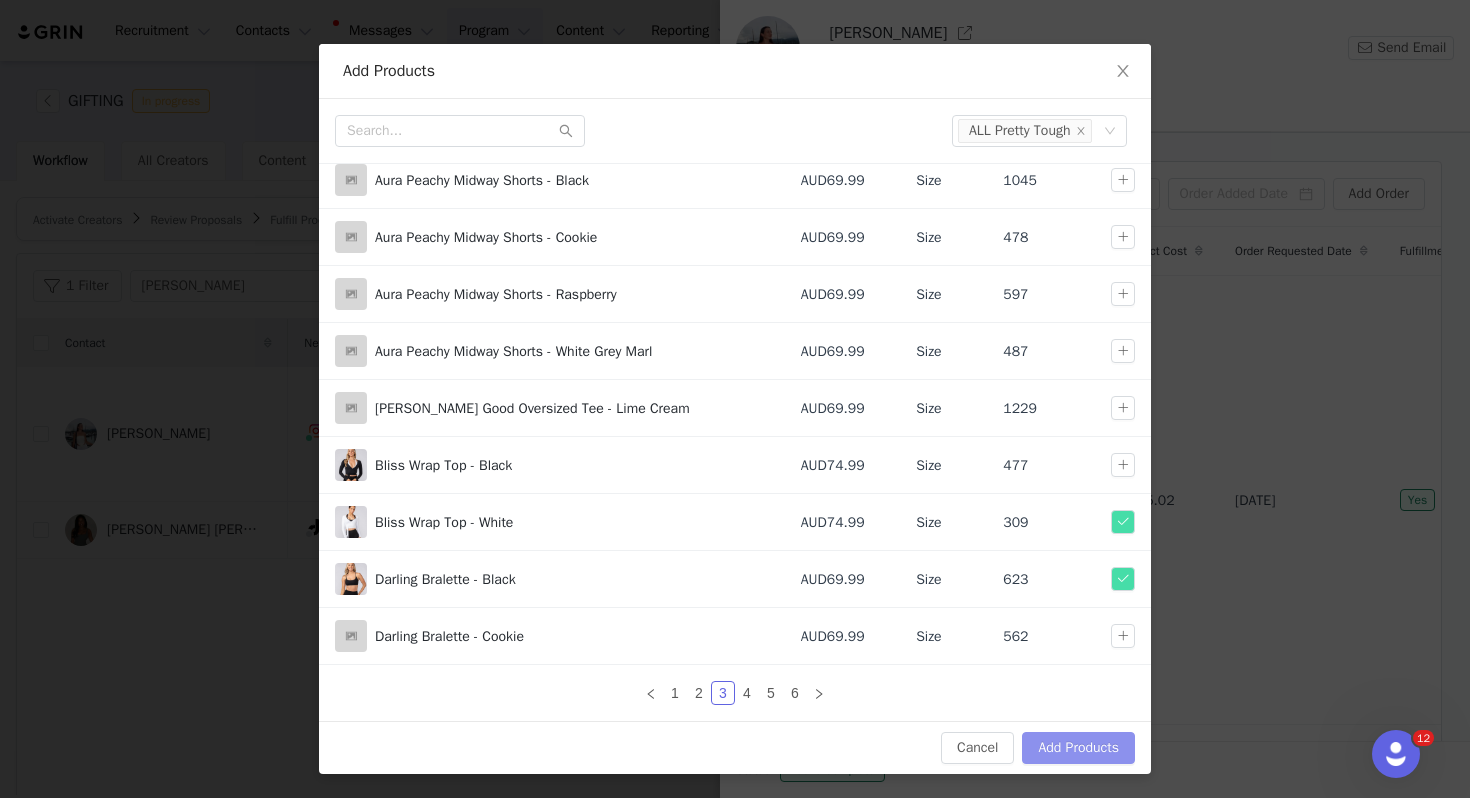 click on "Add Products" at bounding box center (1078, 748) 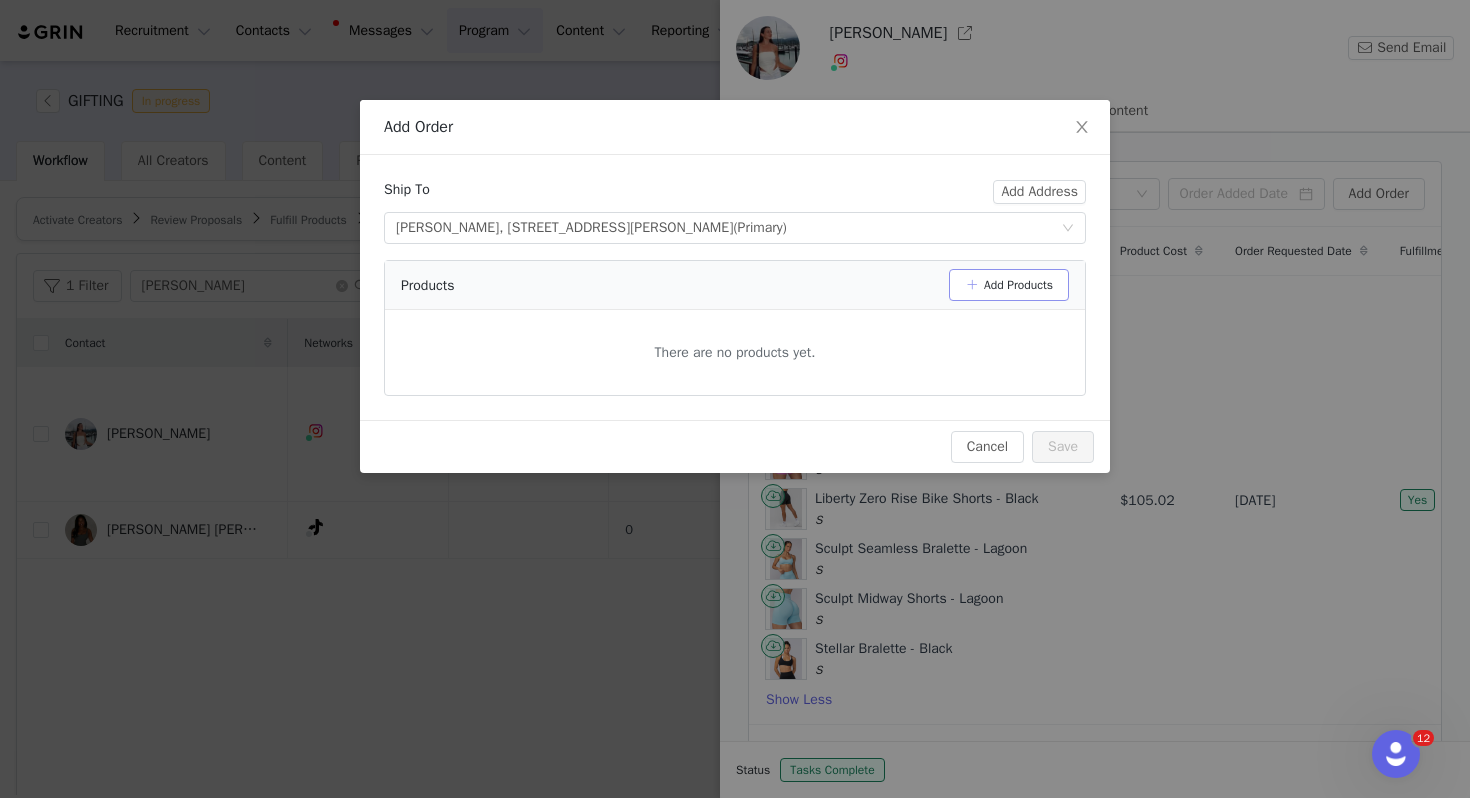 scroll, scrollTop: 0, scrollLeft: 0, axis: both 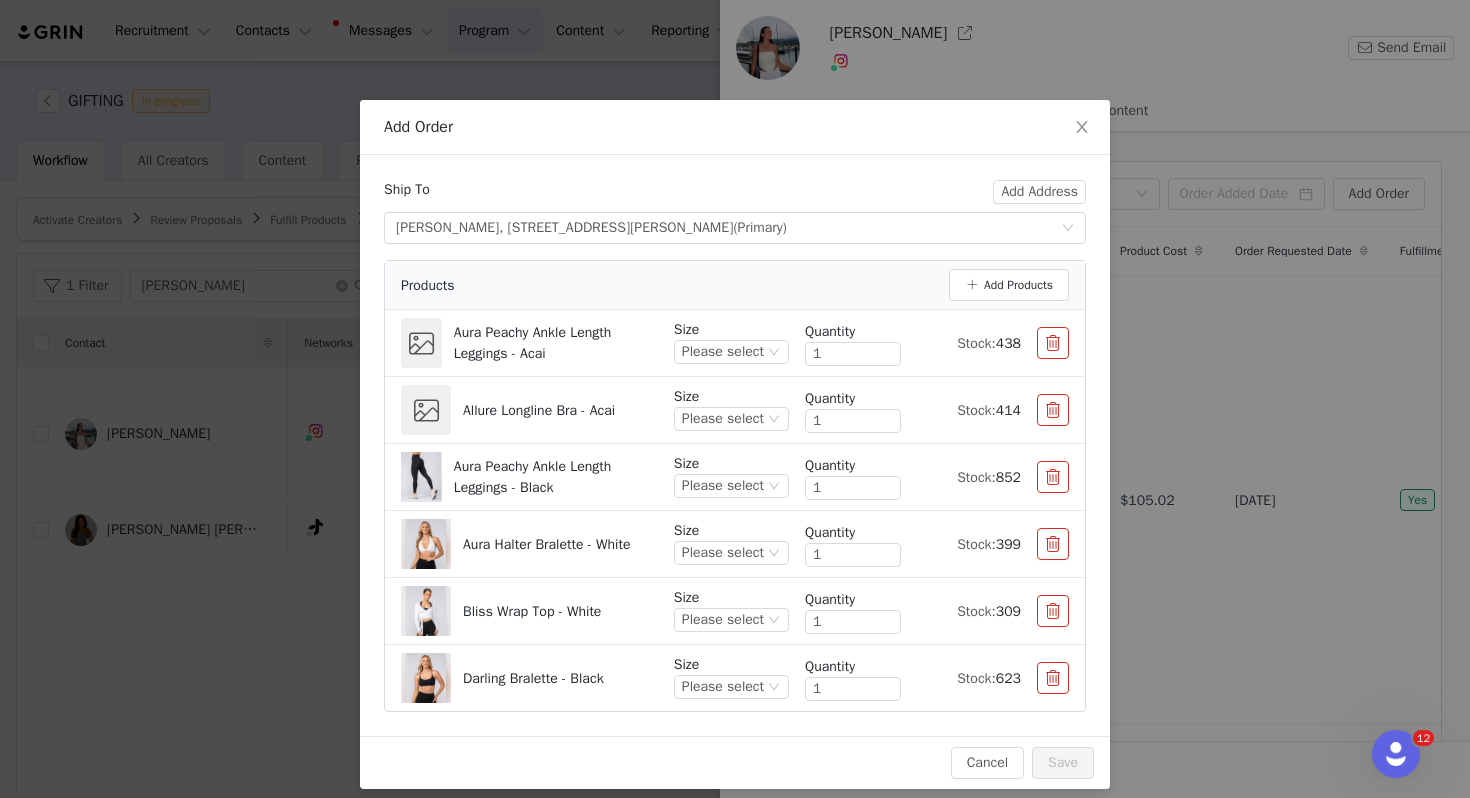 click on "Ship To" at bounding box center [688, 195] 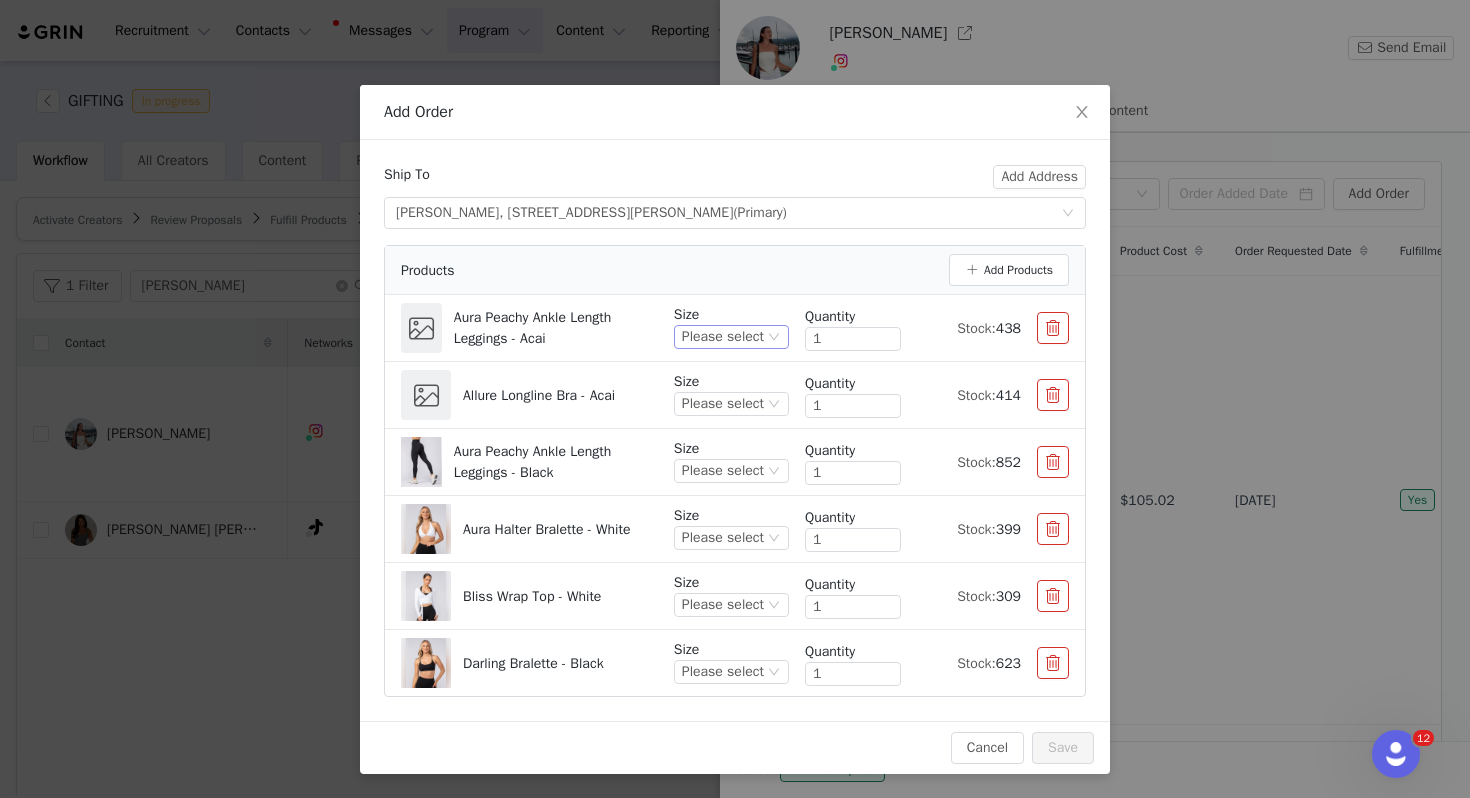 click on "Please select" at bounding box center (723, 337) 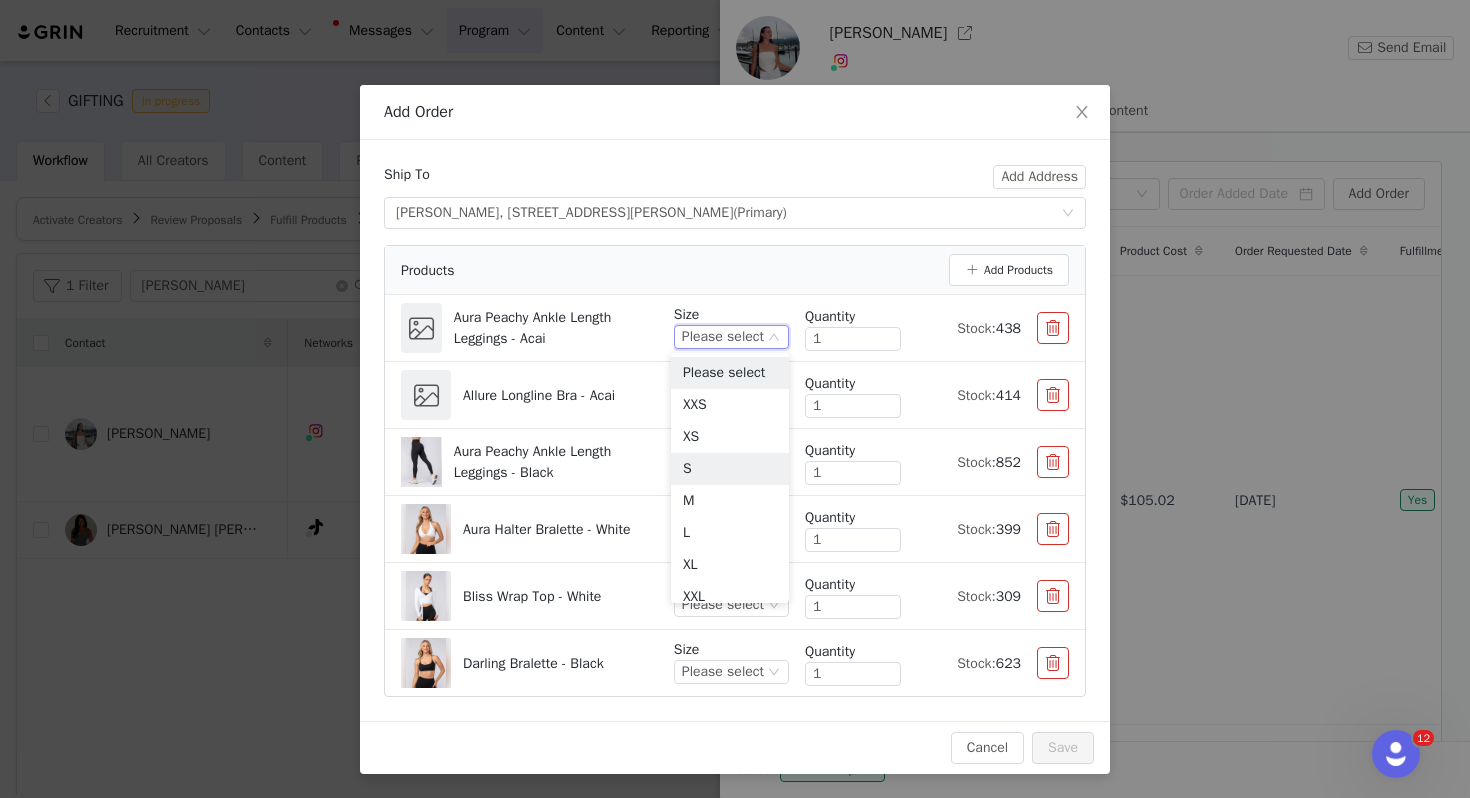 drag, startPoint x: 705, startPoint y: 468, endPoint x: 712, endPoint y: 450, distance: 19.313208 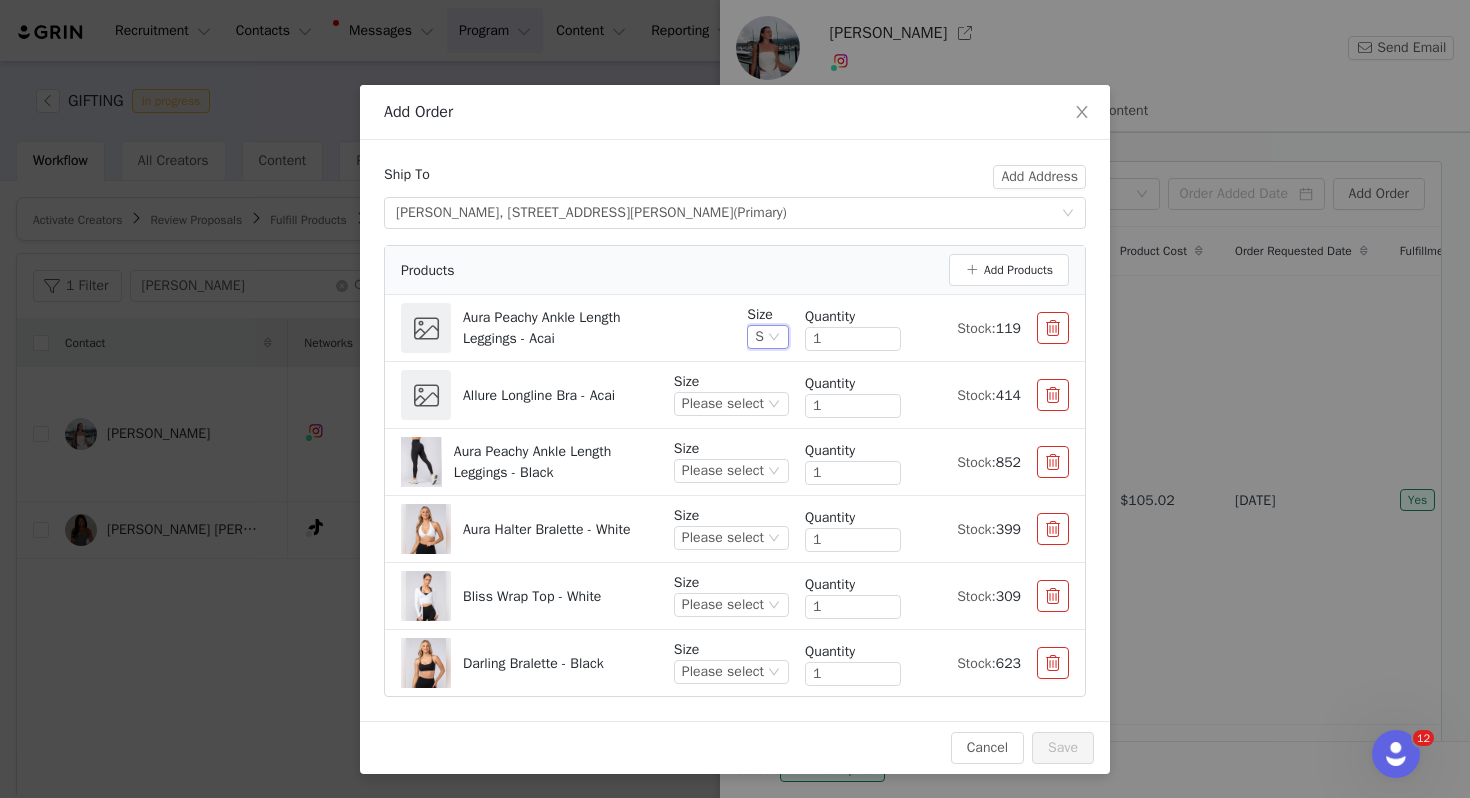 click on "Allure Longline Bra - Acai     Size Please select Quantity 1  Stock:  414" at bounding box center [735, 395] 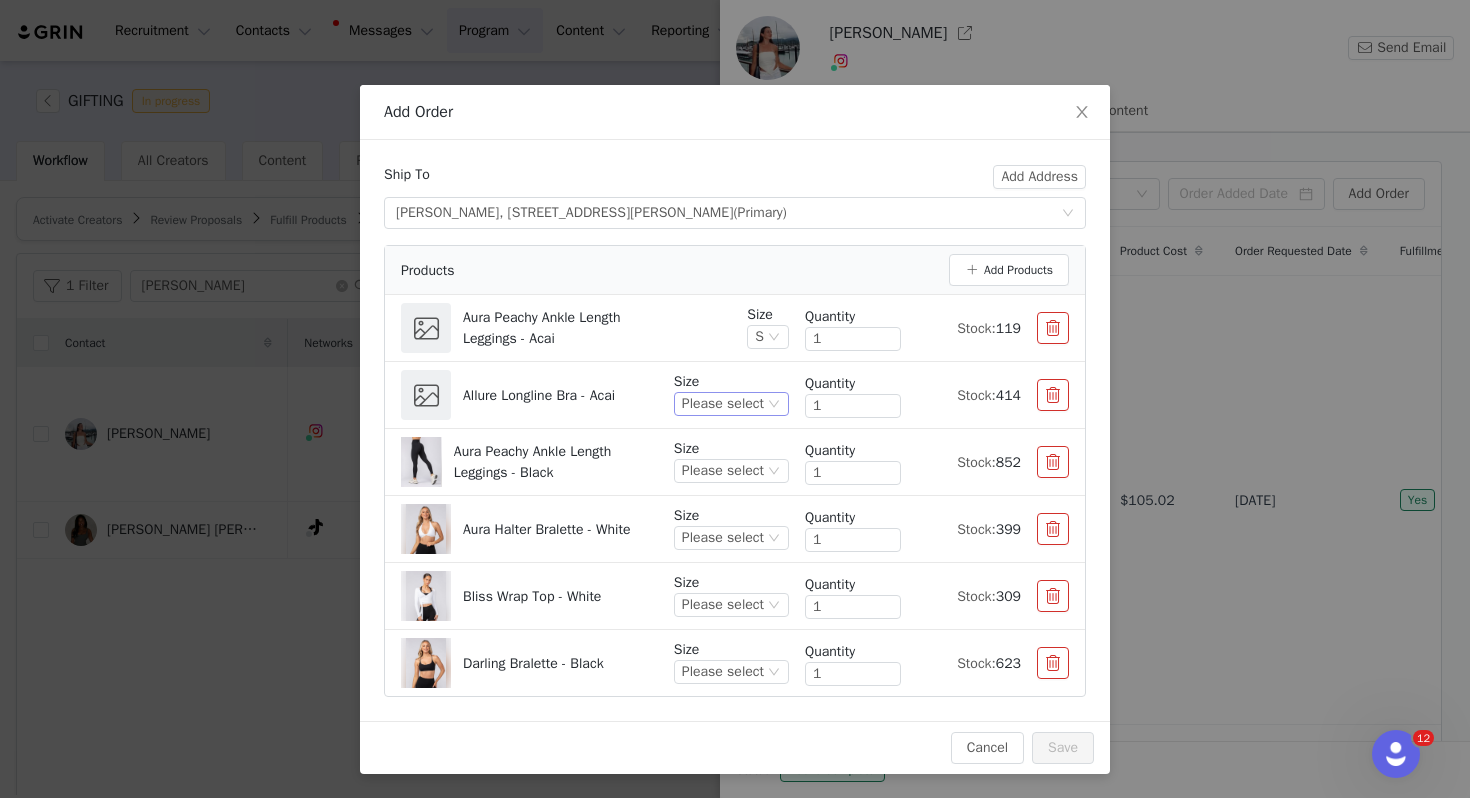 click on "Please select" at bounding box center [723, 404] 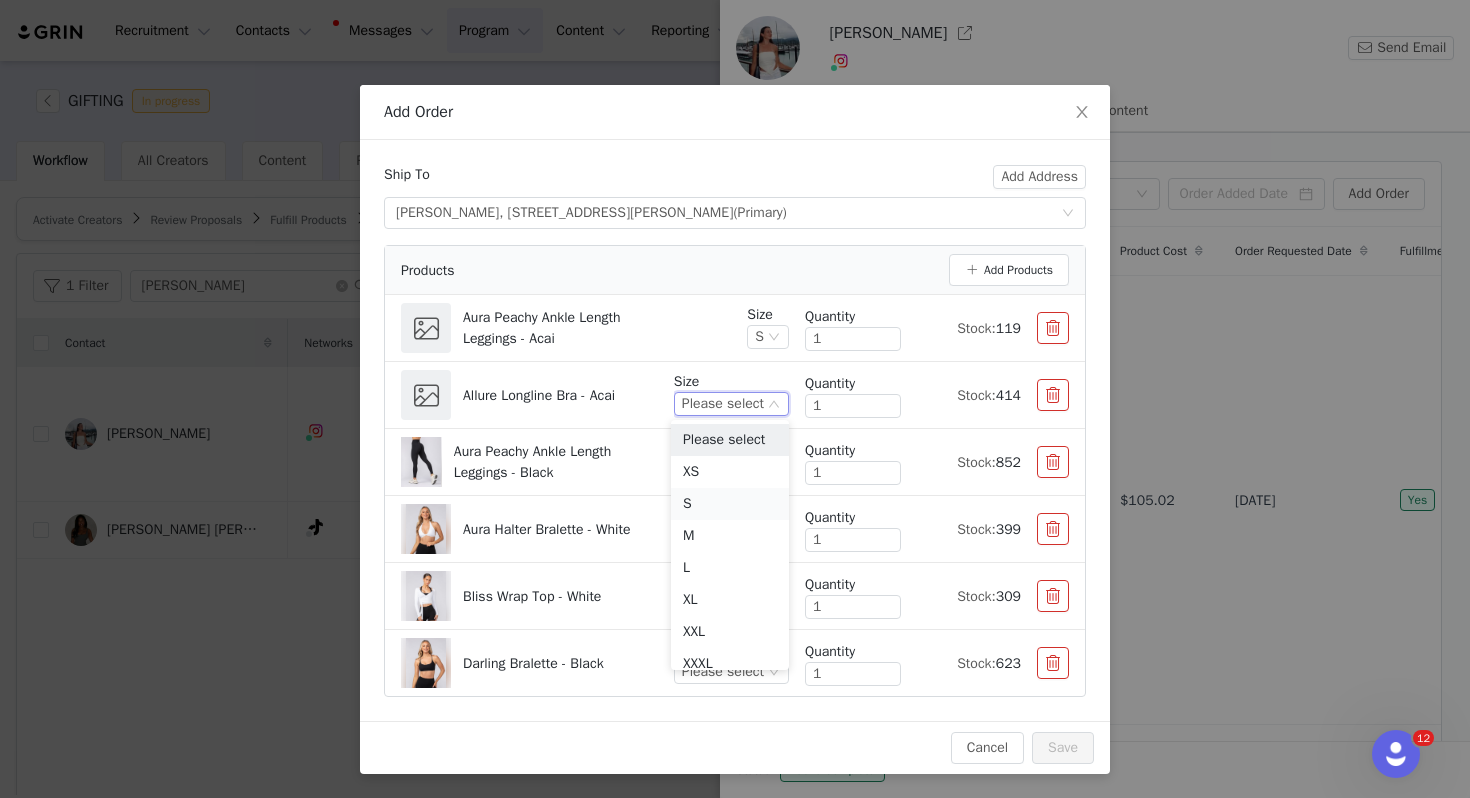 click on "S" at bounding box center (730, 504) 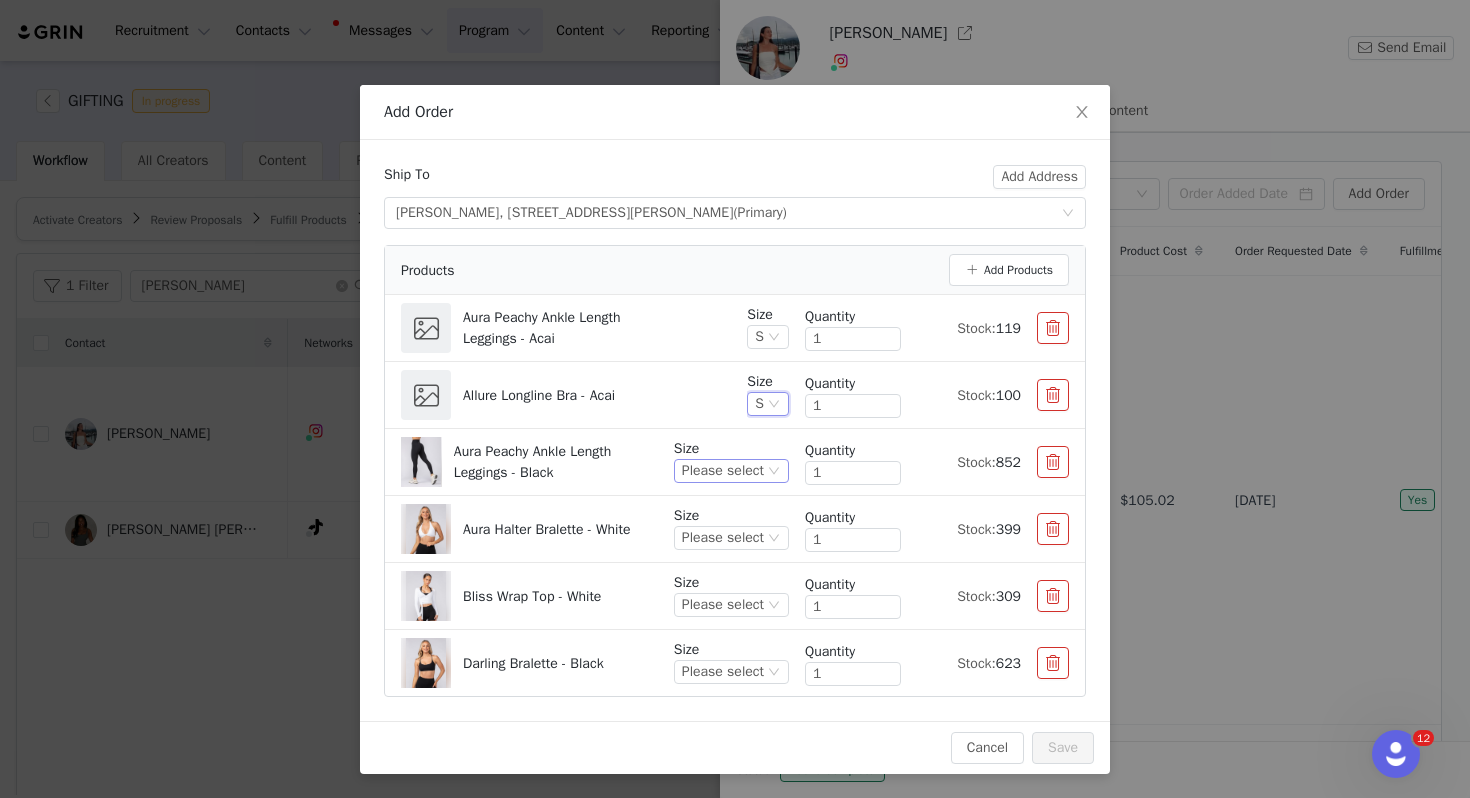 click on "Please select" at bounding box center [723, 471] 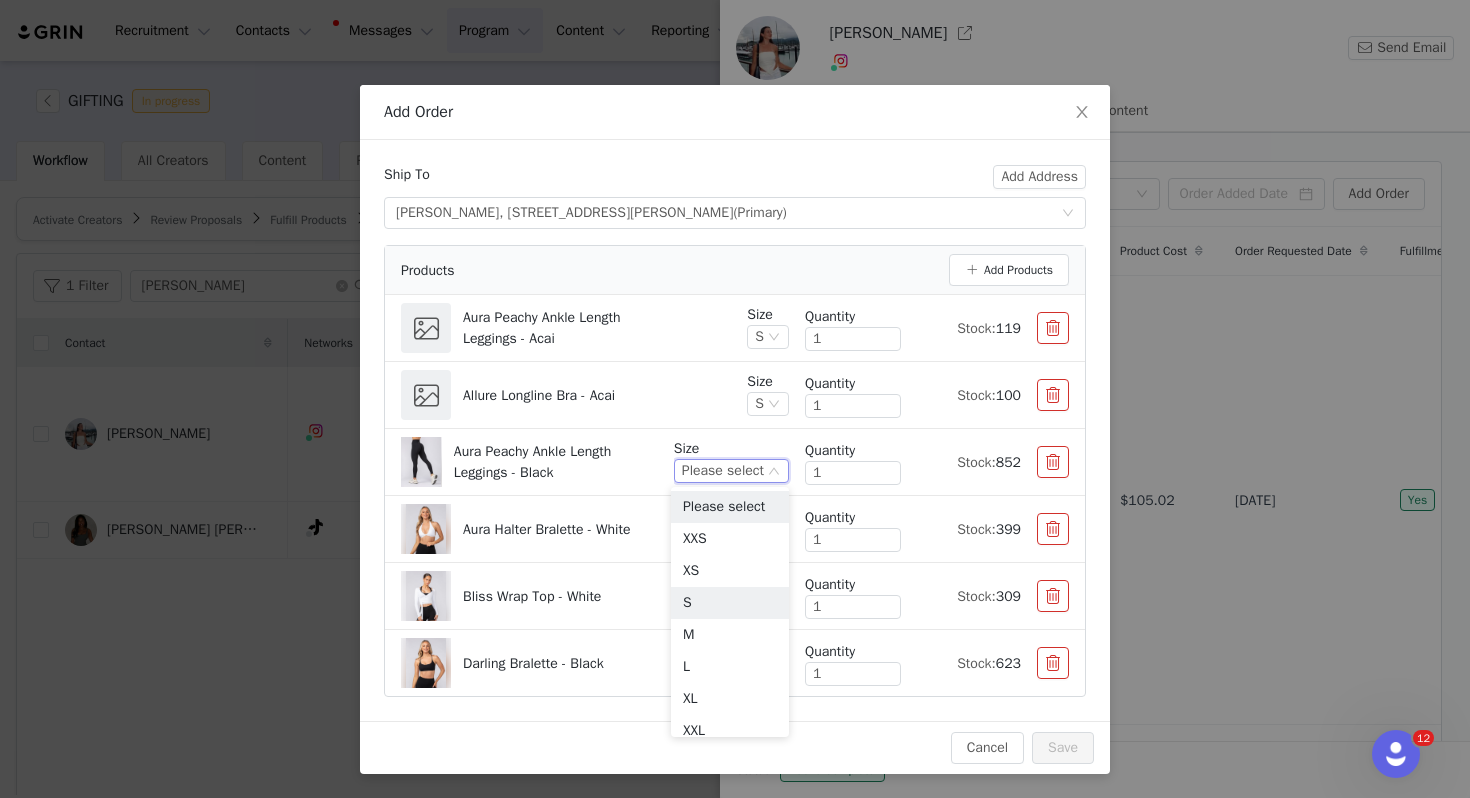 click on "S" at bounding box center [730, 603] 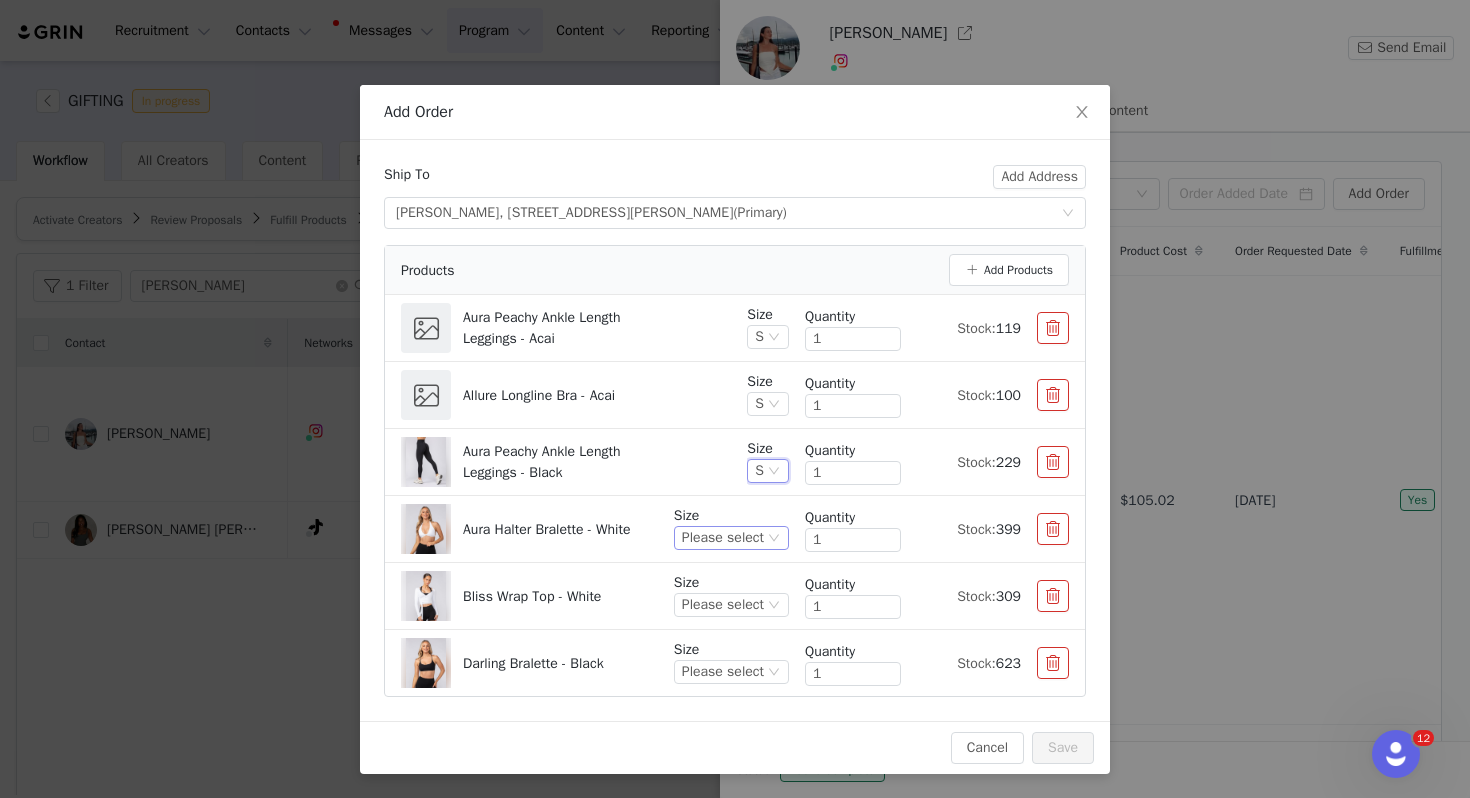 click on "Please select" at bounding box center (723, 538) 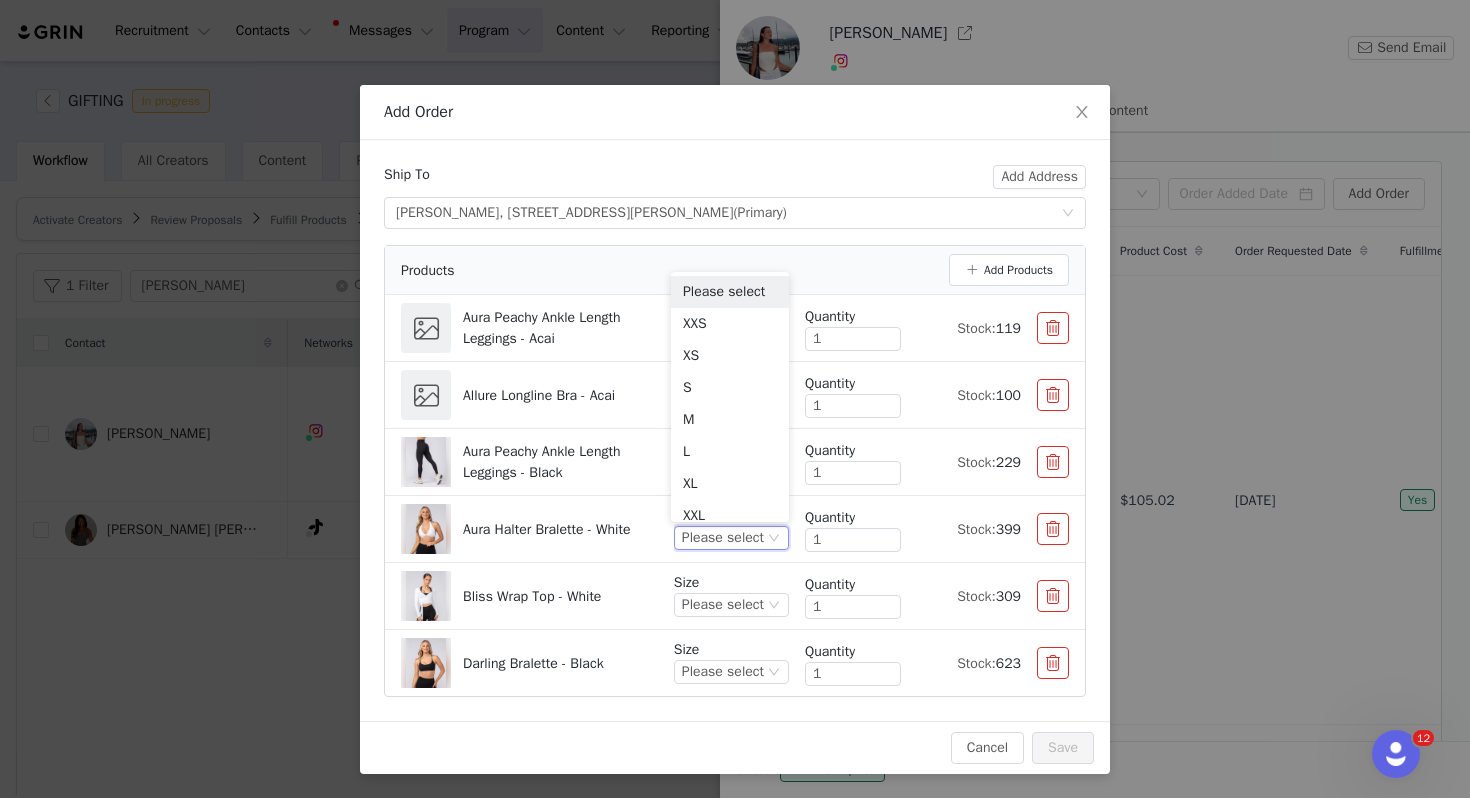 drag, startPoint x: 601, startPoint y: 522, endPoint x: 915, endPoint y: 525, distance: 314.01434 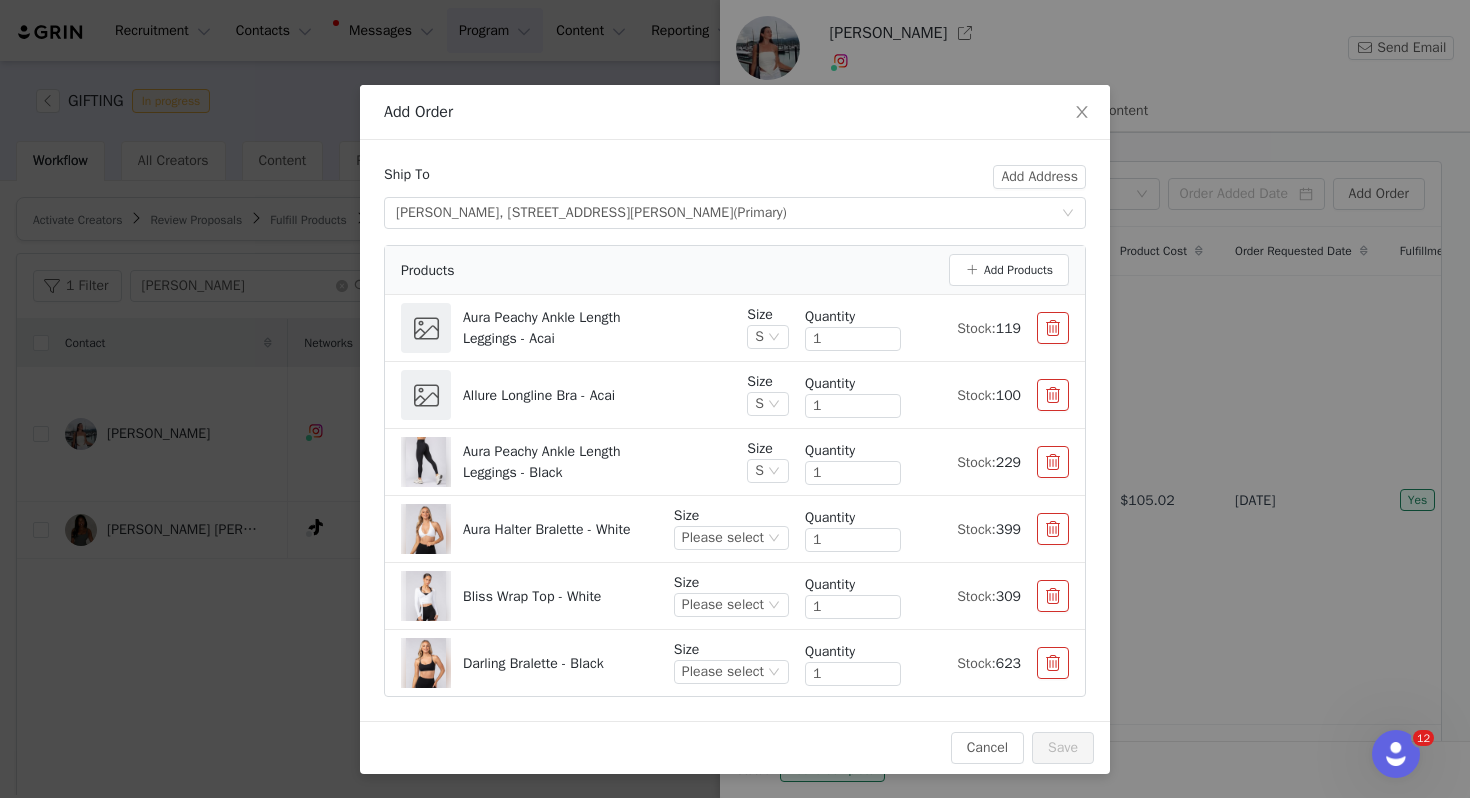drag, startPoint x: 1057, startPoint y: 530, endPoint x: 971, endPoint y: 575, distance: 97.06184 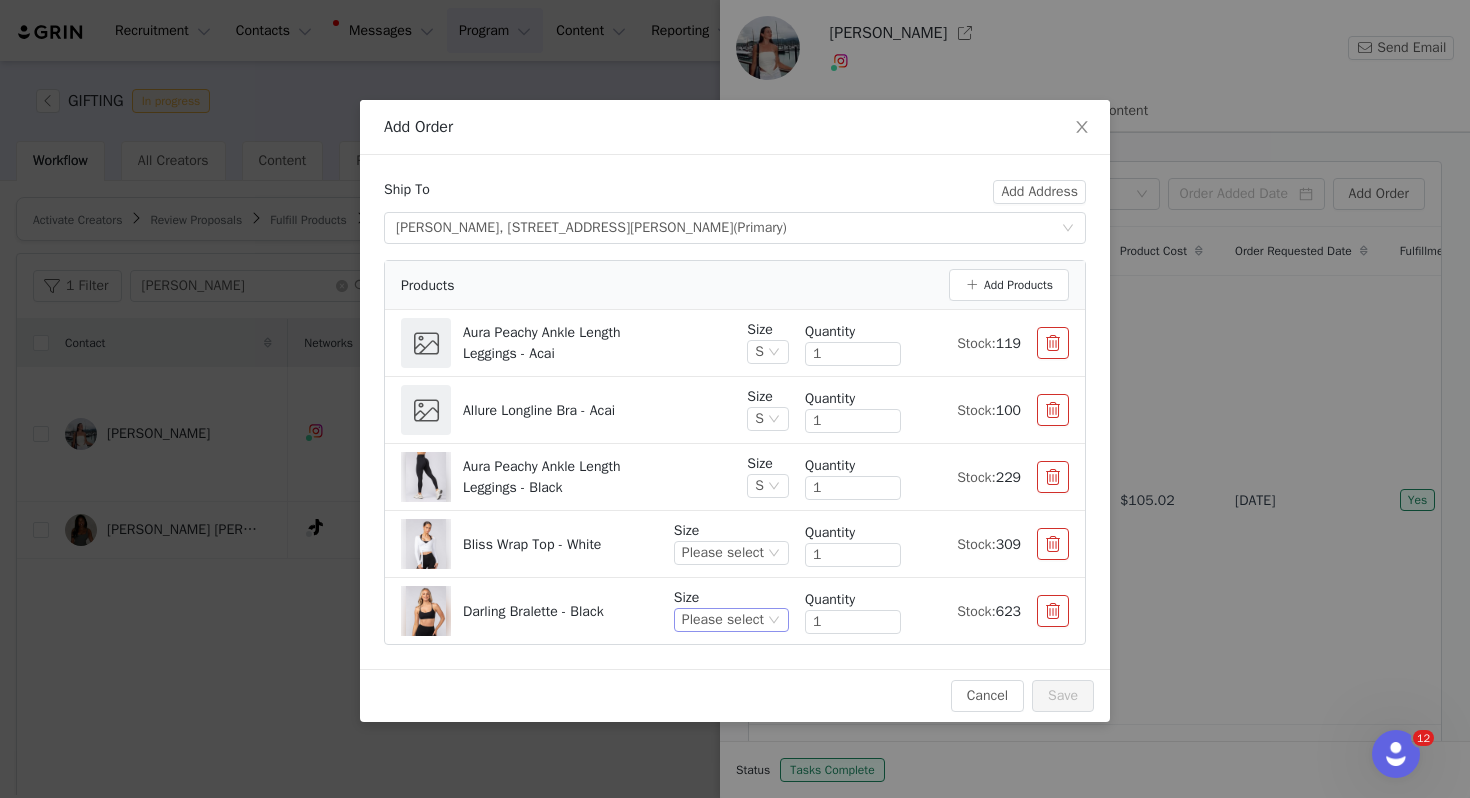 click on "Please select" at bounding box center (723, 620) 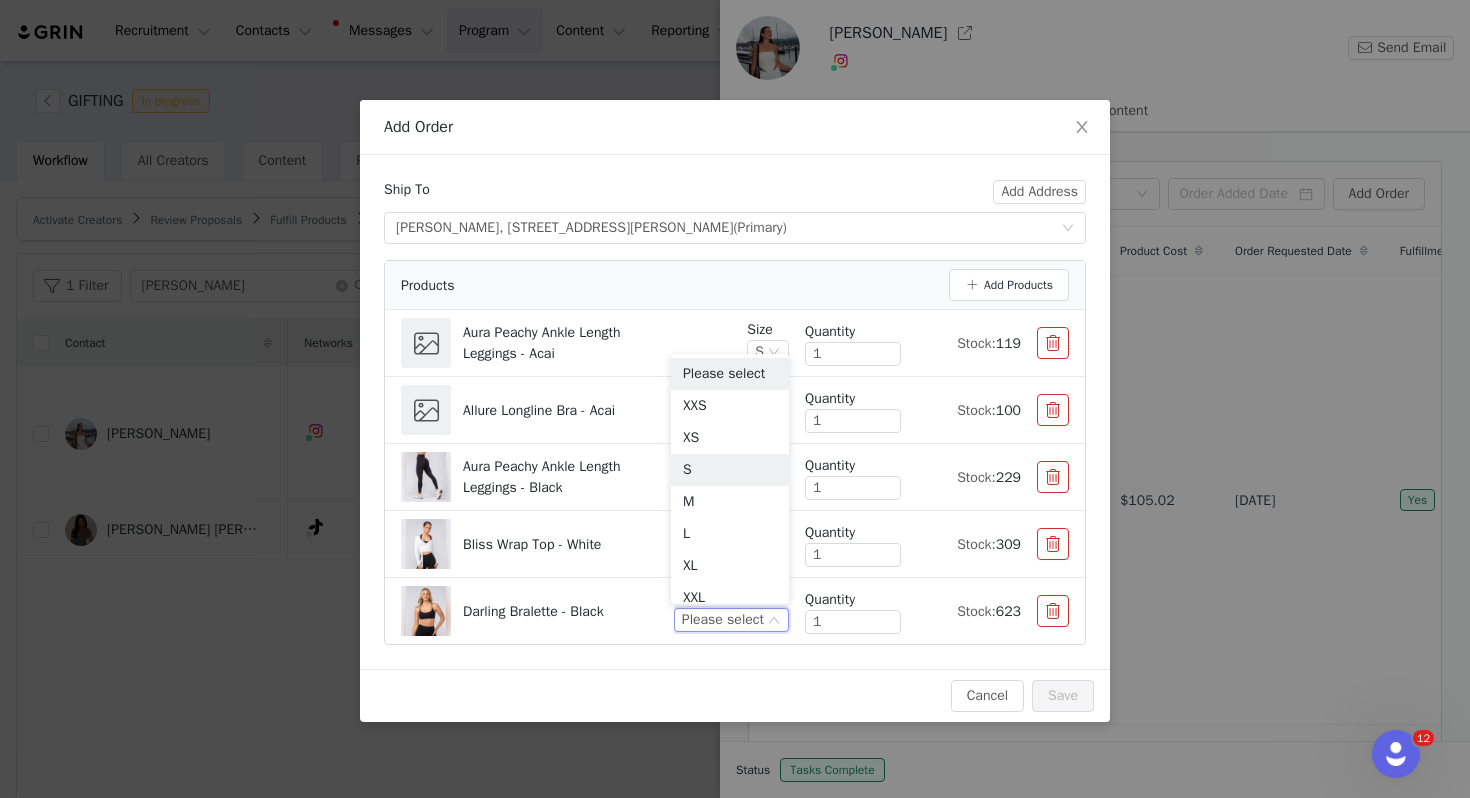 click on "S" at bounding box center (730, 470) 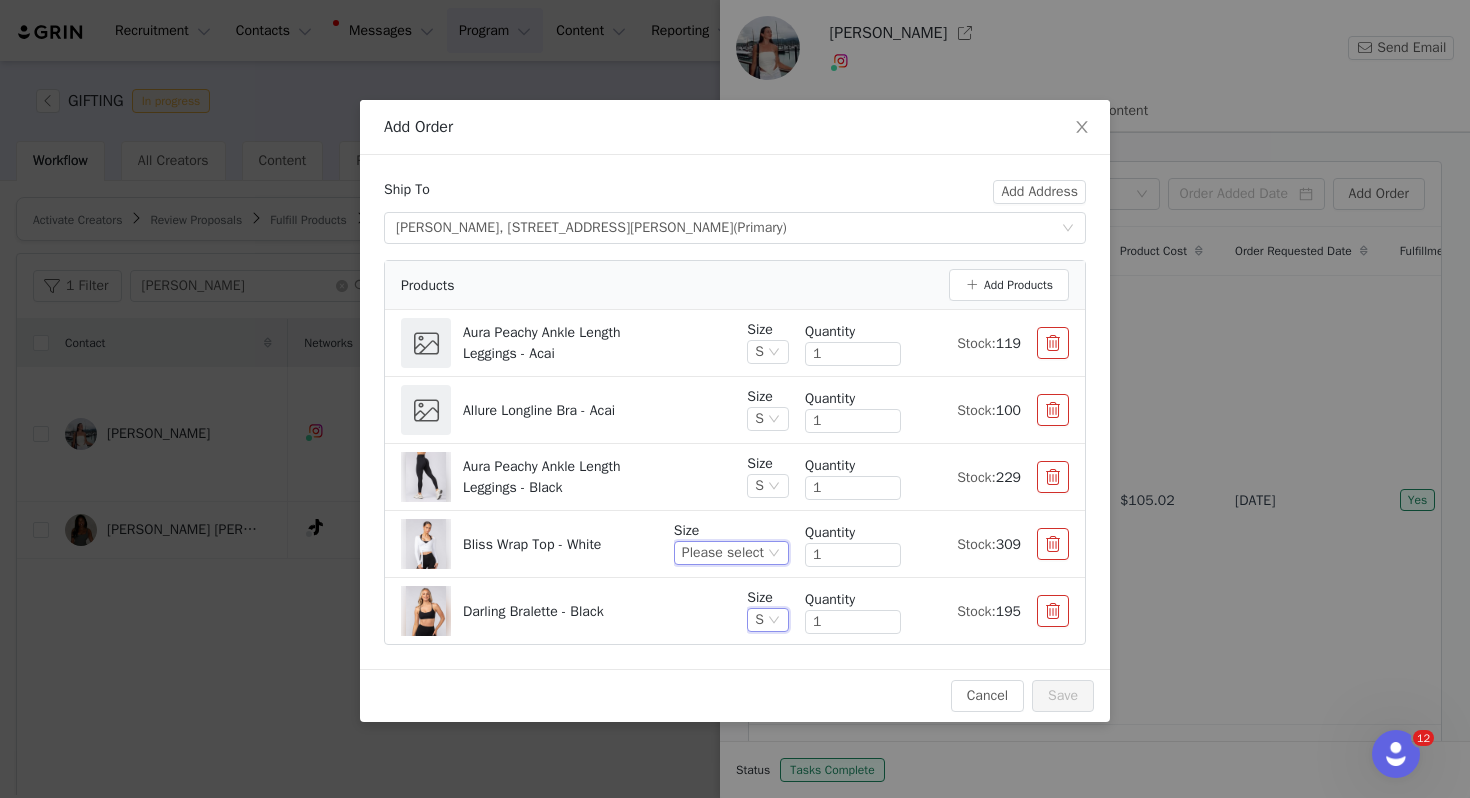 click on "Please select" at bounding box center (723, 553) 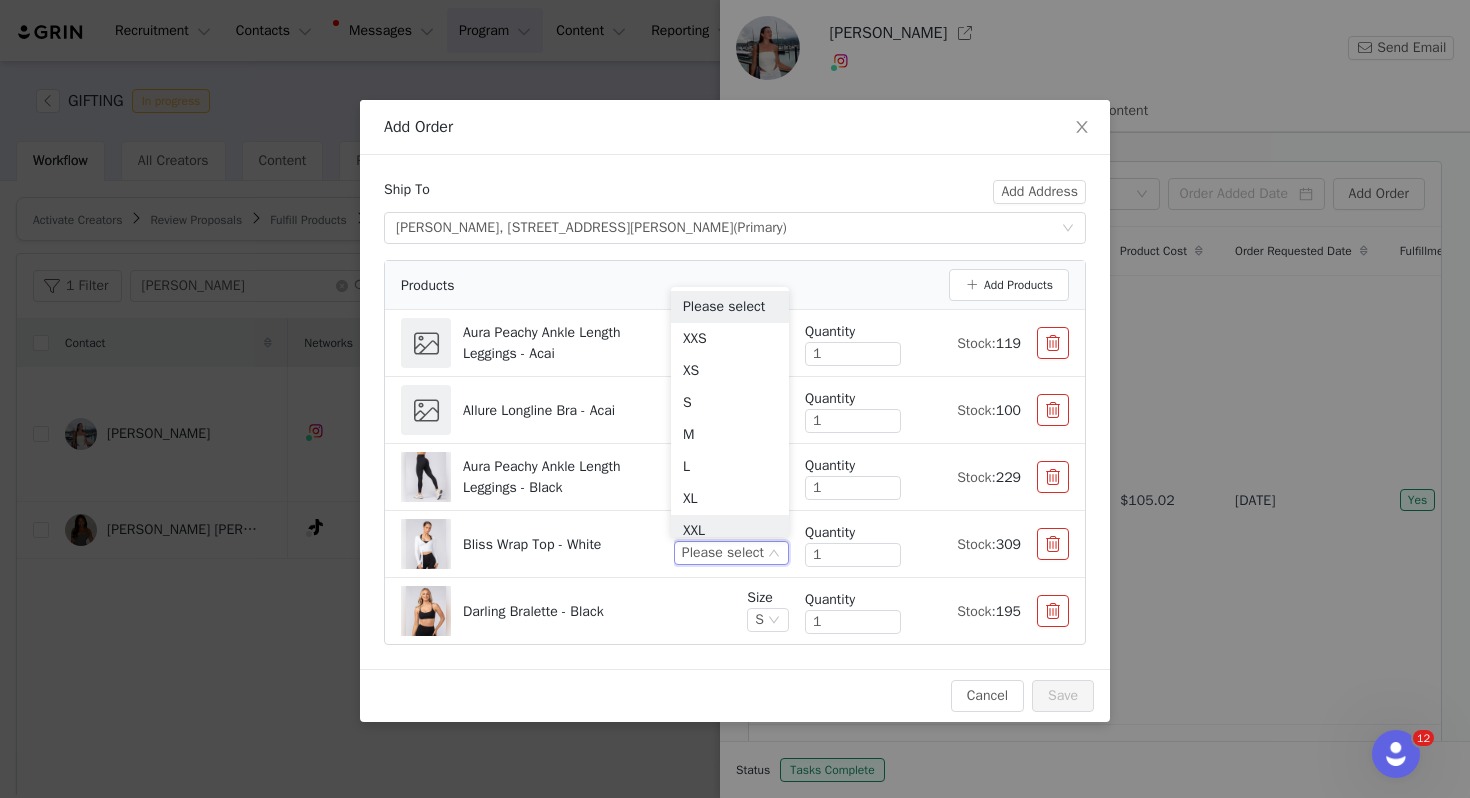 scroll, scrollTop: 9, scrollLeft: 0, axis: vertical 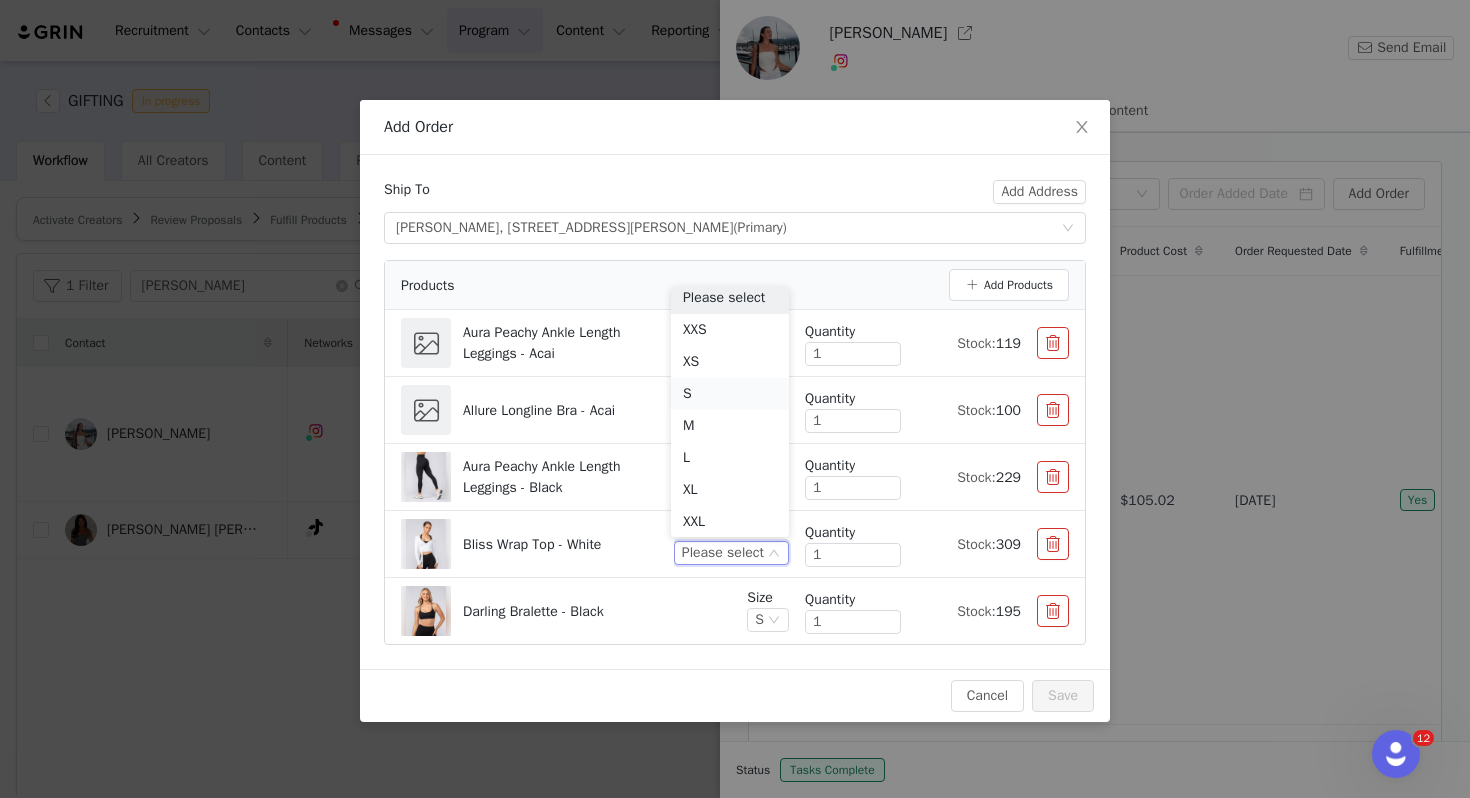 click on "S" at bounding box center (730, 394) 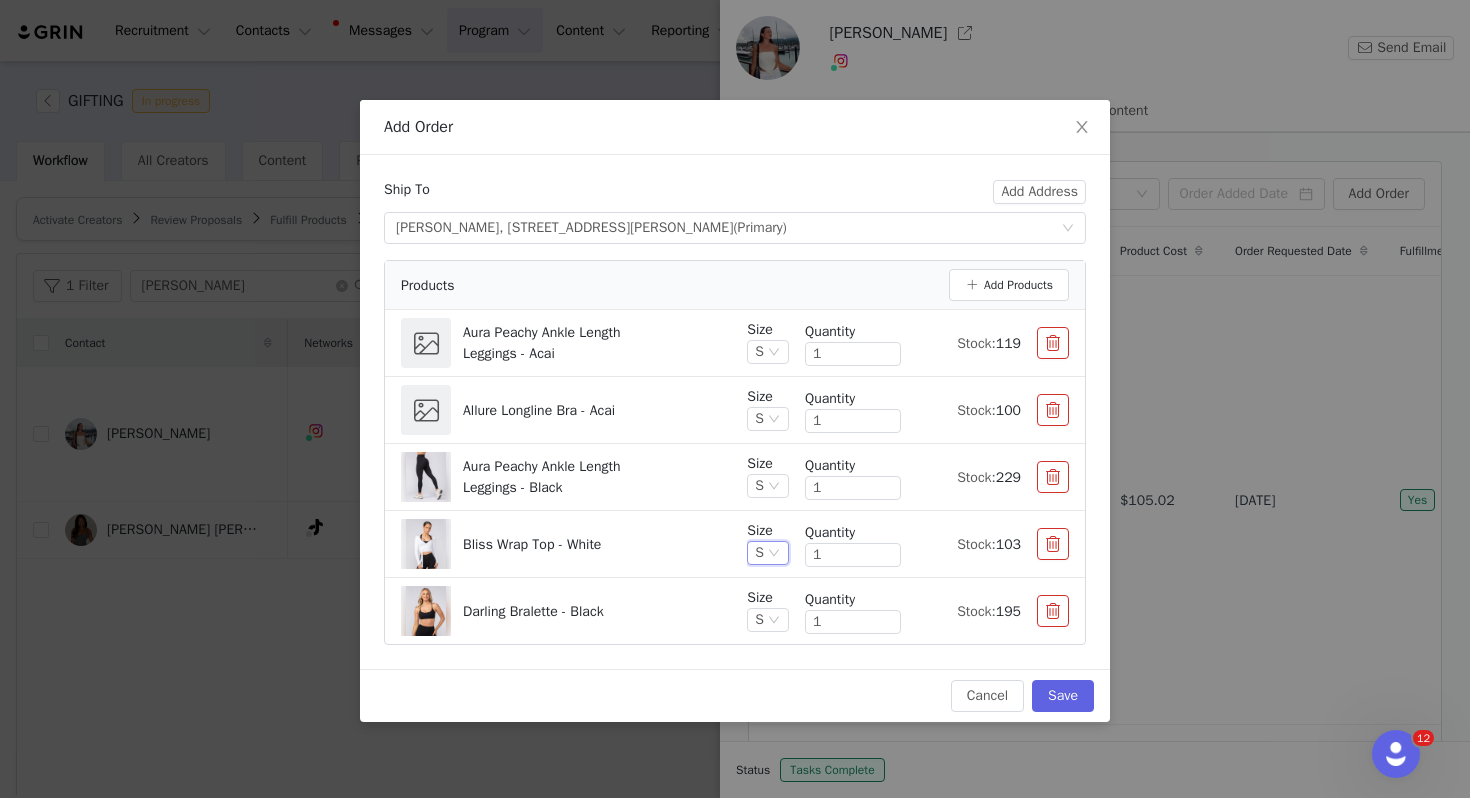 click on "Allure Longline Bra - Acai" at bounding box center [566, 410] 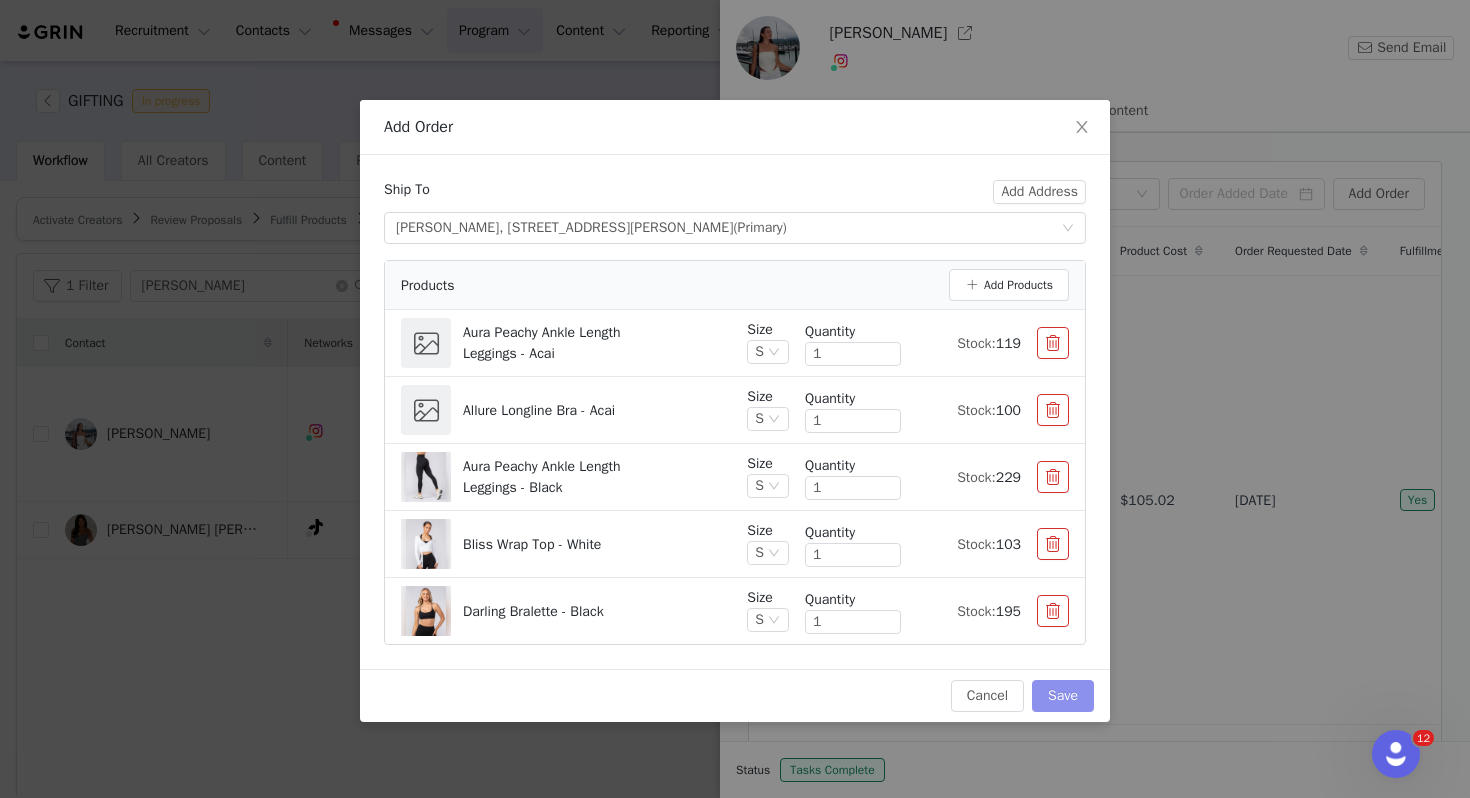 click on "Save" at bounding box center [1063, 696] 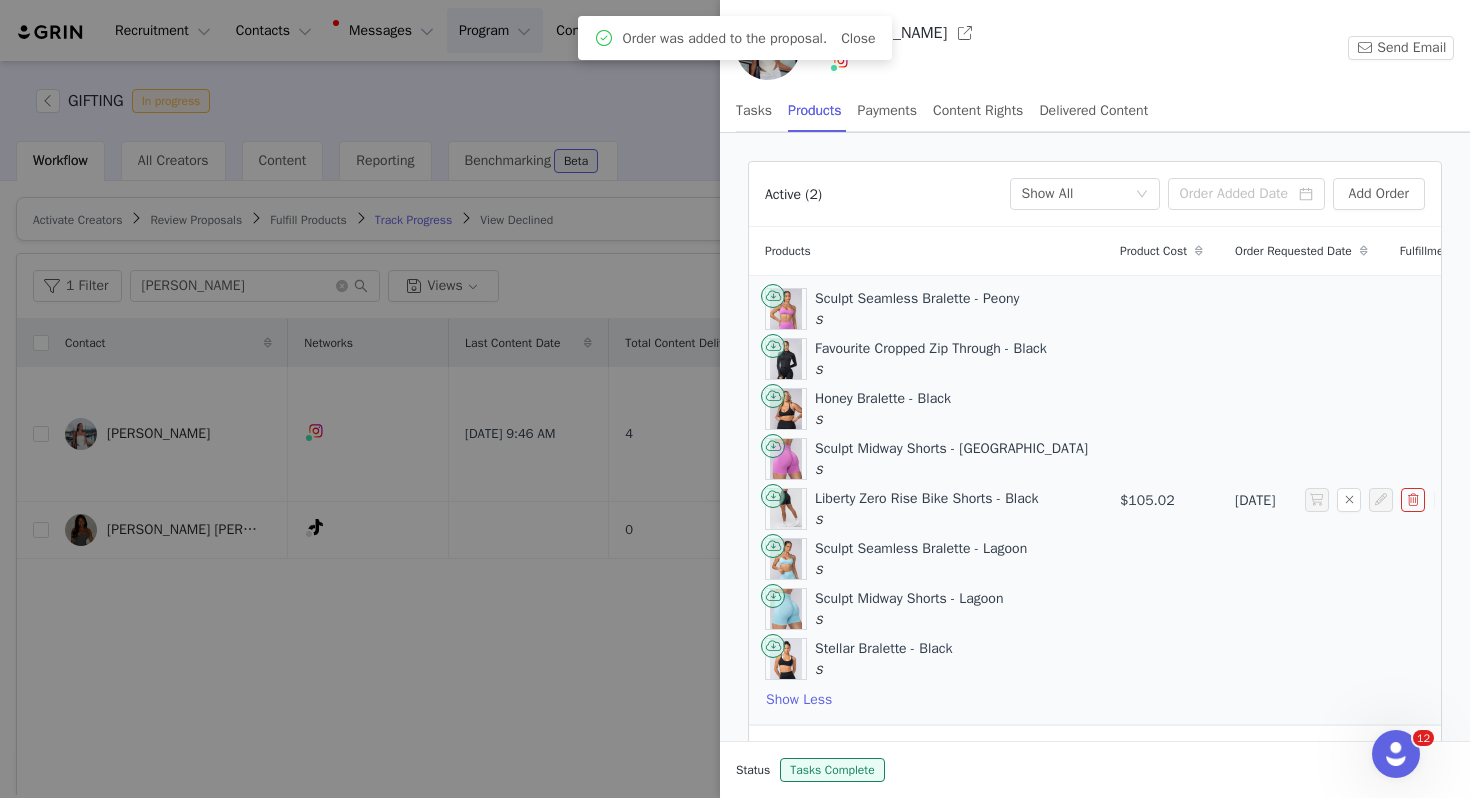 scroll, scrollTop: 198, scrollLeft: 0, axis: vertical 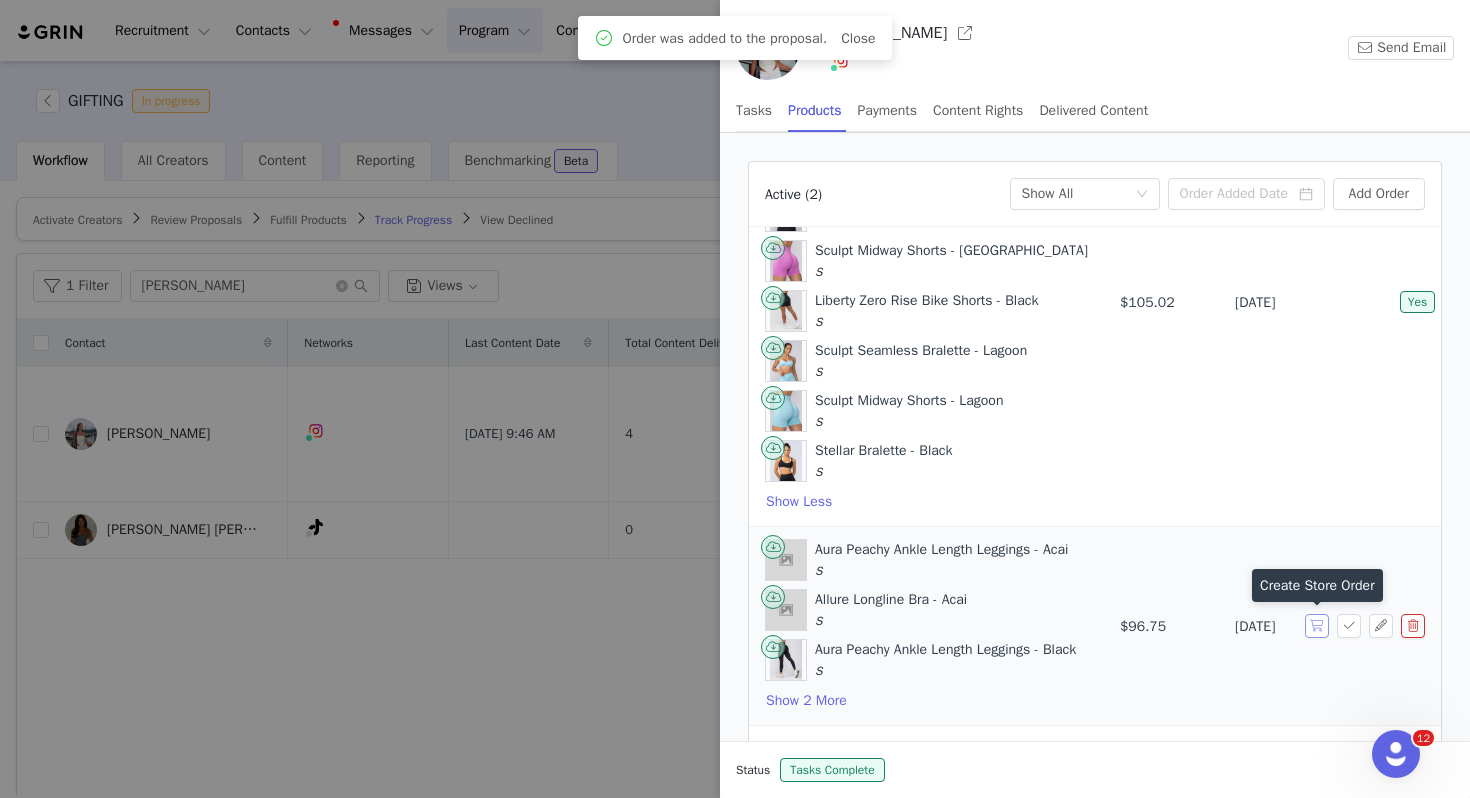 click at bounding box center [1317, 626] 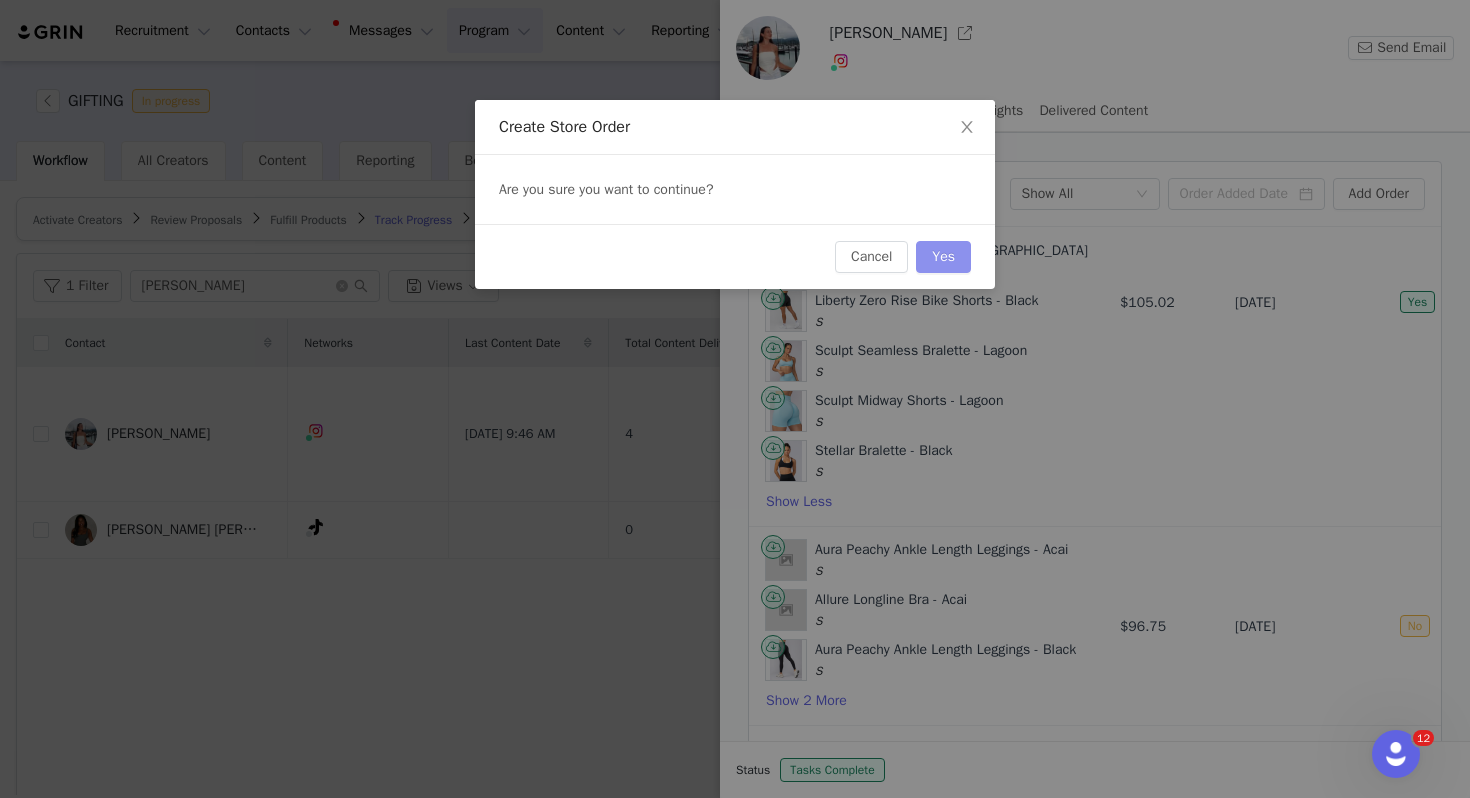 click on "Yes" at bounding box center [943, 257] 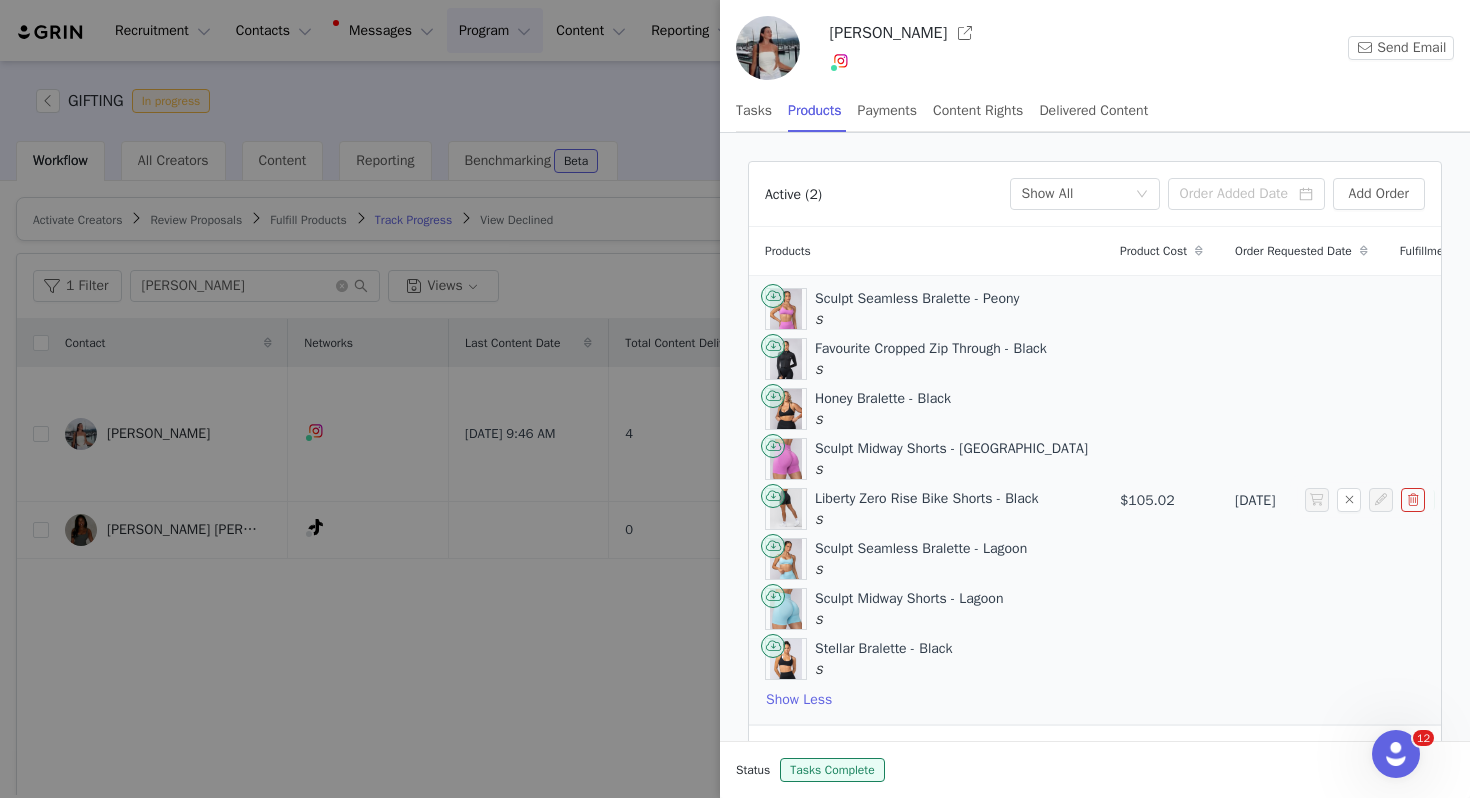 scroll, scrollTop: 198, scrollLeft: 0, axis: vertical 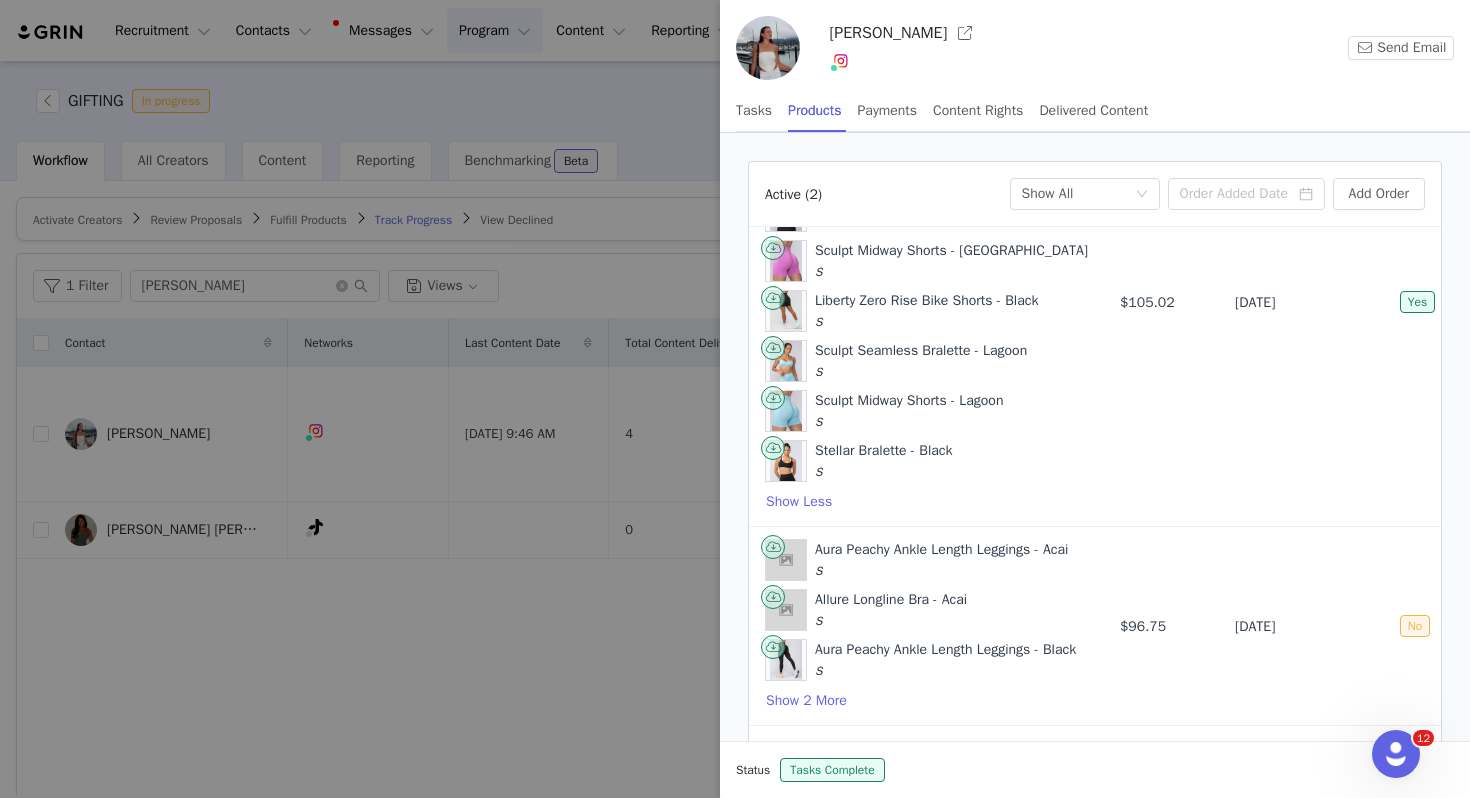 click at bounding box center (735, 399) 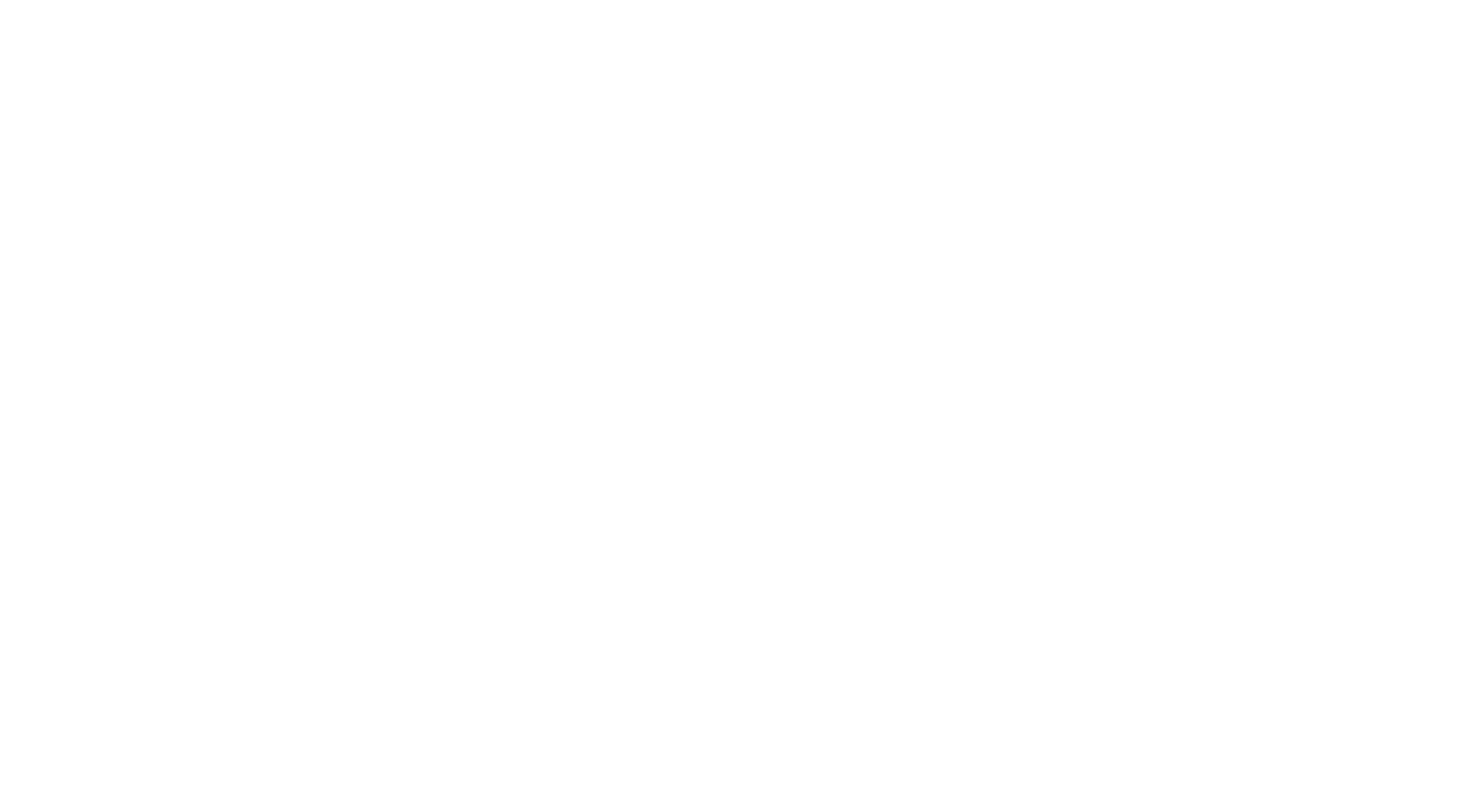 scroll, scrollTop: 0, scrollLeft: 0, axis: both 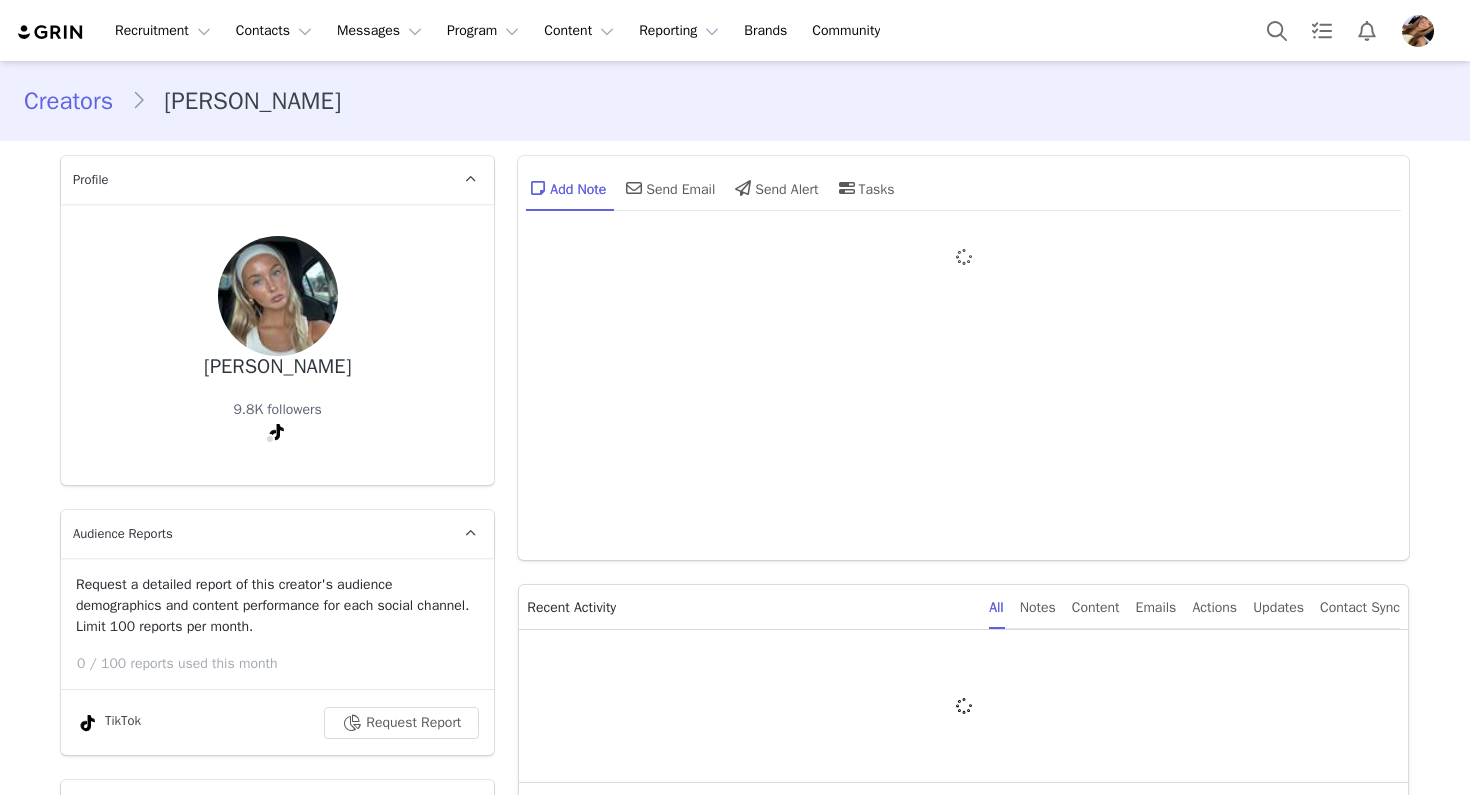 type on "+61 ([GEOGRAPHIC_DATA])" 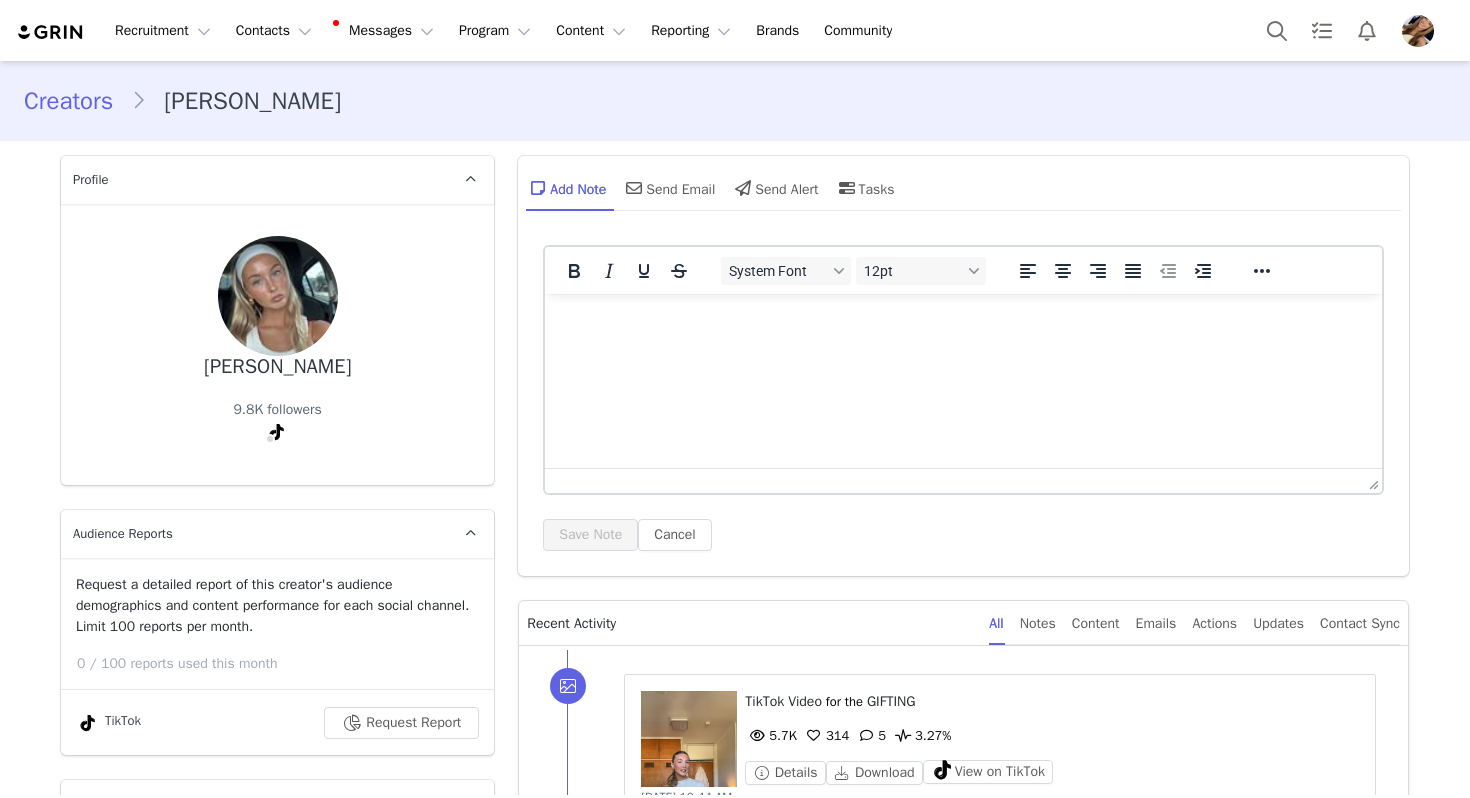 scroll, scrollTop: 0, scrollLeft: 0, axis: both 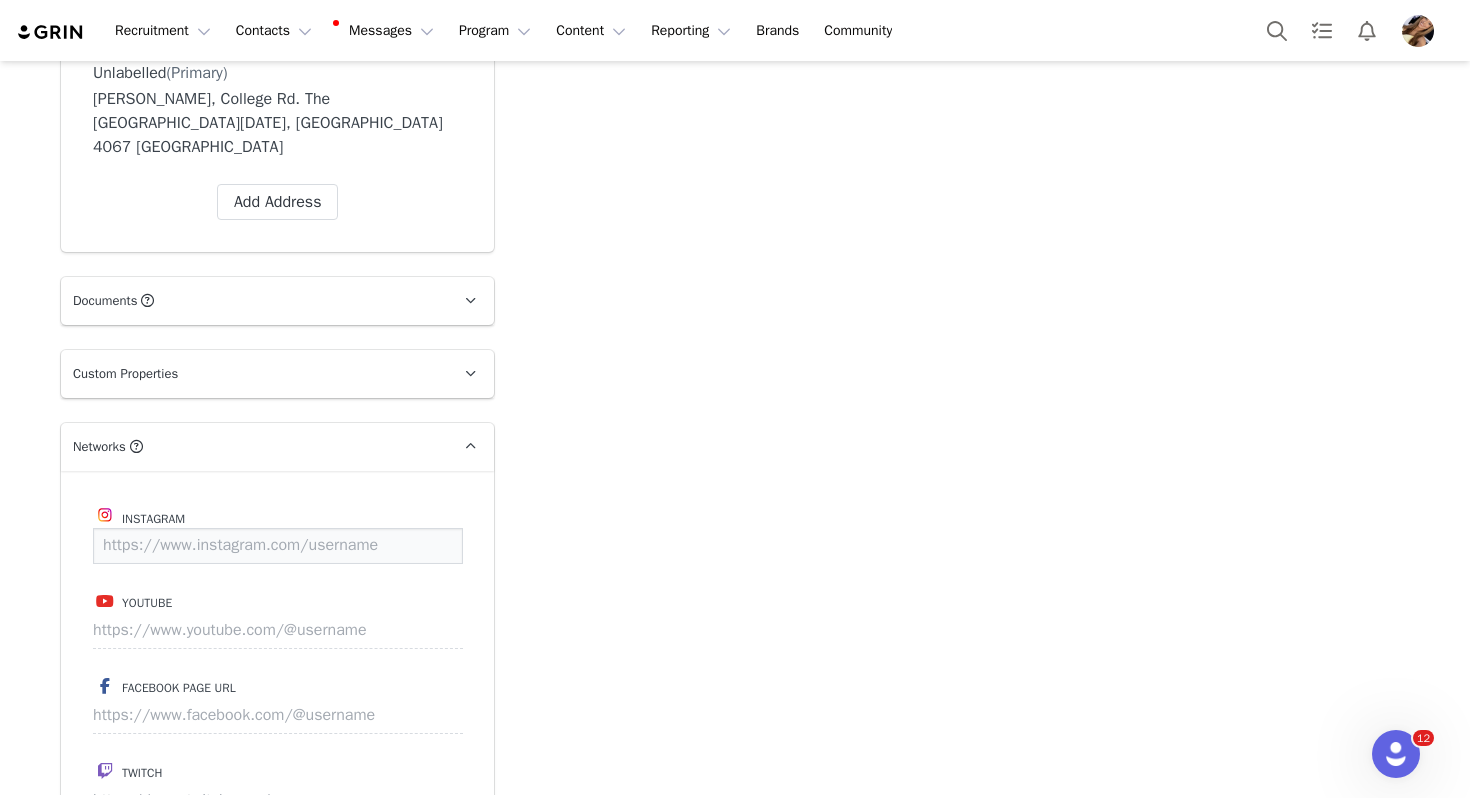 click at bounding box center [278, 546] 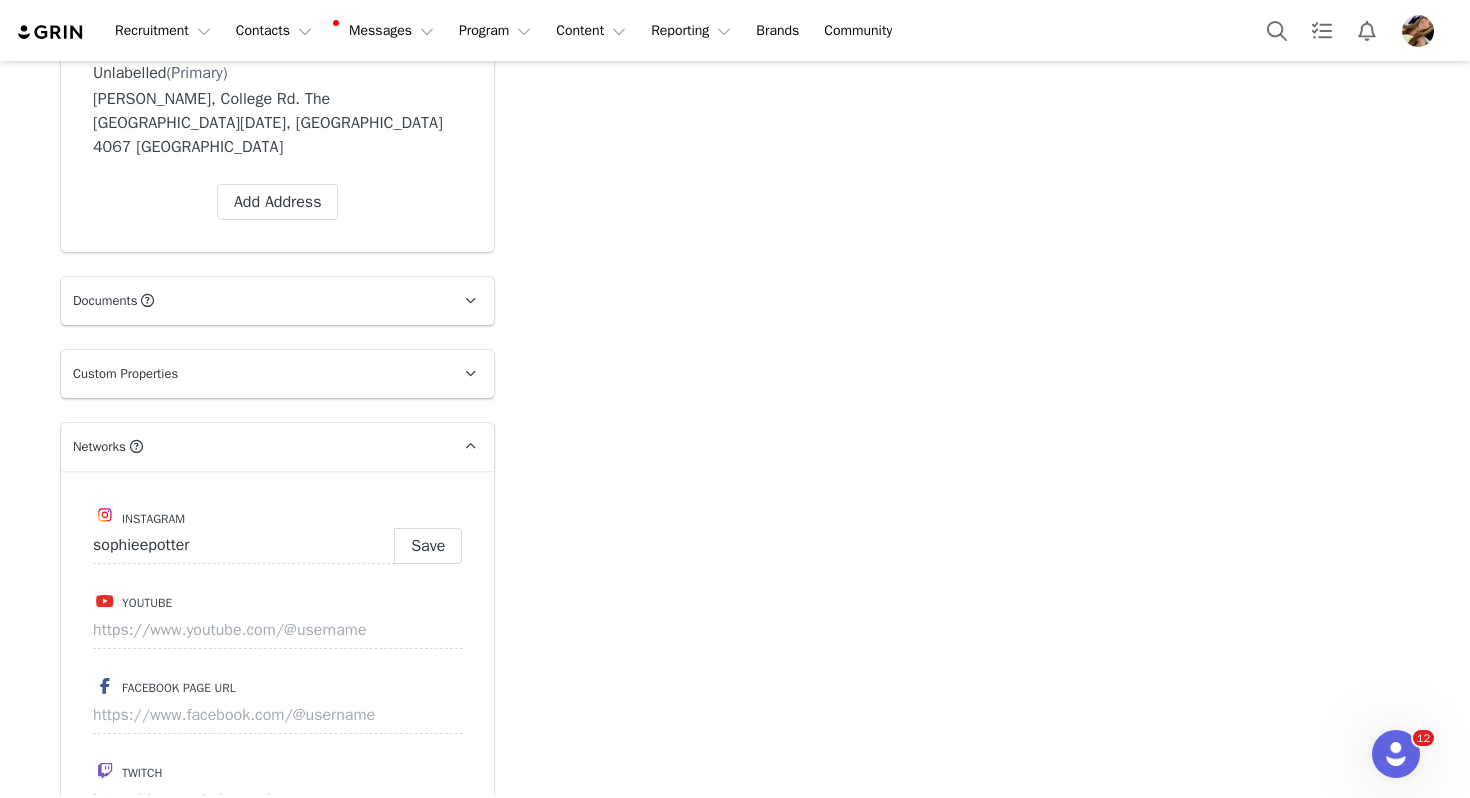 click on "Add Note   Send Email   Send Alert   Tasks  System Font 12pt To open the popup, press Shift+Enter To open the popup, press Shift+Enter To open the popup, press Shift+Enter To open the popup, press Shift+Enter Save Note Cancel Recent Activity All Notes Content Emails Actions Updates Contact Sync   ⁨ TikTok ⁩ ⁨ Video ⁩ for the ⁨ GIFTING ⁩ 5.7K  314  5  3.27%  Details Download View on TikTok   Jun 19, 2025, 10:44 AM Unlabeled Labels & Tags  Save  Cancel  Media Content Rights ⁨ TikTok ⁩ was updated by ⁨ Toula Tsardanis ⁩. Jun 6, 2025, 3:38 PM ⁨ TikTok ⁩ was updated by ⁨ Toula Tsardanis ⁩. Jun 6, 2025, 3:38 PM Show more" at bounding box center [963, 369] 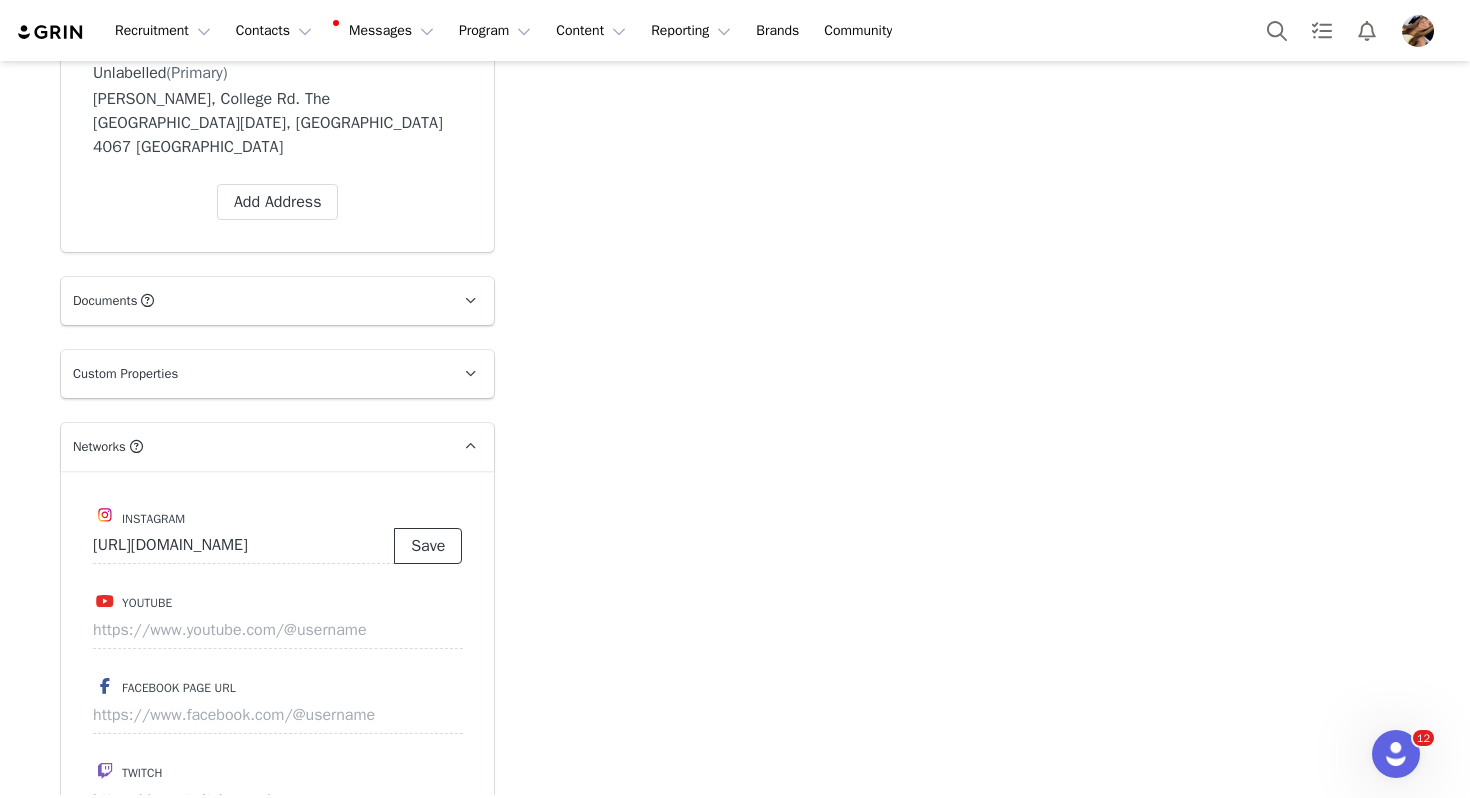 drag, startPoint x: 444, startPoint y: 486, endPoint x: 482, endPoint y: 480, distance: 38.470768 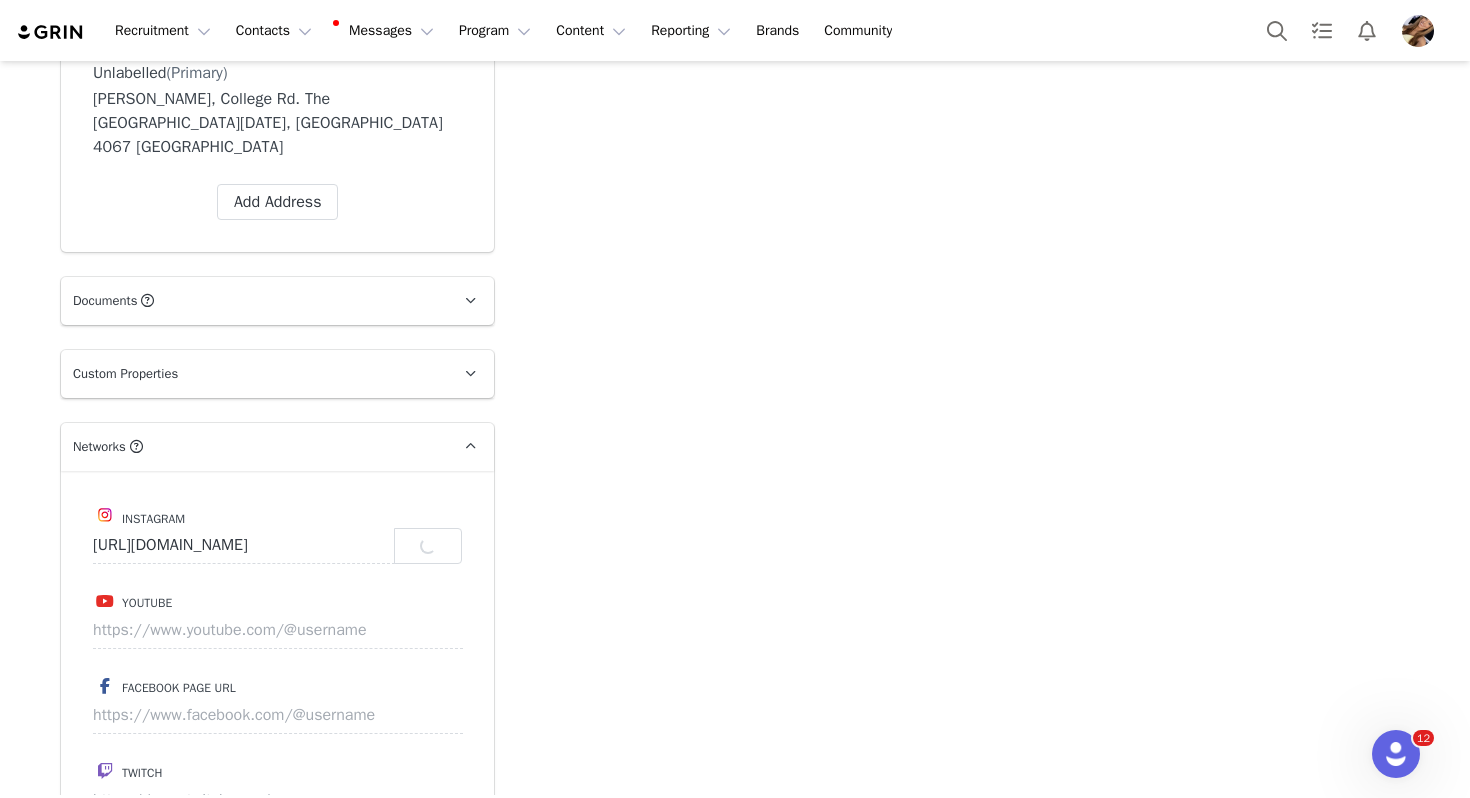 click on "Add Note   Send Email   Send Alert   Tasks  System Font 12pt To open the popup, press Shift+Enter To open the popup, press Shift+Enter To open the popup, press Shift+Enter To open the popup, press Shift+Enter Save Note Cancel Recent Activity All Notes Content Emails Actions Updates Contact Sync   ⁨ TikTok ⁩ ⁨ Video ⁩ for the ⁨ GIFTING ⁩ 5.7K  314  5  3.27%  Details Download View on TikTok   Jun 19, 2025, 10:44 AM Unlabeled Labels & Tags  Save  Cancel  Media Content Rights ⁨ TikTok ⁩ was updated by ⁨ Toula Tsardanis ⁩. Jun 6, 2025, 3:38 PM ⁨ TikTok ⁩ was updated by ⁨ Toula Tsardanis ⁩. Jun 6, 2025, 3:38 PM Show more" at bounding box center (963, 369) 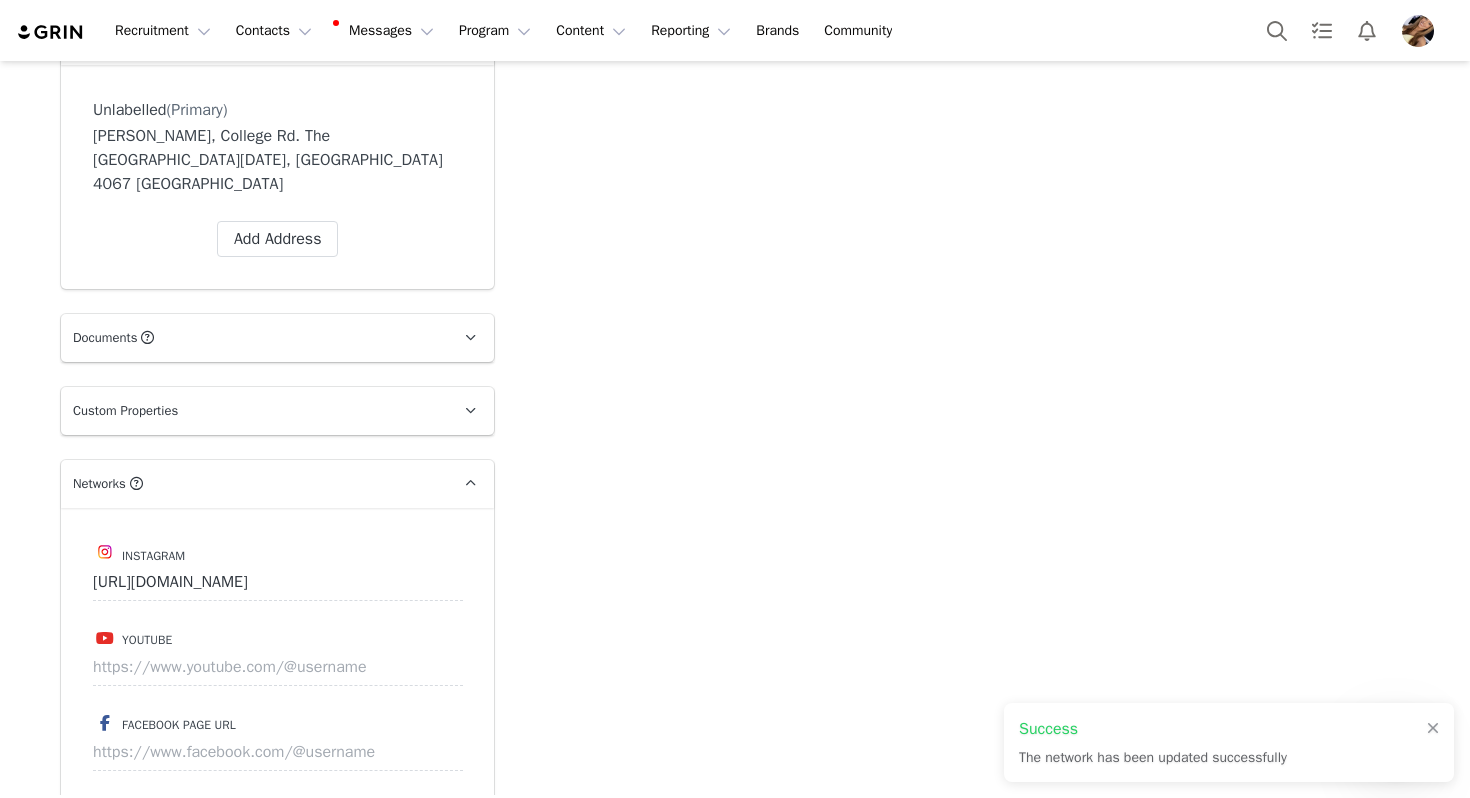 scroll, scrollTop: 1907, scrollLeft: 0, axis: vertical 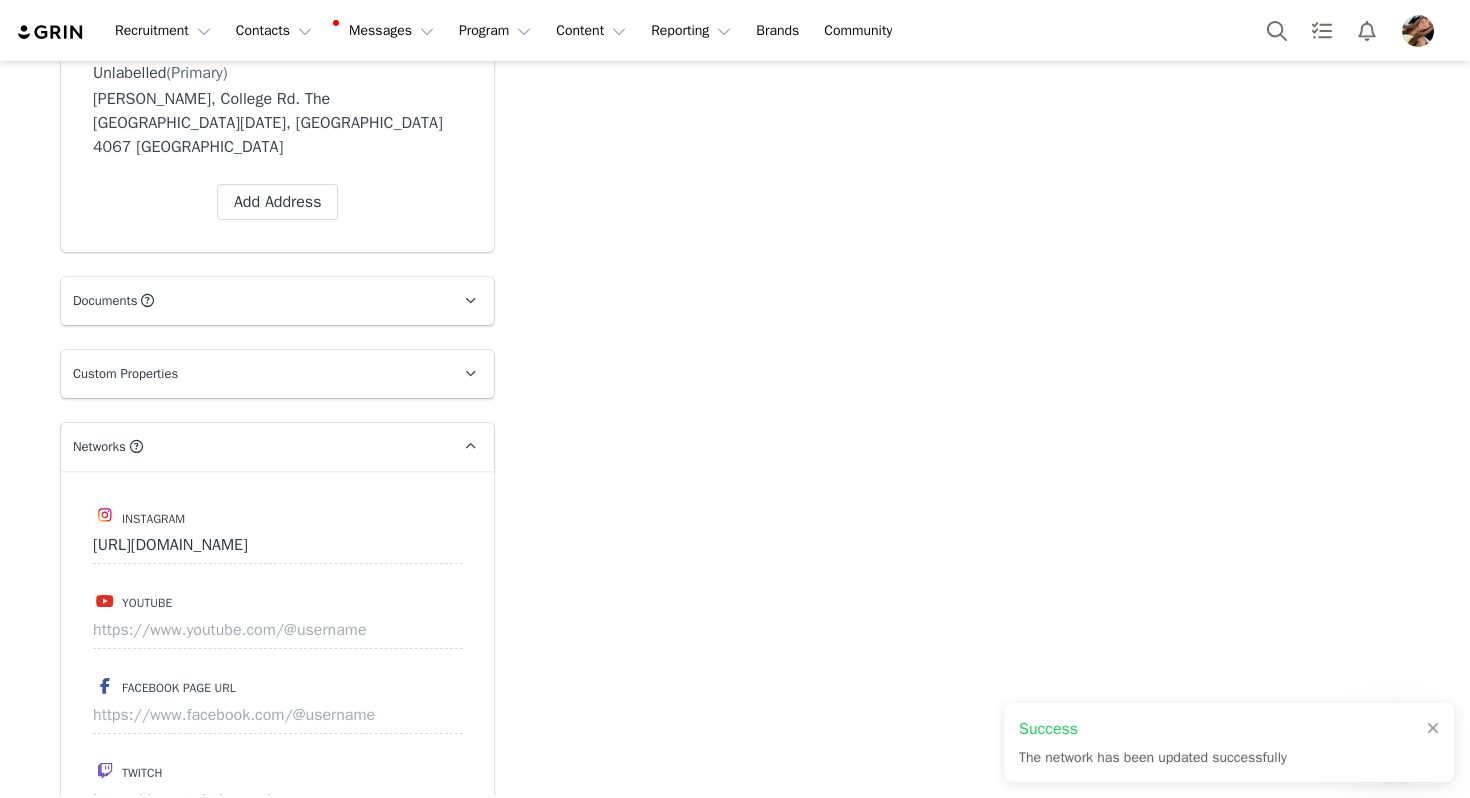 click on "Add Note   Send Email   Send Alert   Tasks  System Font 12pt To open the popup, press Shift+Enter To open the popup, press Shift+Enter To open the popup, press Shift+Enter To open the popup, press Shift+Enter Save Note Cancel Recent Activity All Notes Content Emails Actions Updates Contact Sync   ⁨ TikTok ⁩ ⁨ Video ⁩ for the ⁨ GIFTING ⁩ 5.7K  314  5  3.27%  Details Download View on TikTok   Jun 19, 2025, 10:44 AM Unlabeled Labels & Tags  Save  Cancel  Media Content Rights ⁨ TikTok ⁩ was updated by ⁨ Toula Tsardanis ⁩. Jun 6, 2025, 3:38 PM ⁨ TikTok ⁩ was updated by ⁨ Toula Tsardanis ⁩. Jun 6, 2025, 3:38 PM Show more" at bounding box center [963, 351] 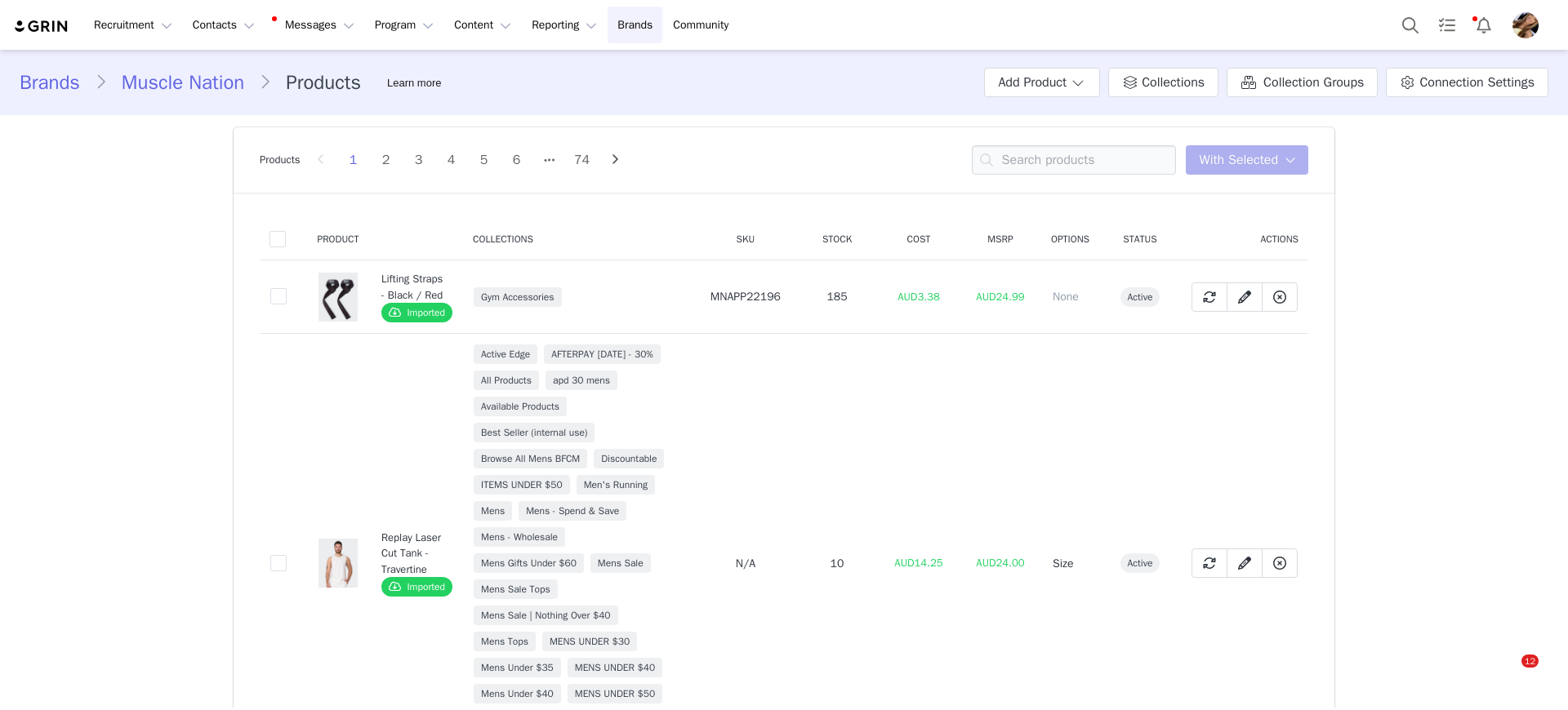 scroll, scrollTop: 0, scrollLeft: 0, axis: both 